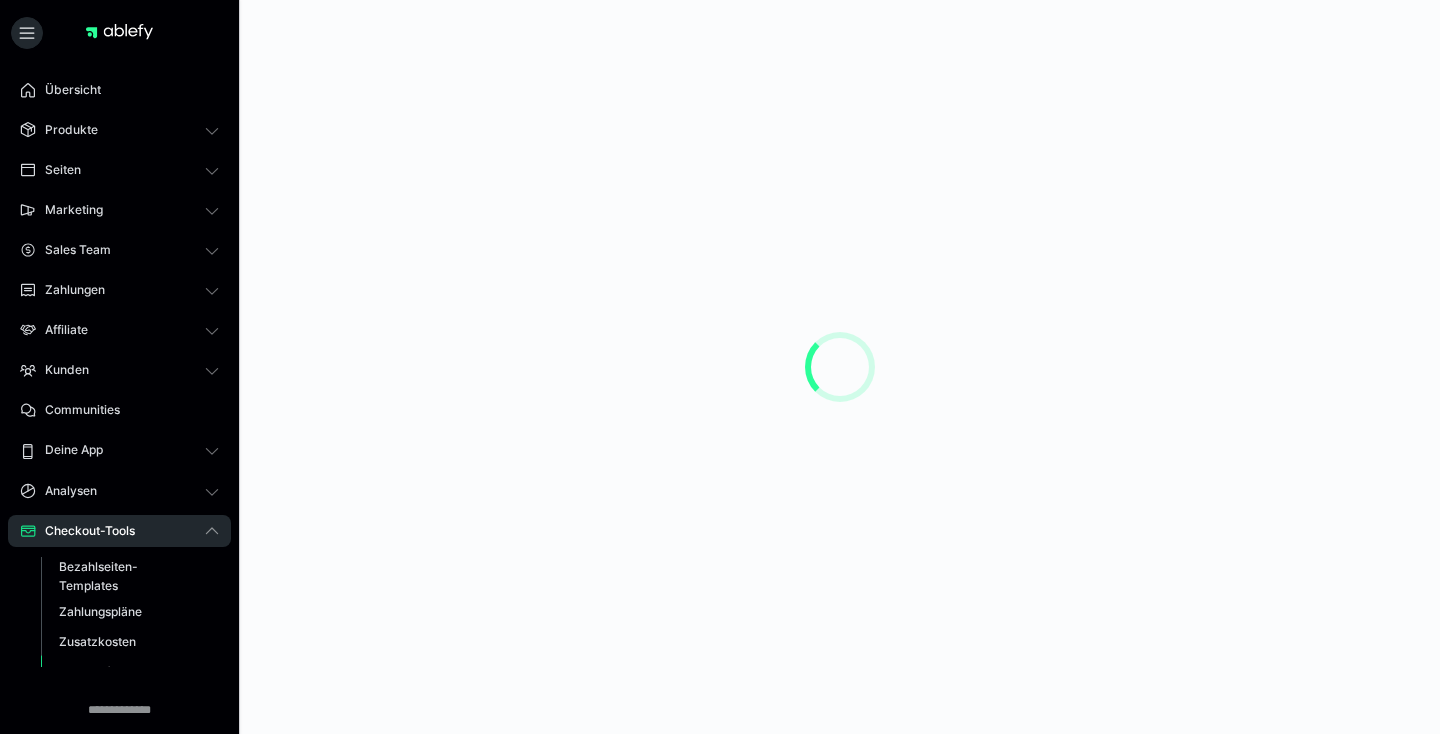 scroll, scrollTop: 0, scrollLeft: 0, axis: both 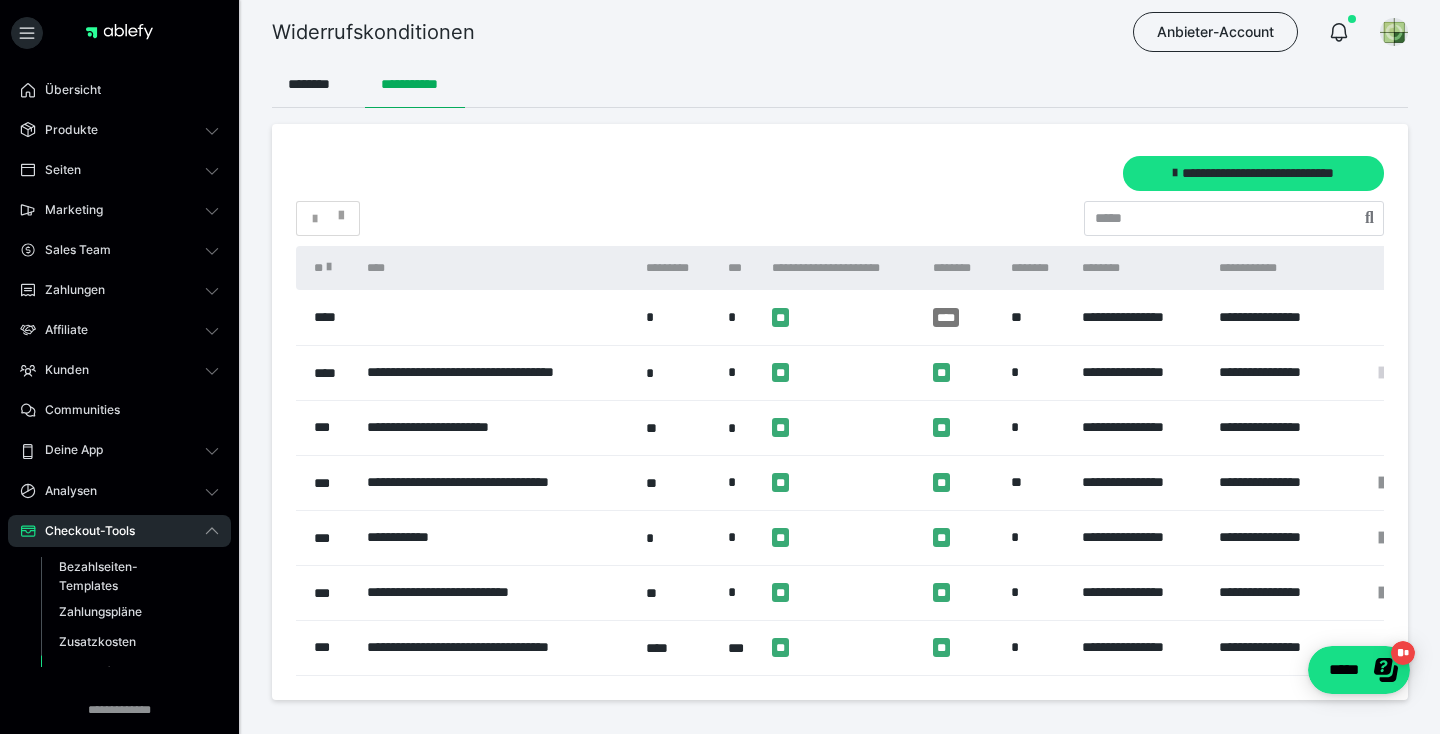 click at bounding box center (1382, 373) 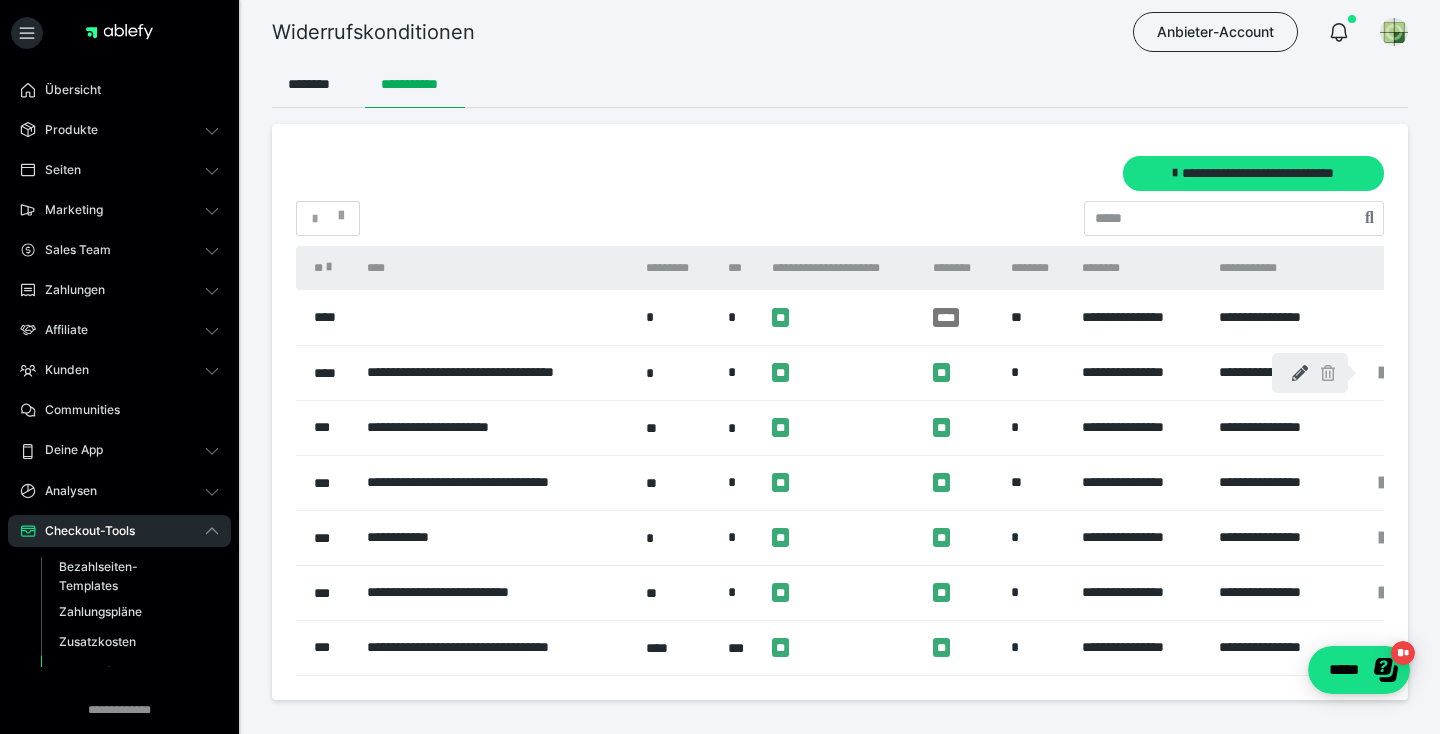click at bounding box center [1300, 373] 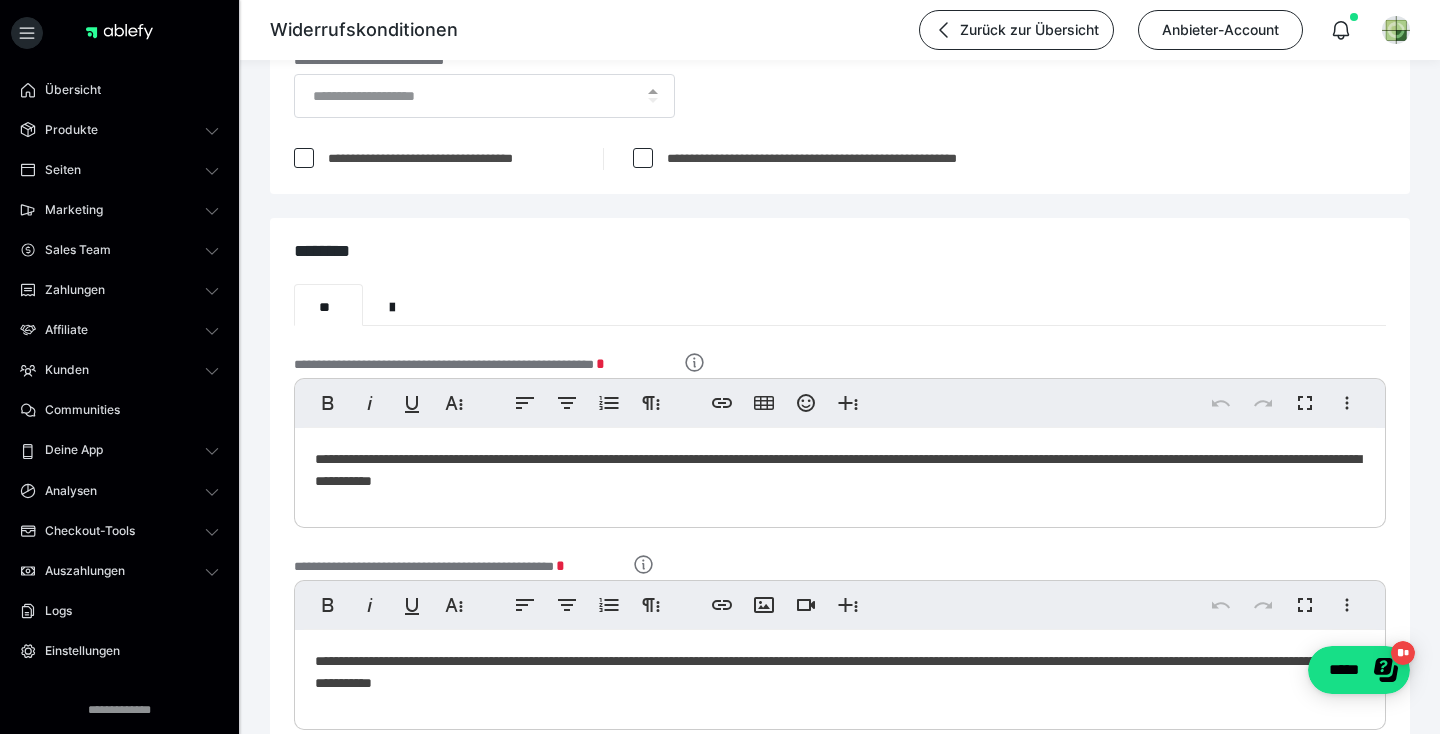 scroll, scrollTop: 206, scrollLeft: 0, axis: vertical 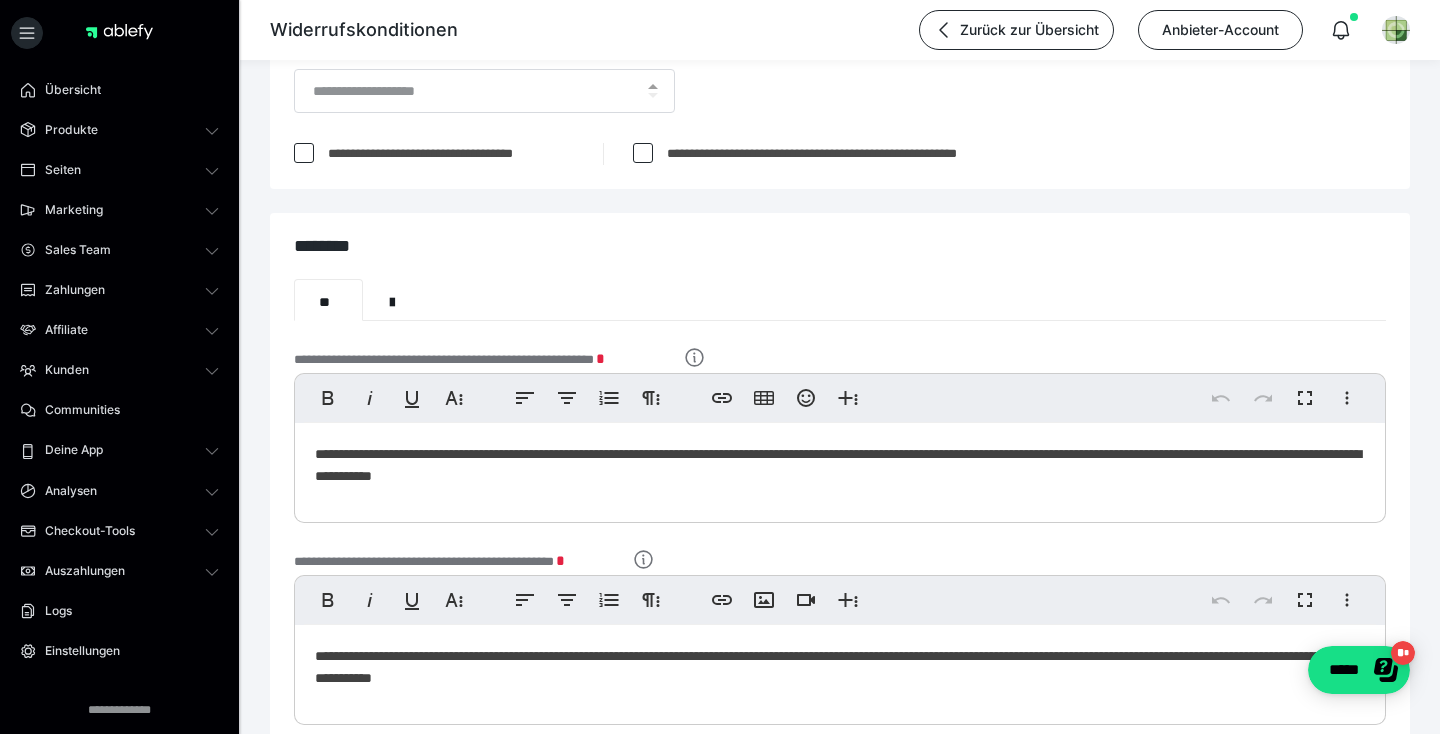 click on "**********" at bounding box center (840, 468) 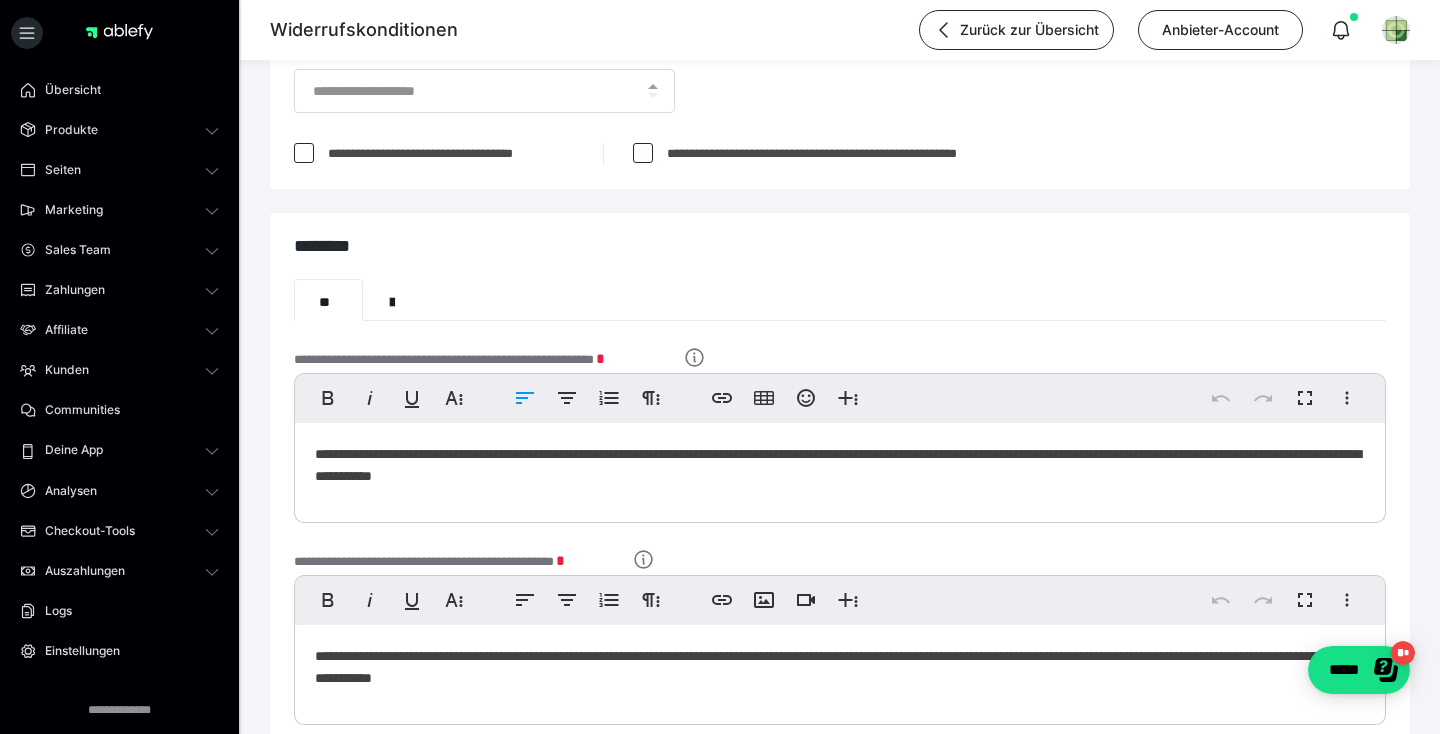 type 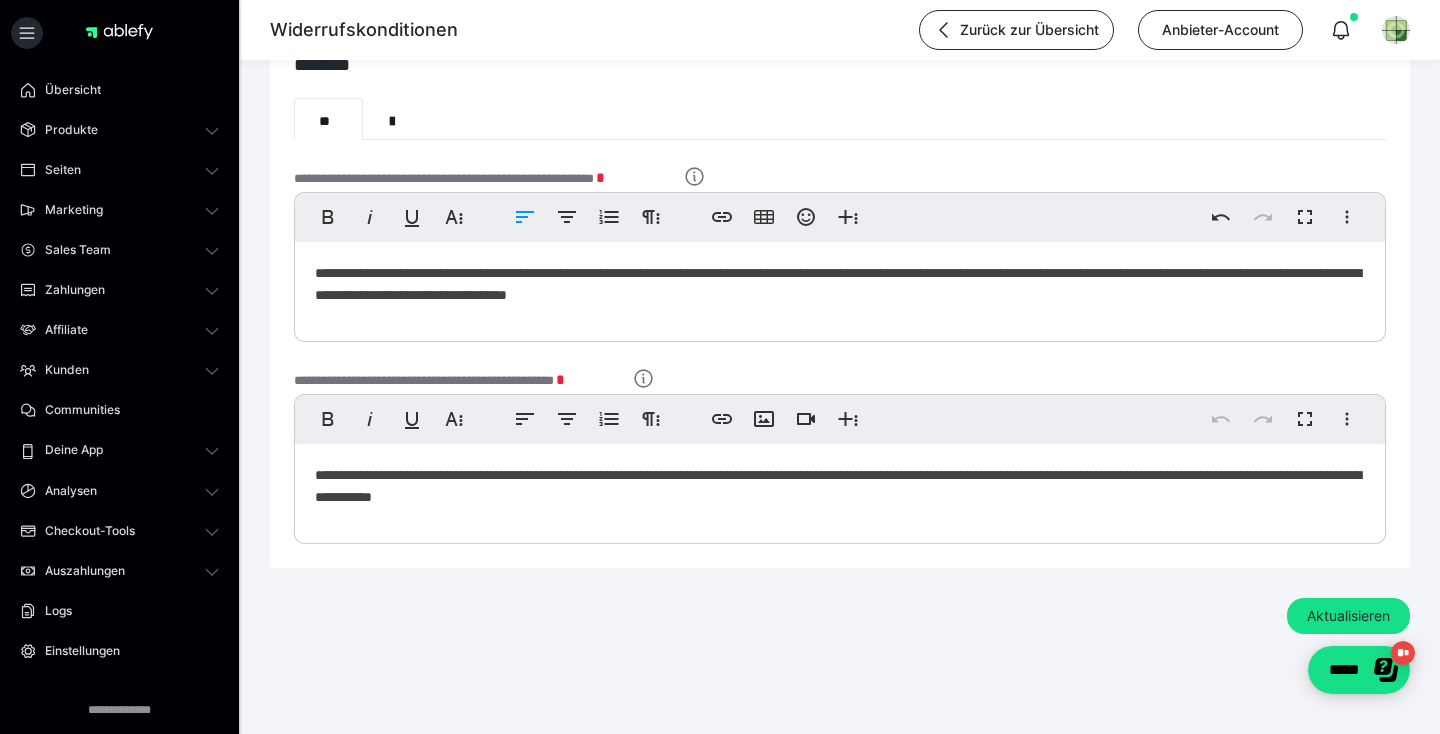 scroll, scrollTop: 387, scrollLeft: 0, axis: vertical 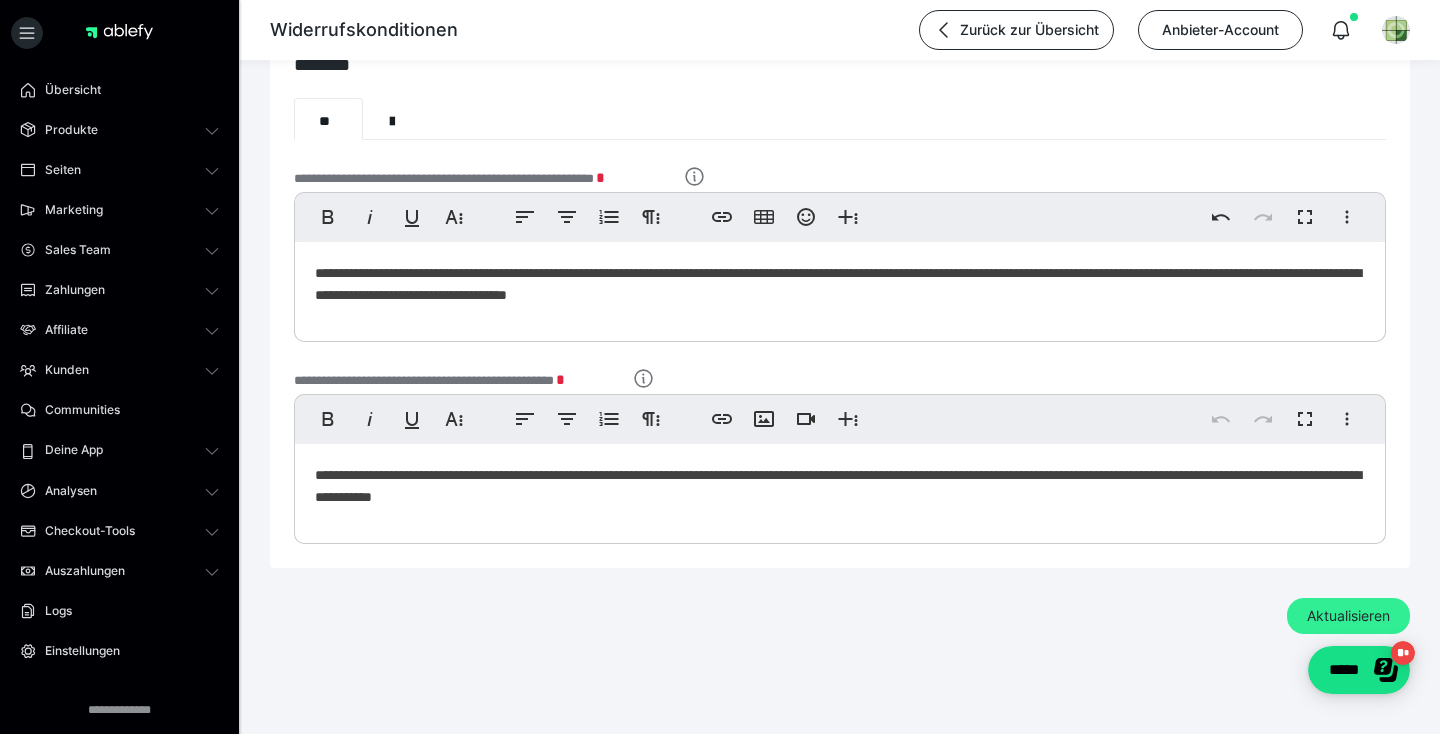 click on "Aktualisieren" at bounding box center (1348, 616) 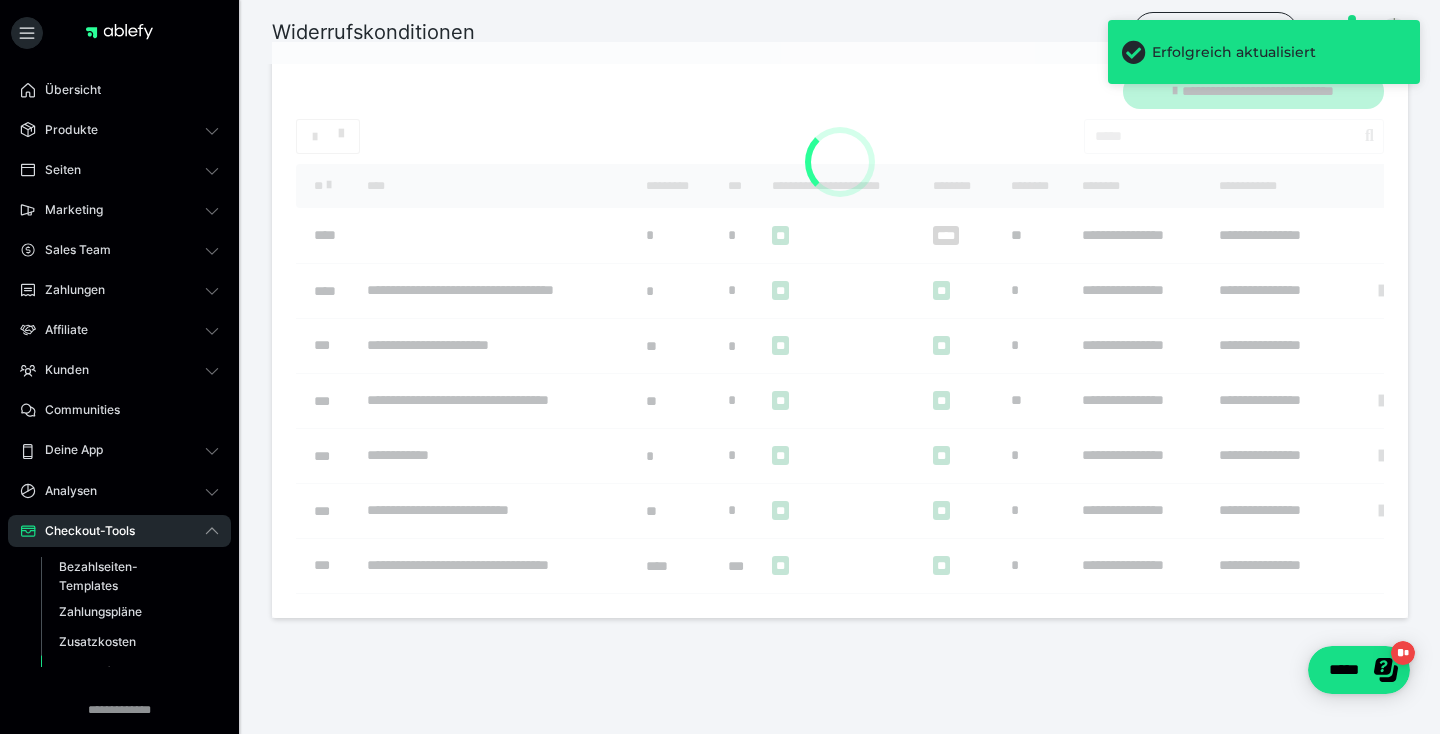 scroll, scrollTop: 0, scrollLeft: 0, axis: both 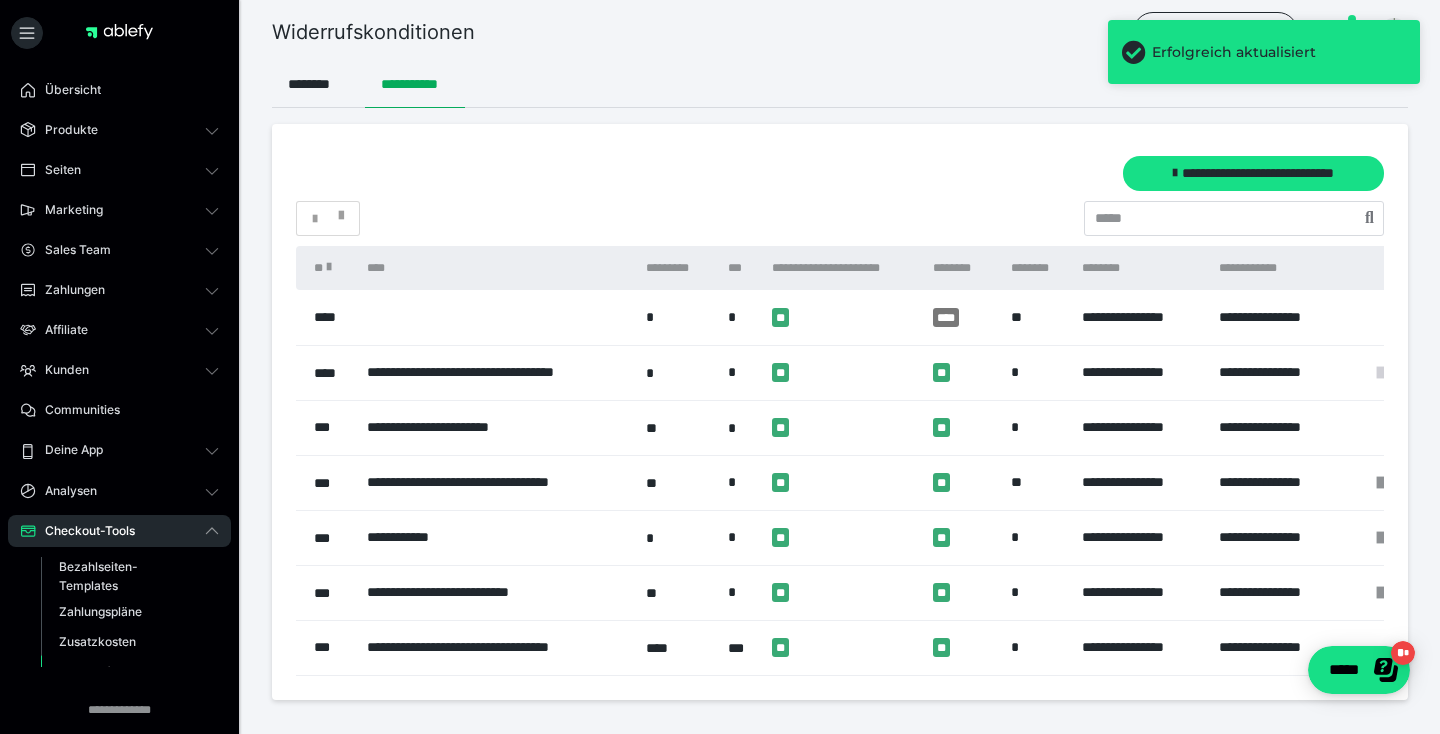 click at bounding box center [1380, 373] 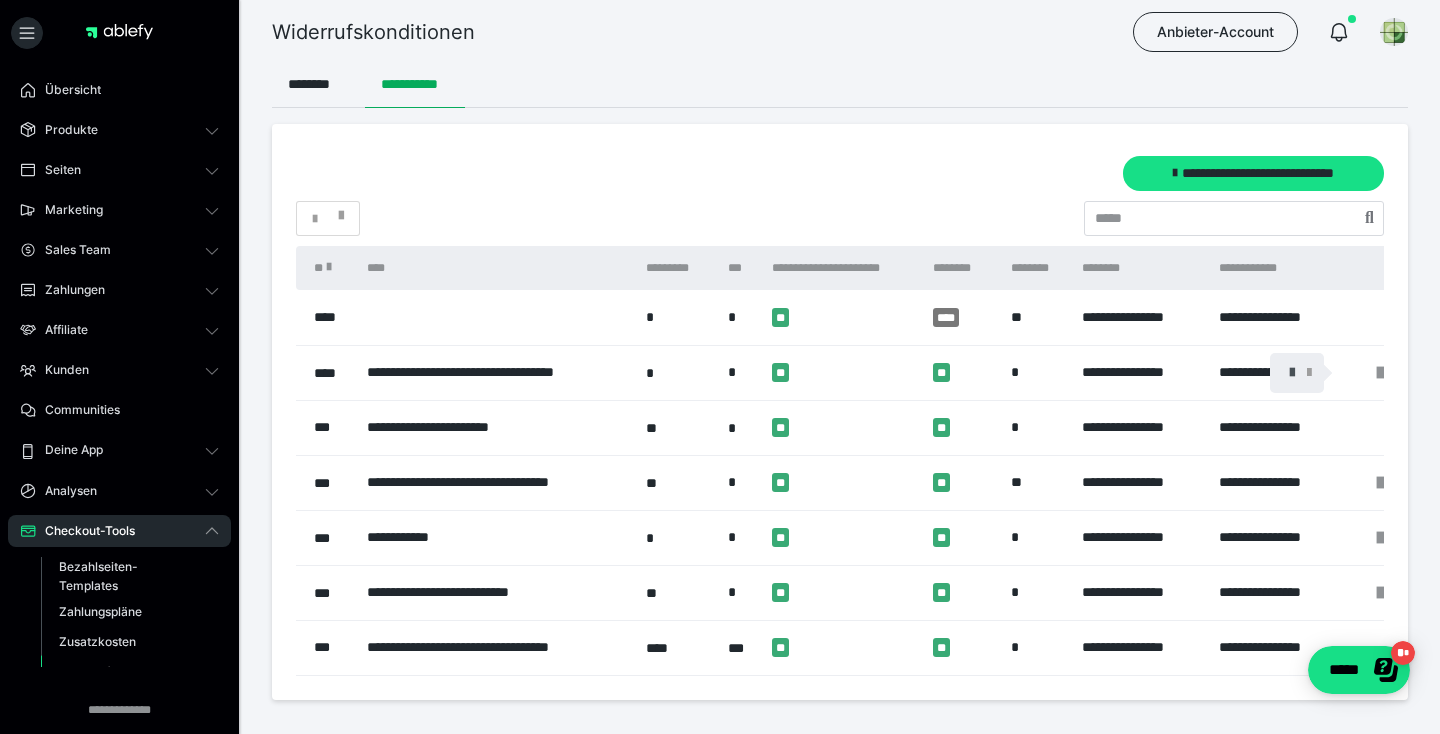 click at bounding box center [1292, 373] 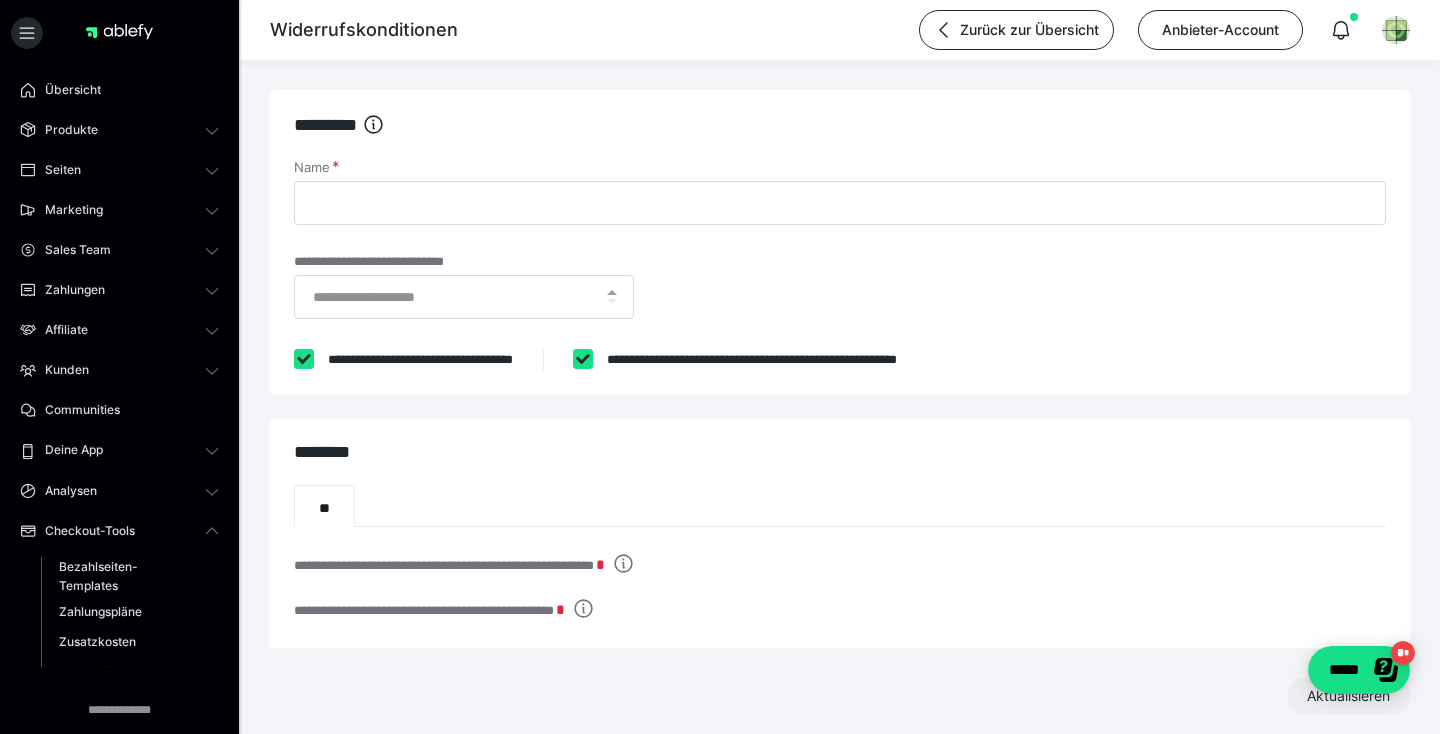 type on "**********" 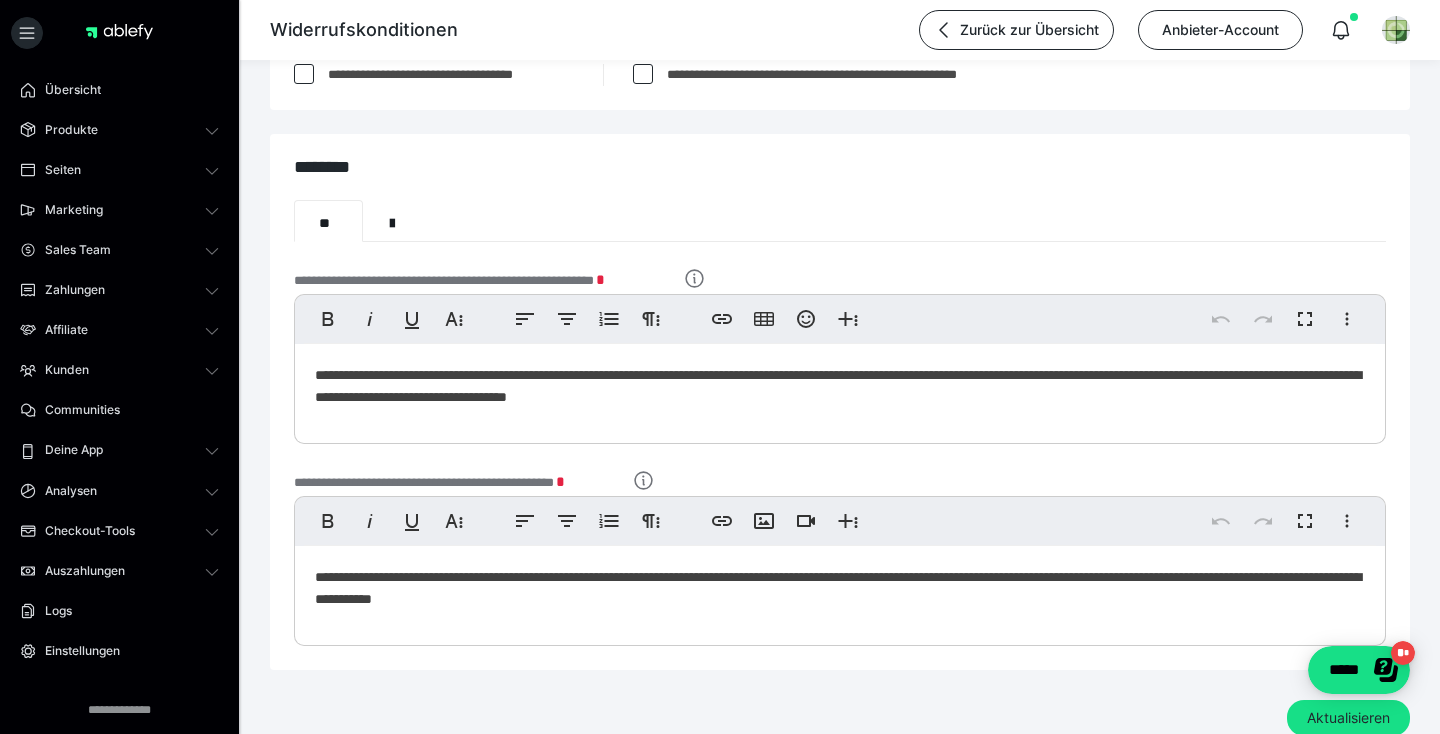 scroll, scrollTop: 313, scrollLeft: 0, axis: vertical 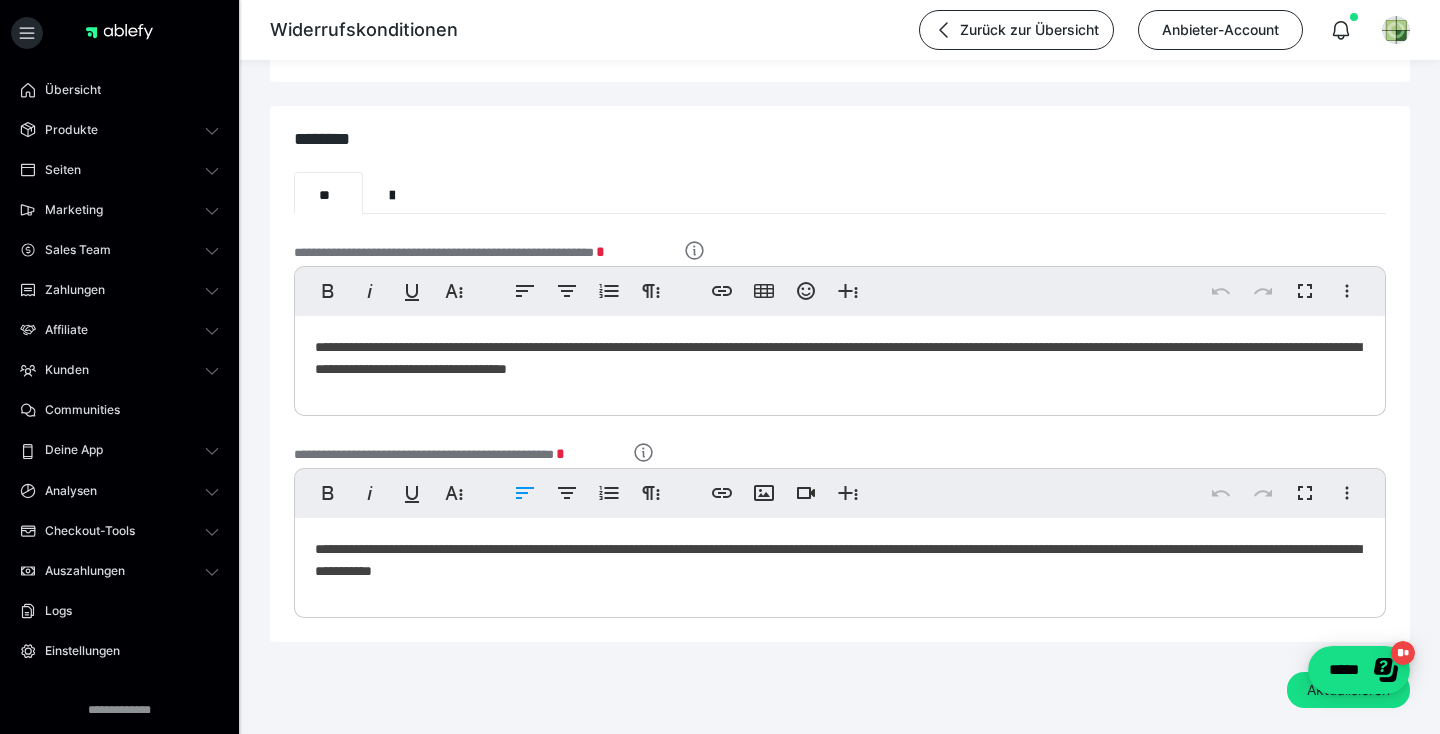 click on "**********" at bounding box center [840, 563] 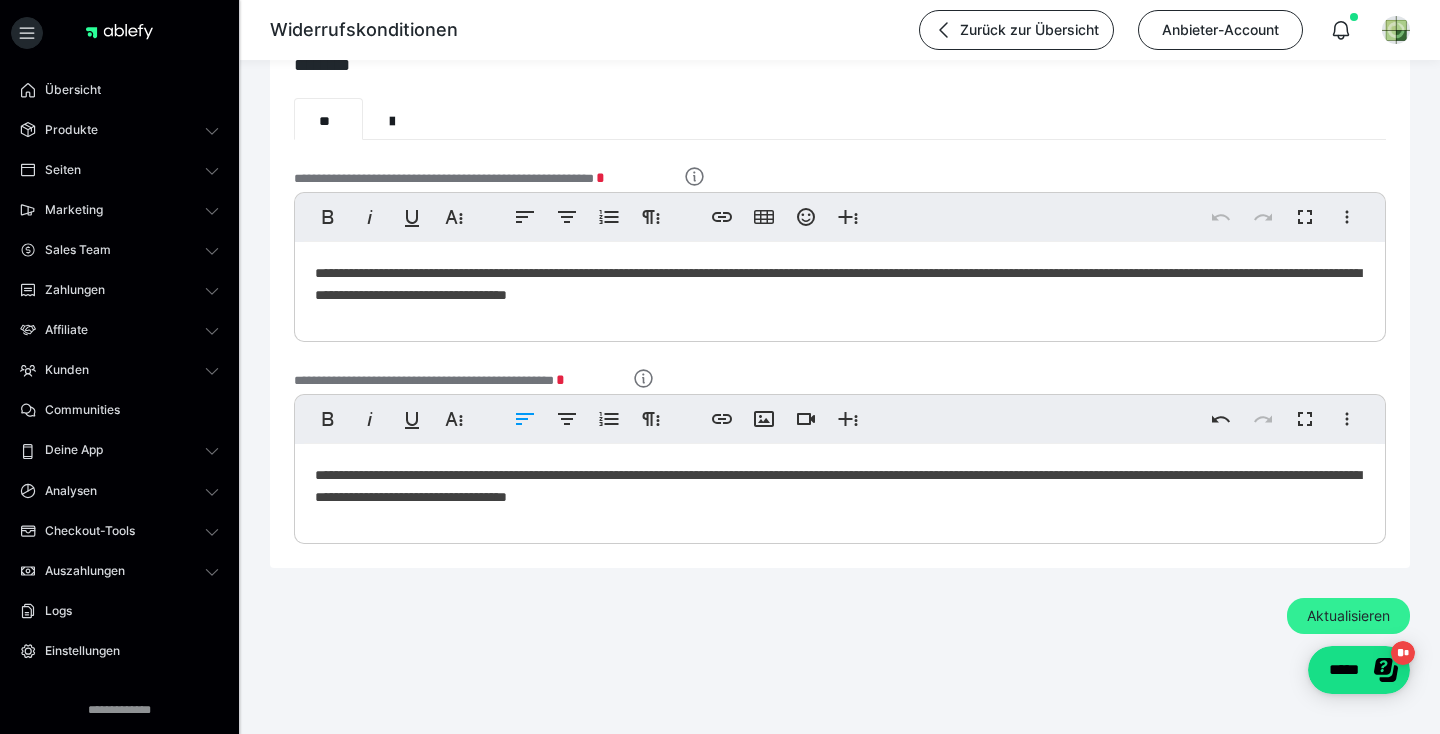 scroll, scrollTop: 387, scrollLeft: 0, axis: vertical 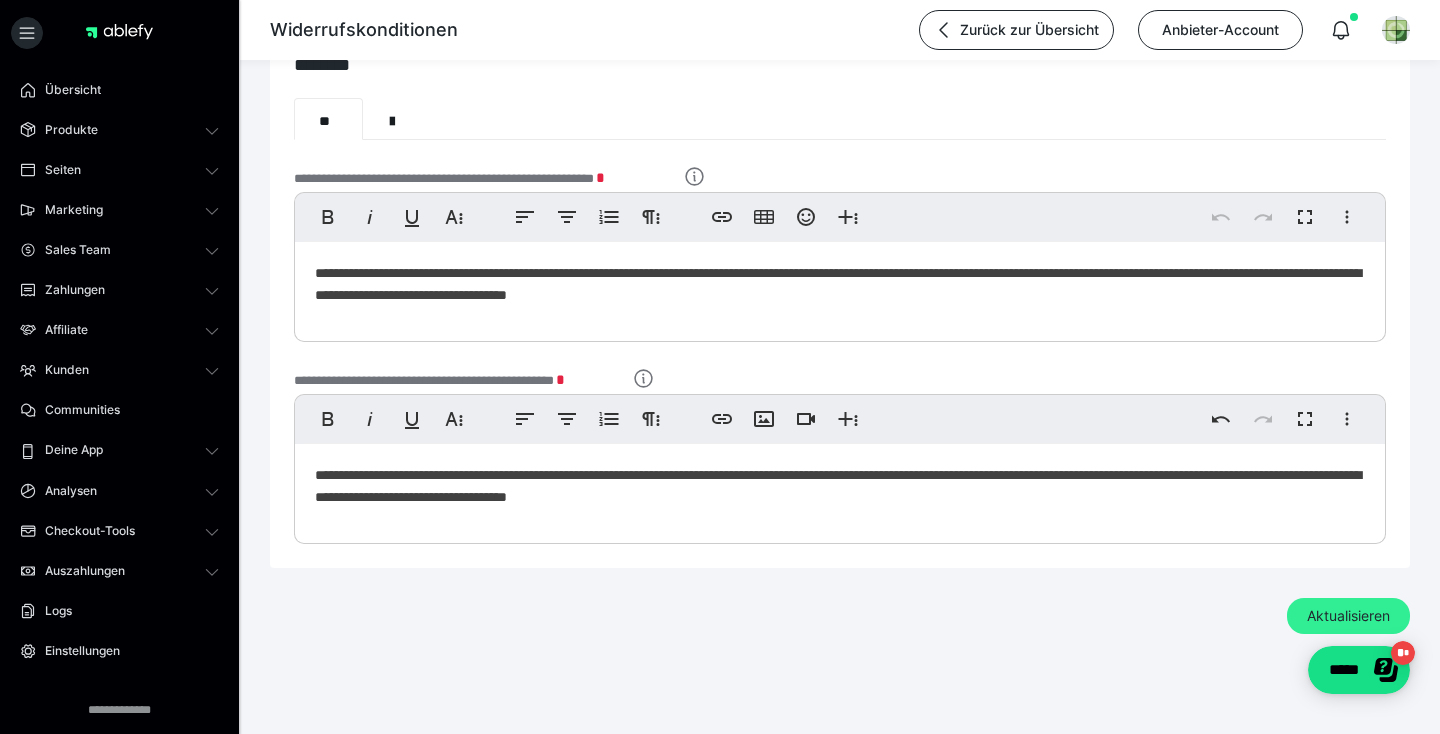 click on "Aktualisieren" at bounding box center [1348, 616] 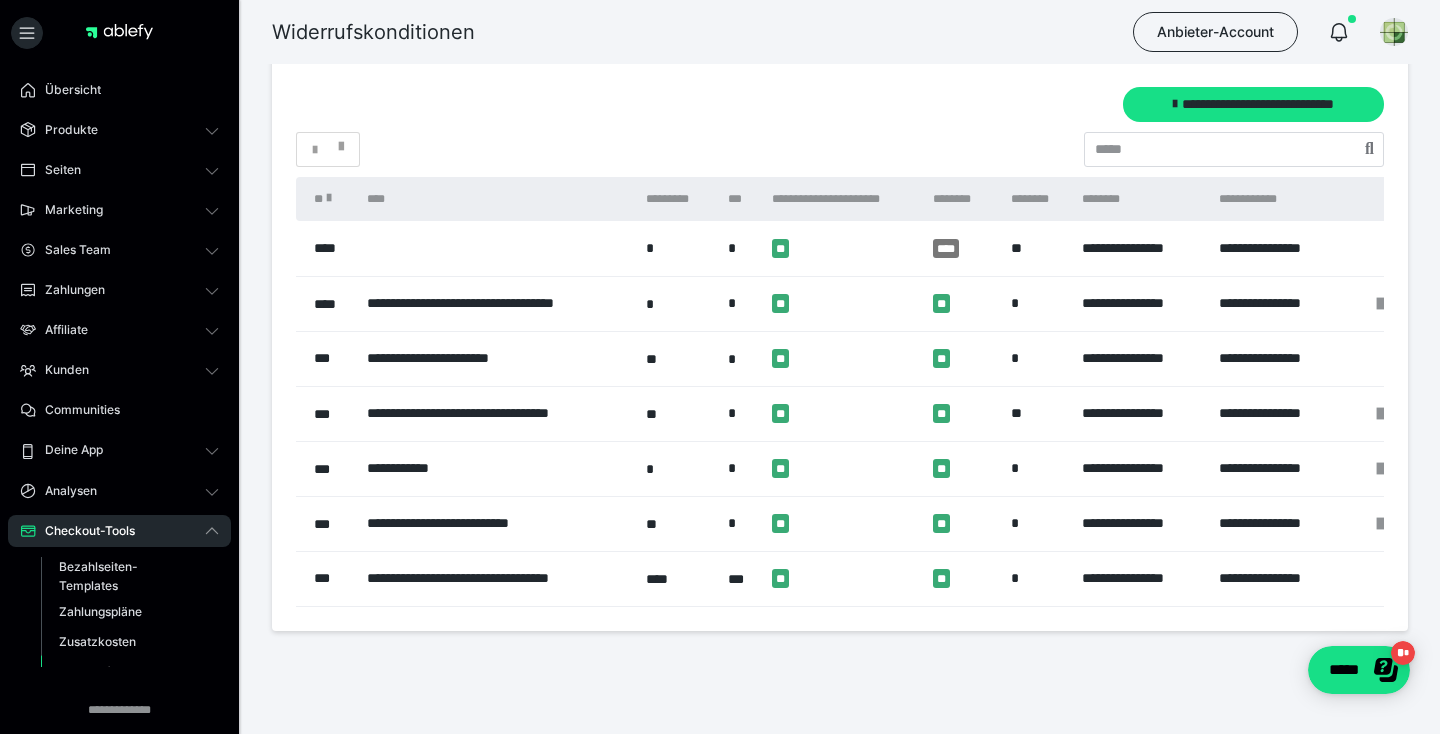 scroll, scrollTop: 72, scrollLeft: 0, axis: vertical 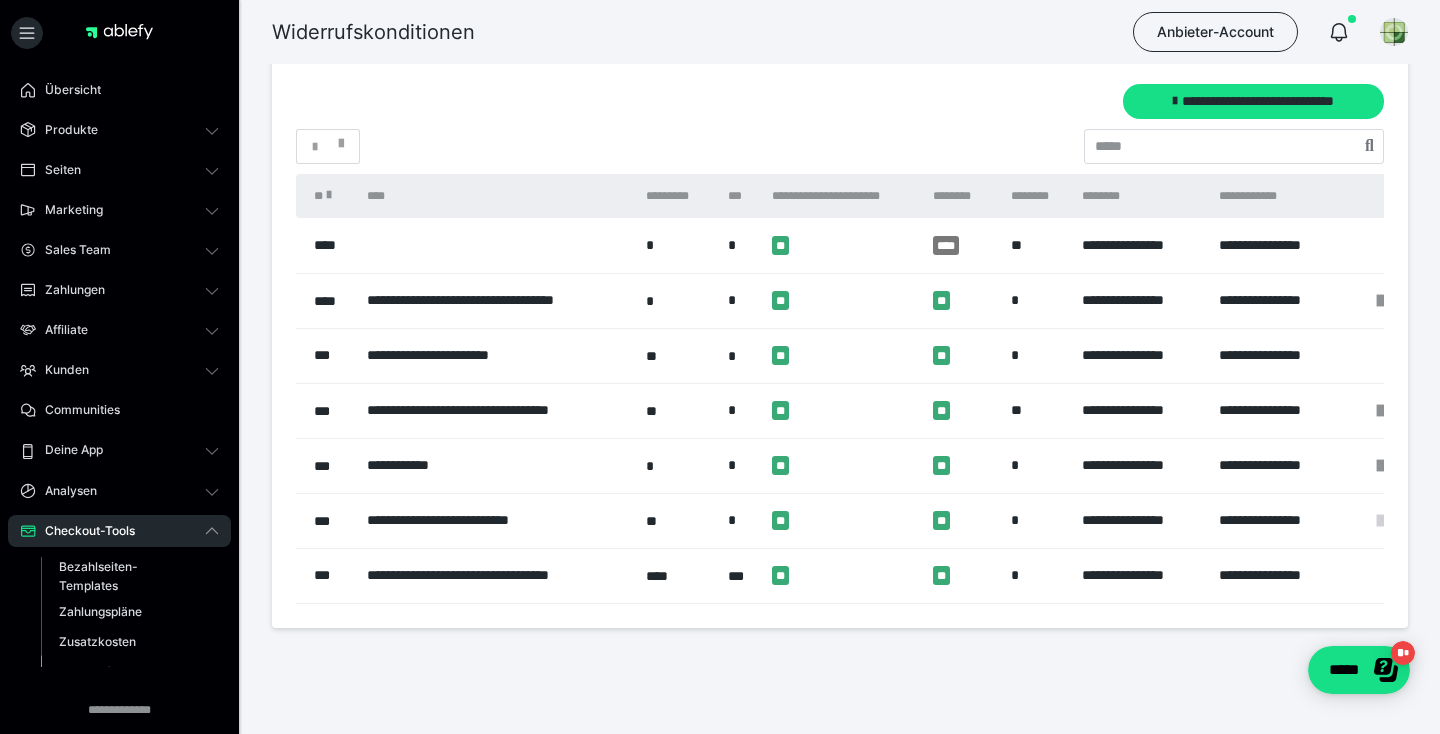 click at bounding box center (1380, 521) 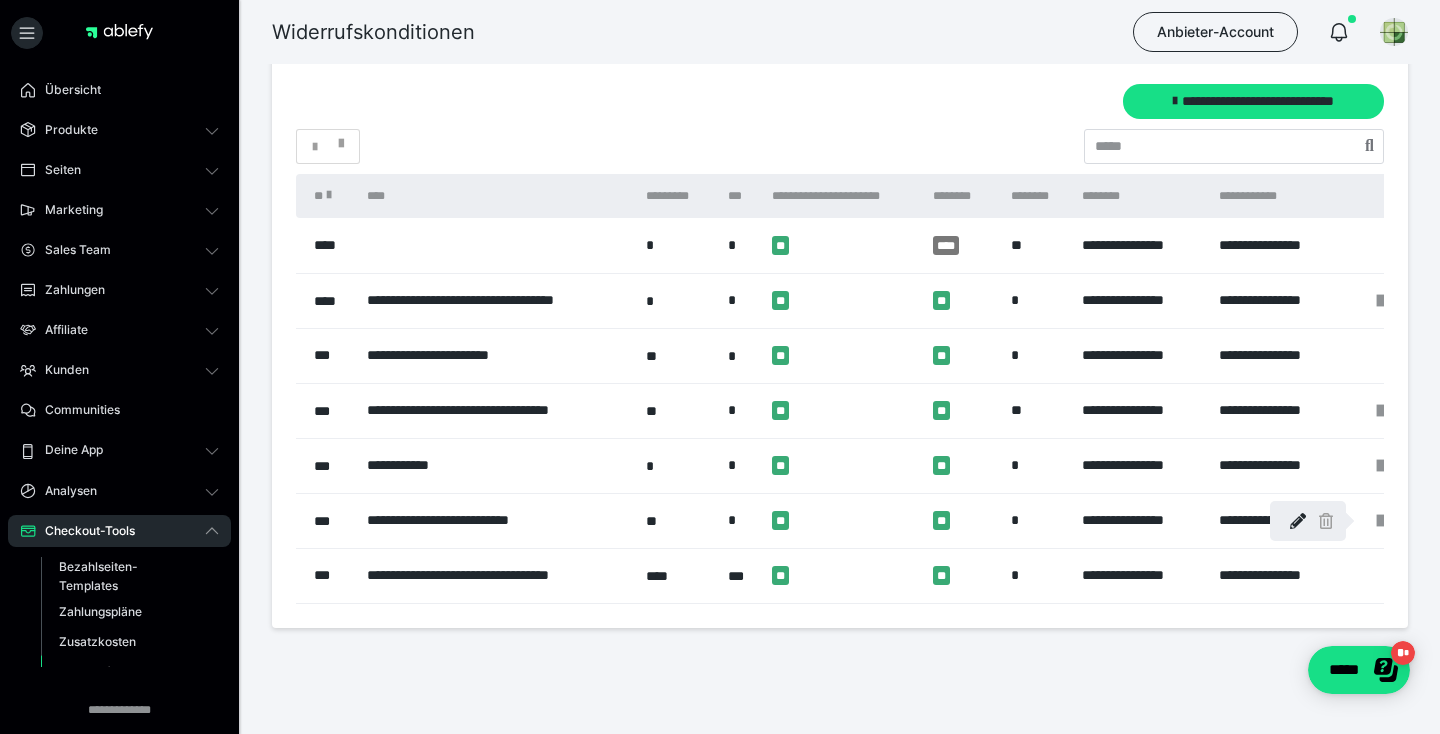 click at bounding box center [720, 367] 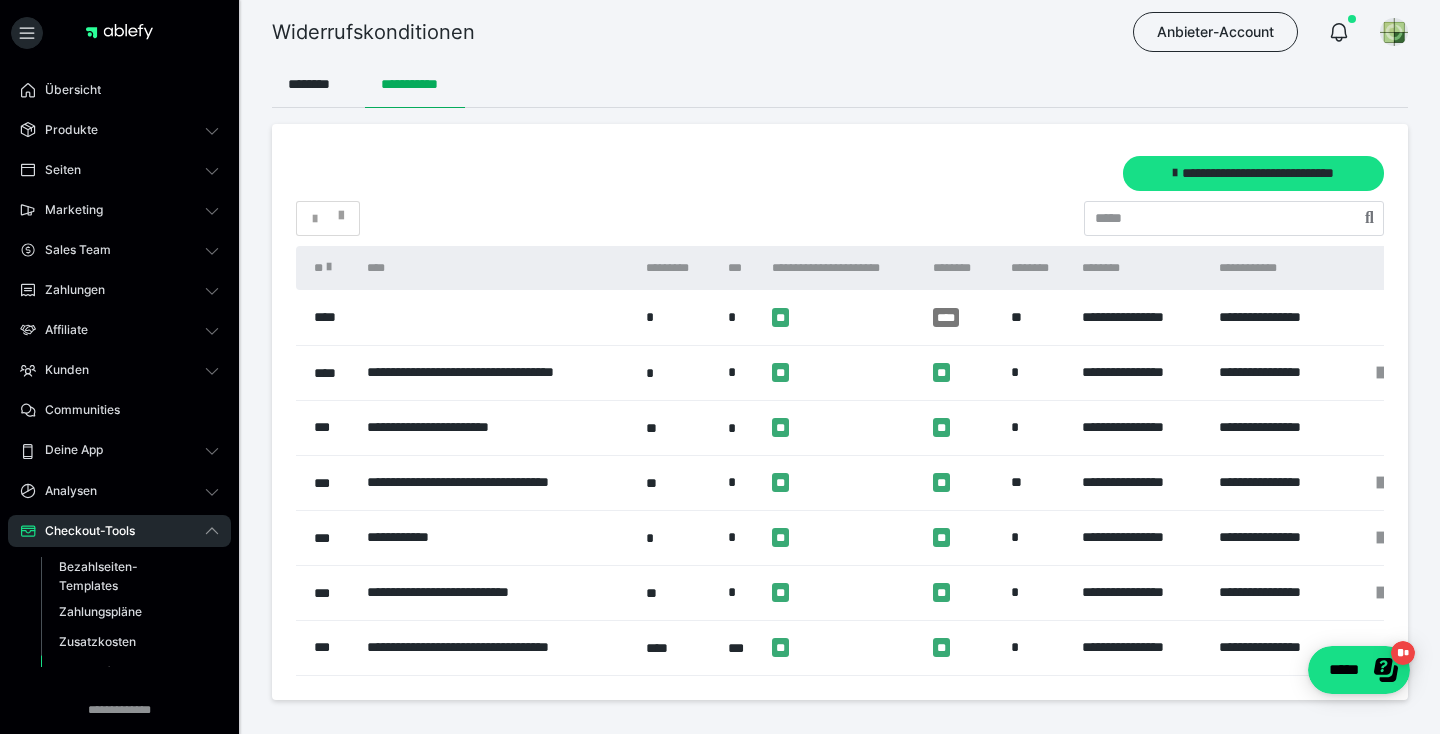 scroll, scrollTop: 0, scrollLeft: 0, axis: both 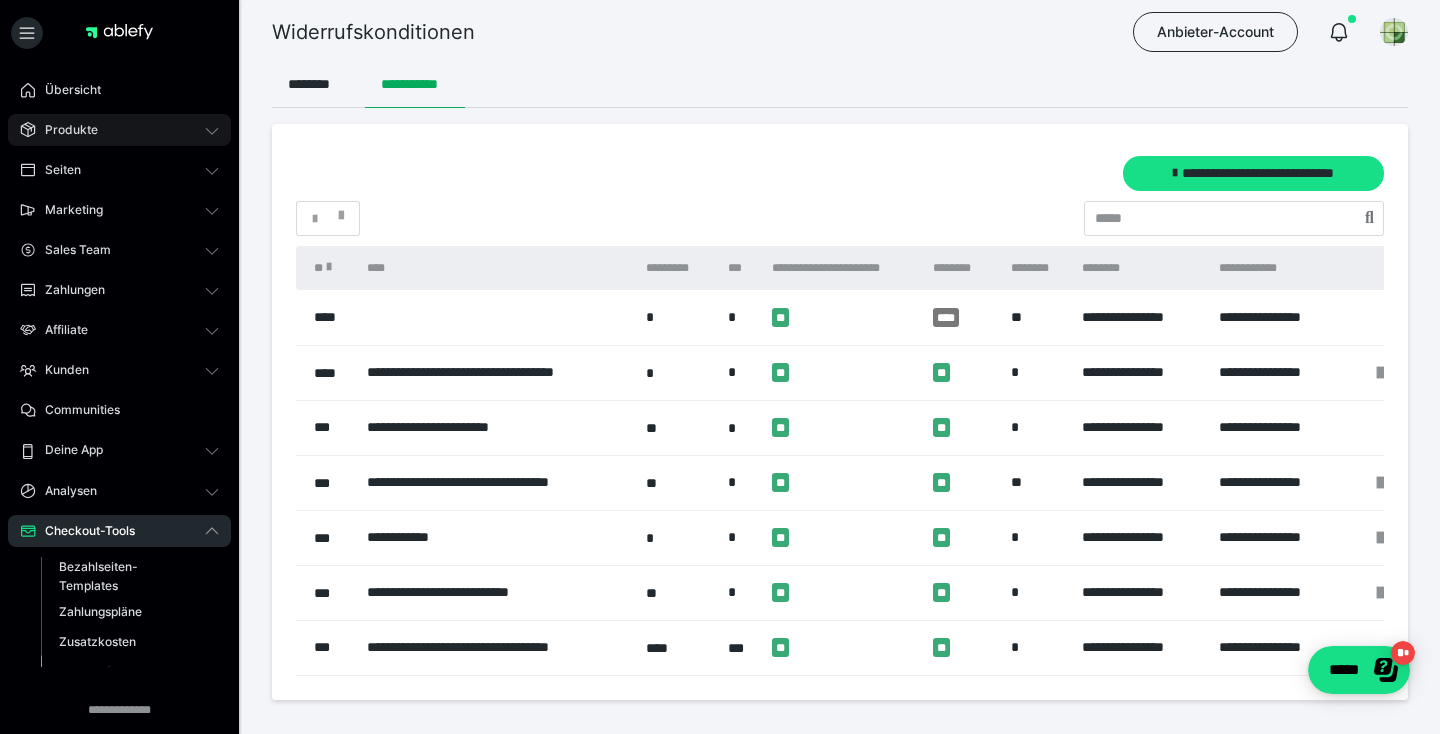 click on "Produkte" at bounding box center (64, 130) 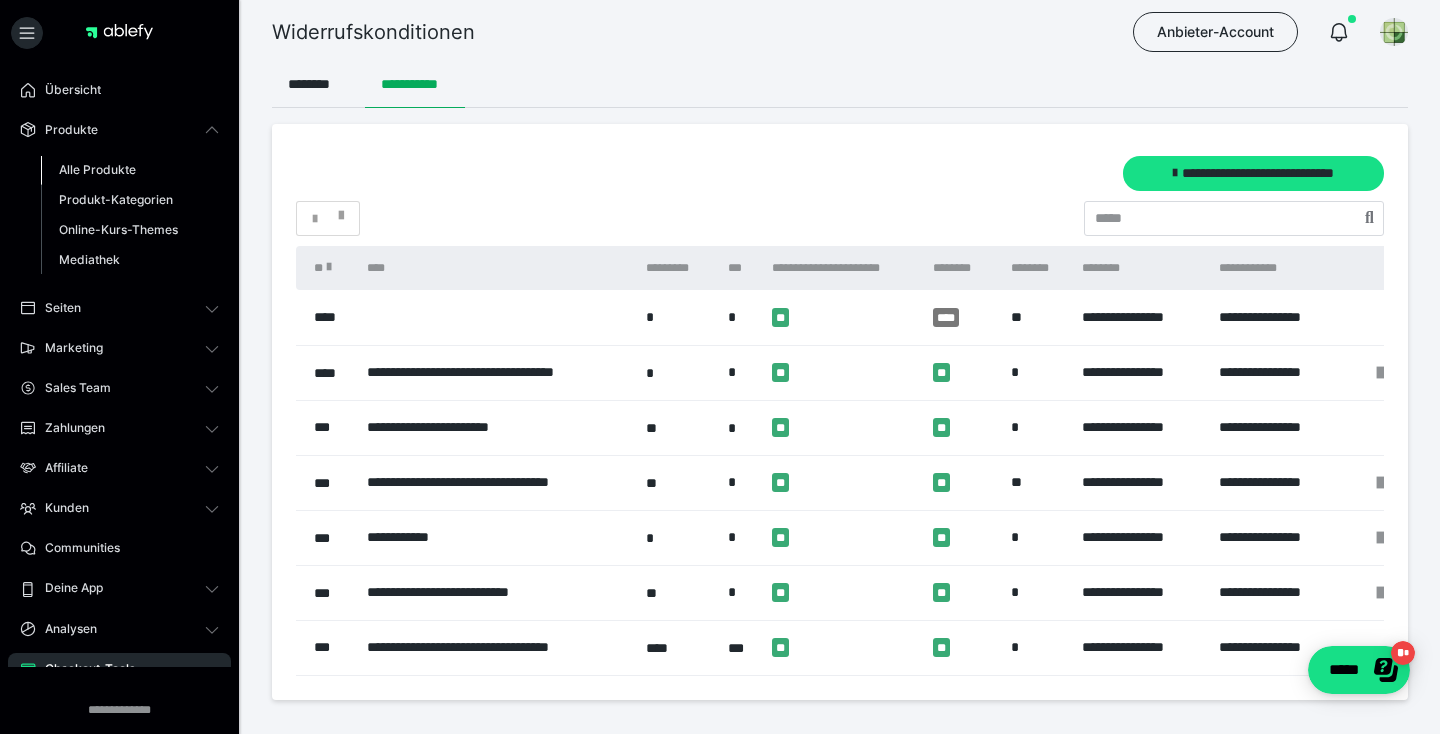 click on "Alle Produkte" at bounding box center [97, 169] 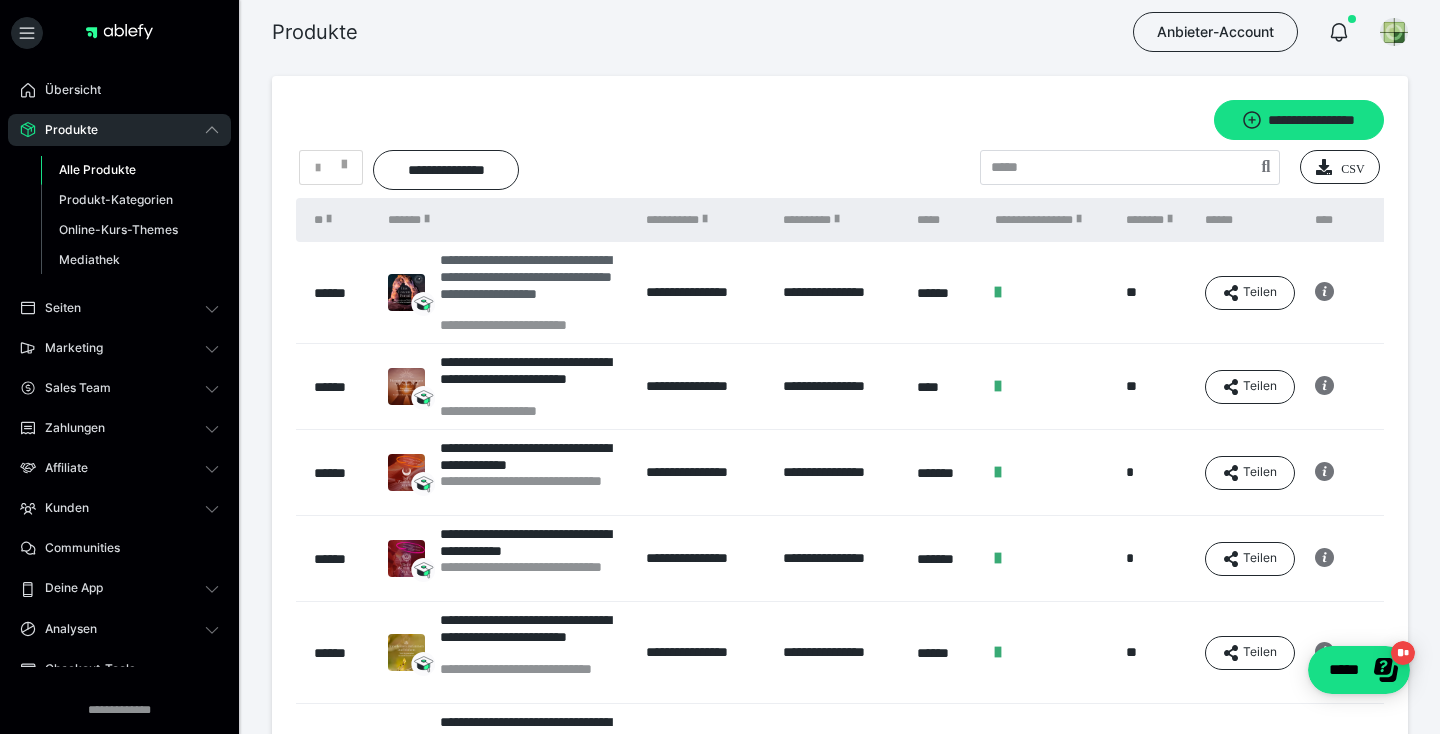 click on "**********" at bounding box center (533, 284) 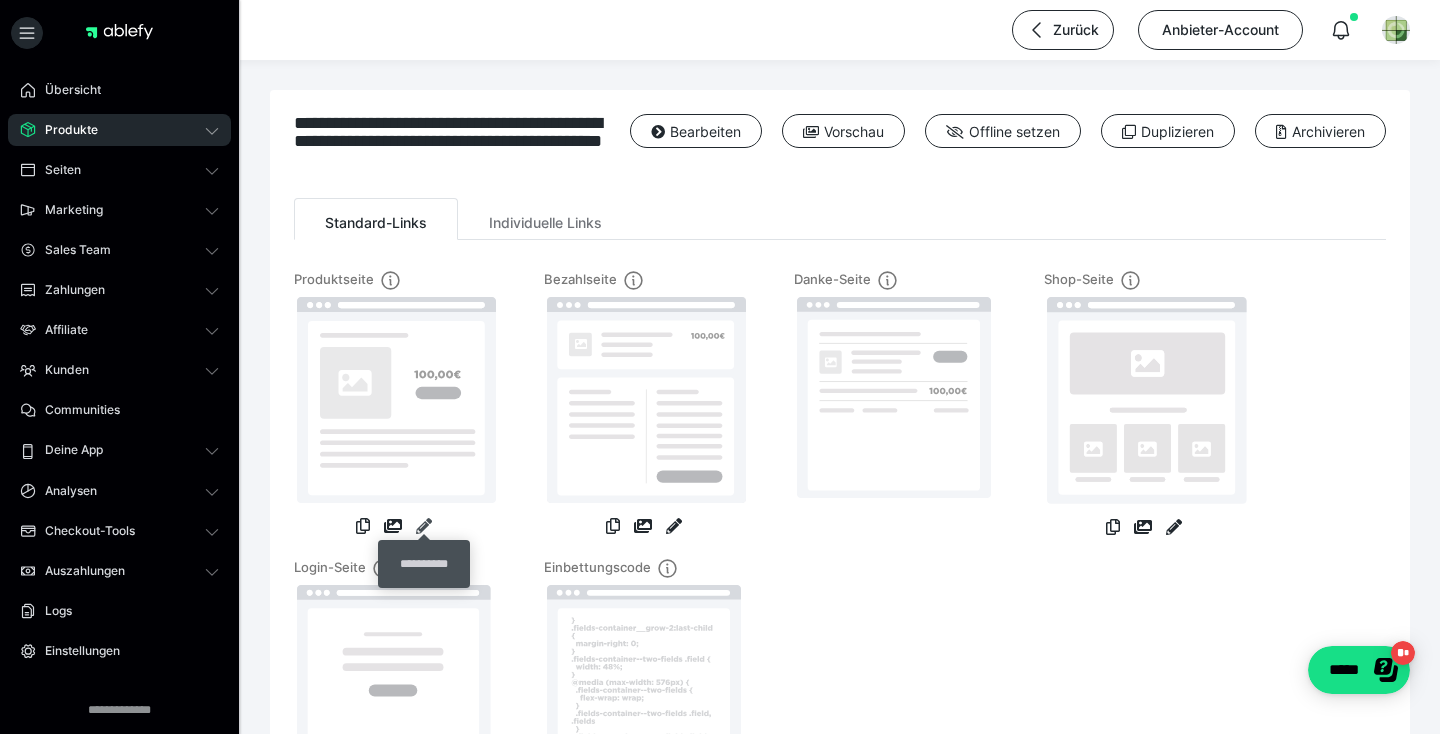 click at bounding box center [424, 526] 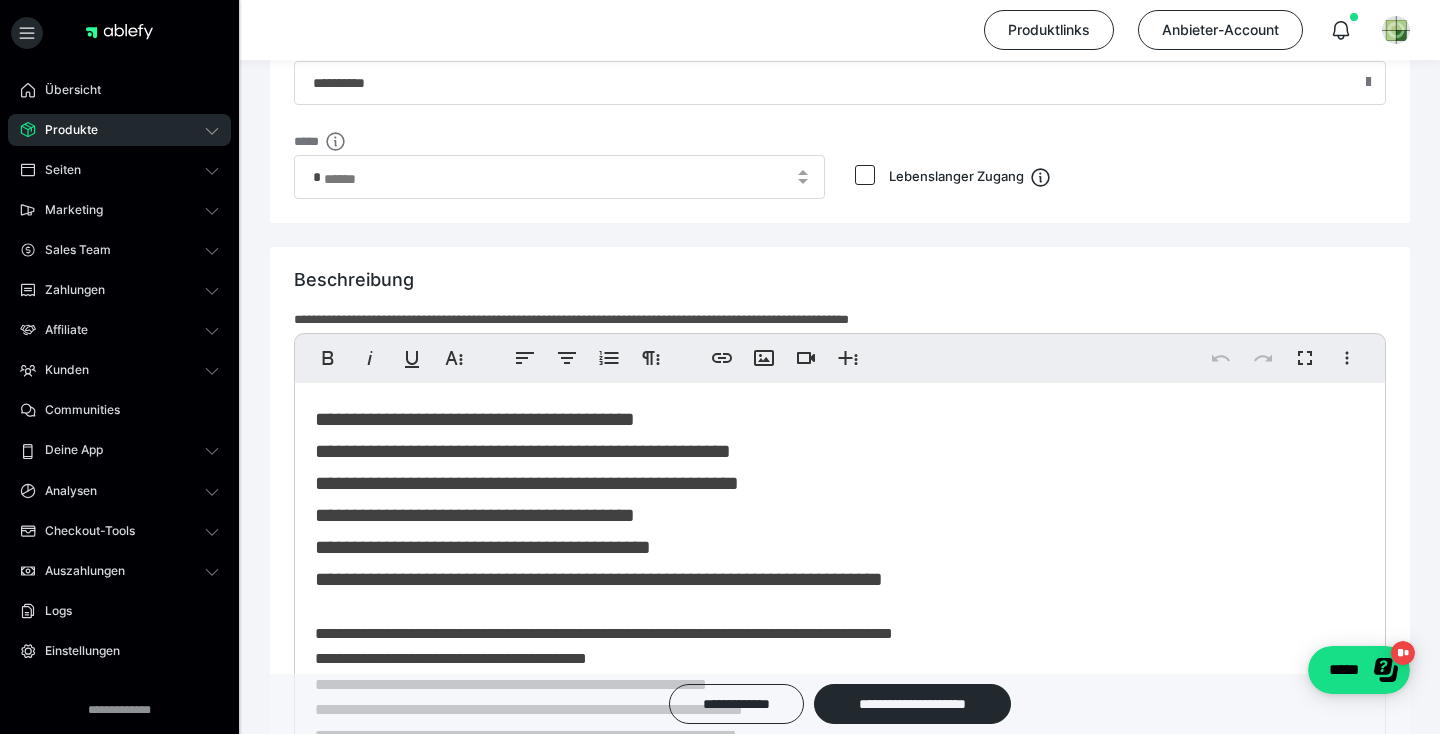 scroll, scrollTop: 1187, scrollLeft: 0, axis: vertical 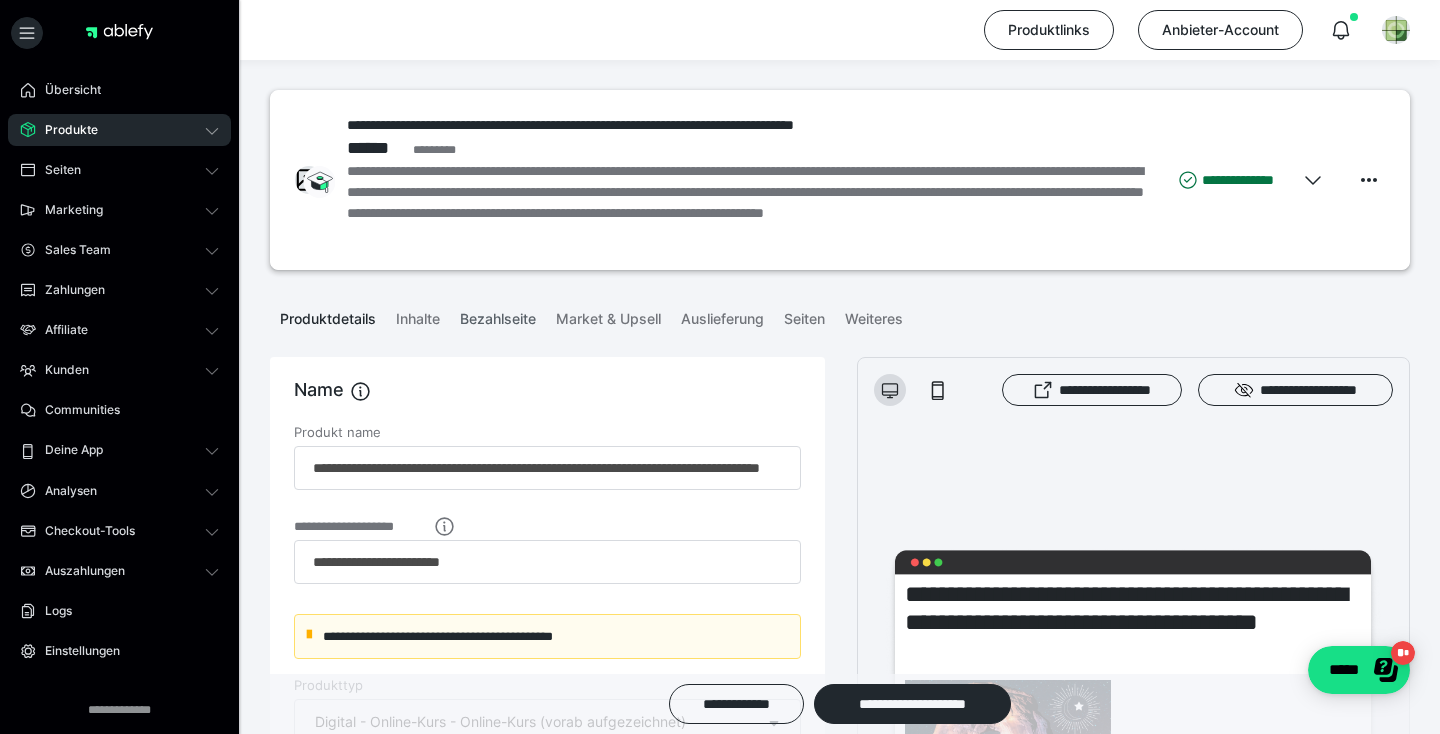 click on "Bezahlseite" at bounding box center (498, 315) 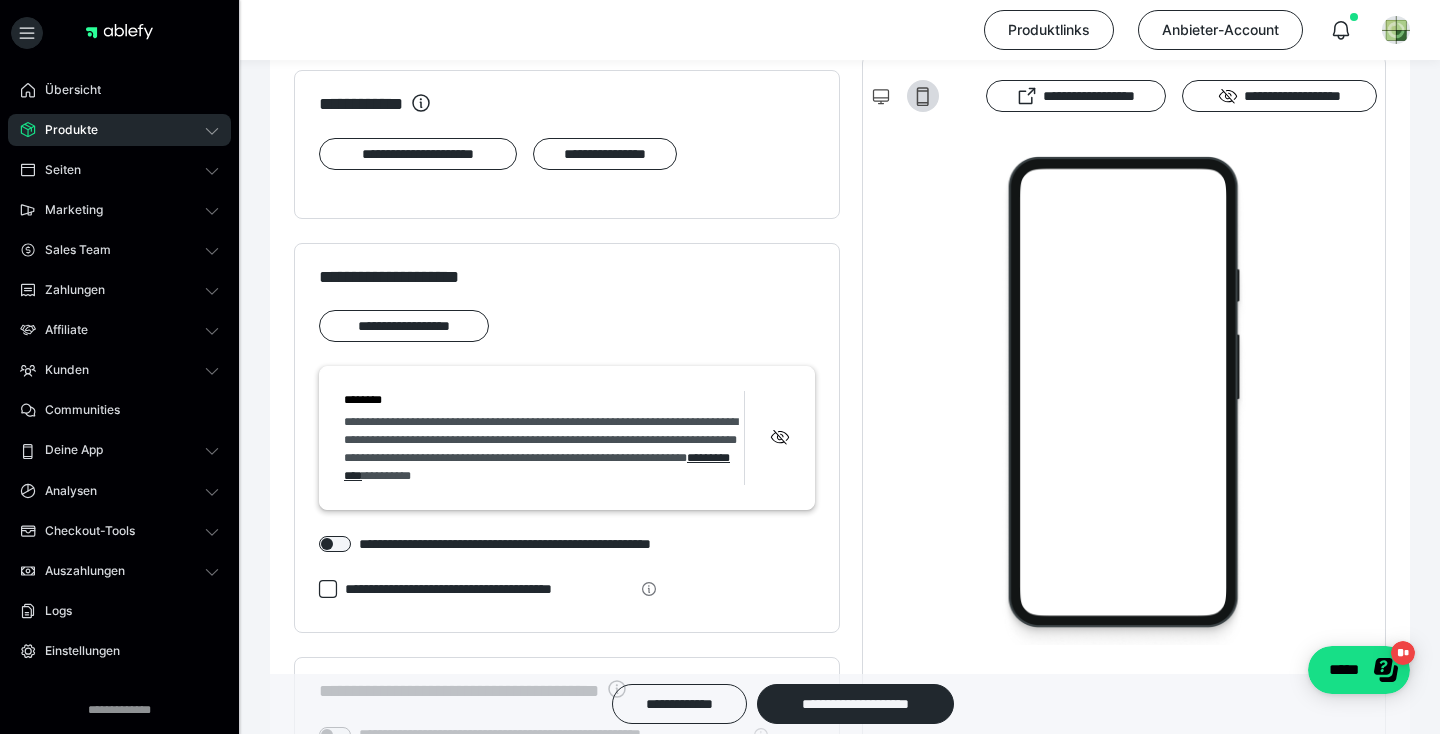 scroll, scrollTop: 1642, scrollLeft: 0, axis: vertical 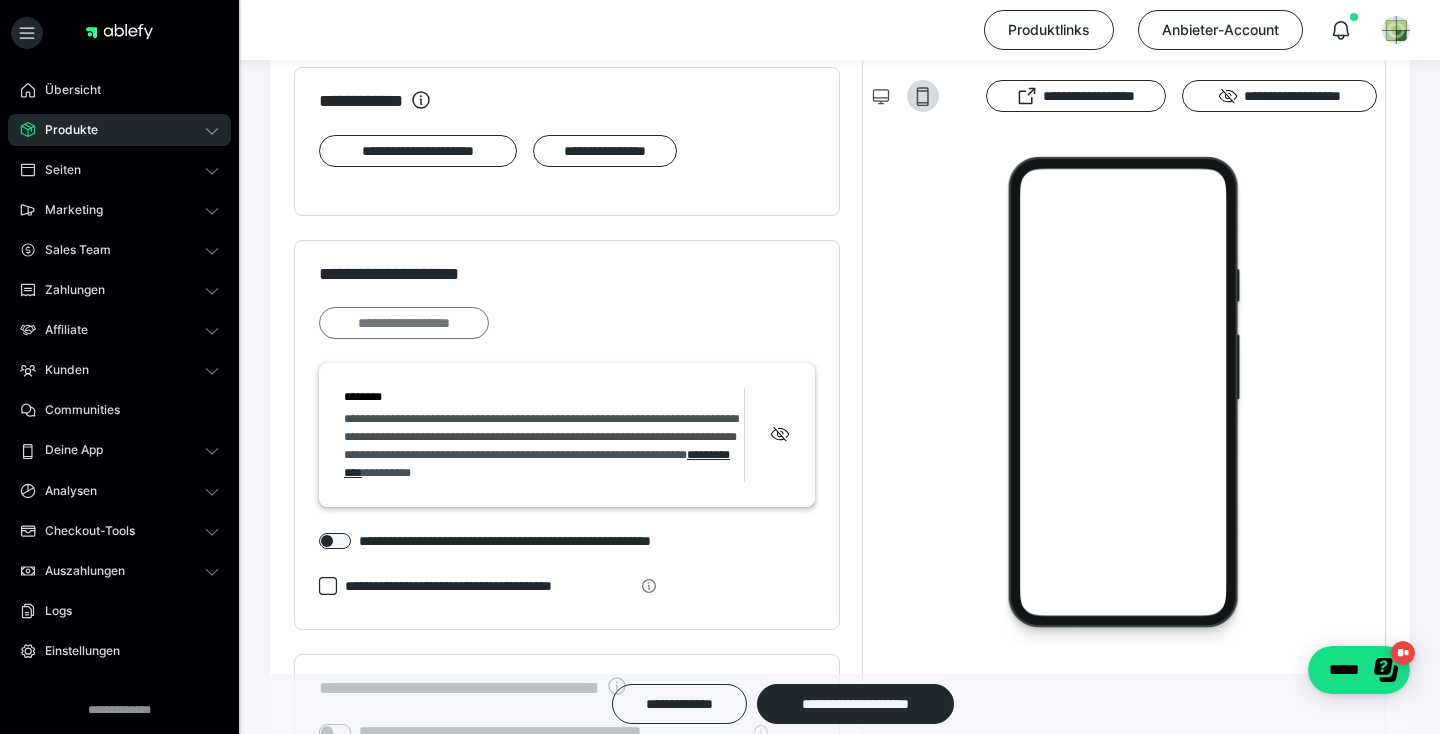 click on "**********" at bounding box center [404, 323] 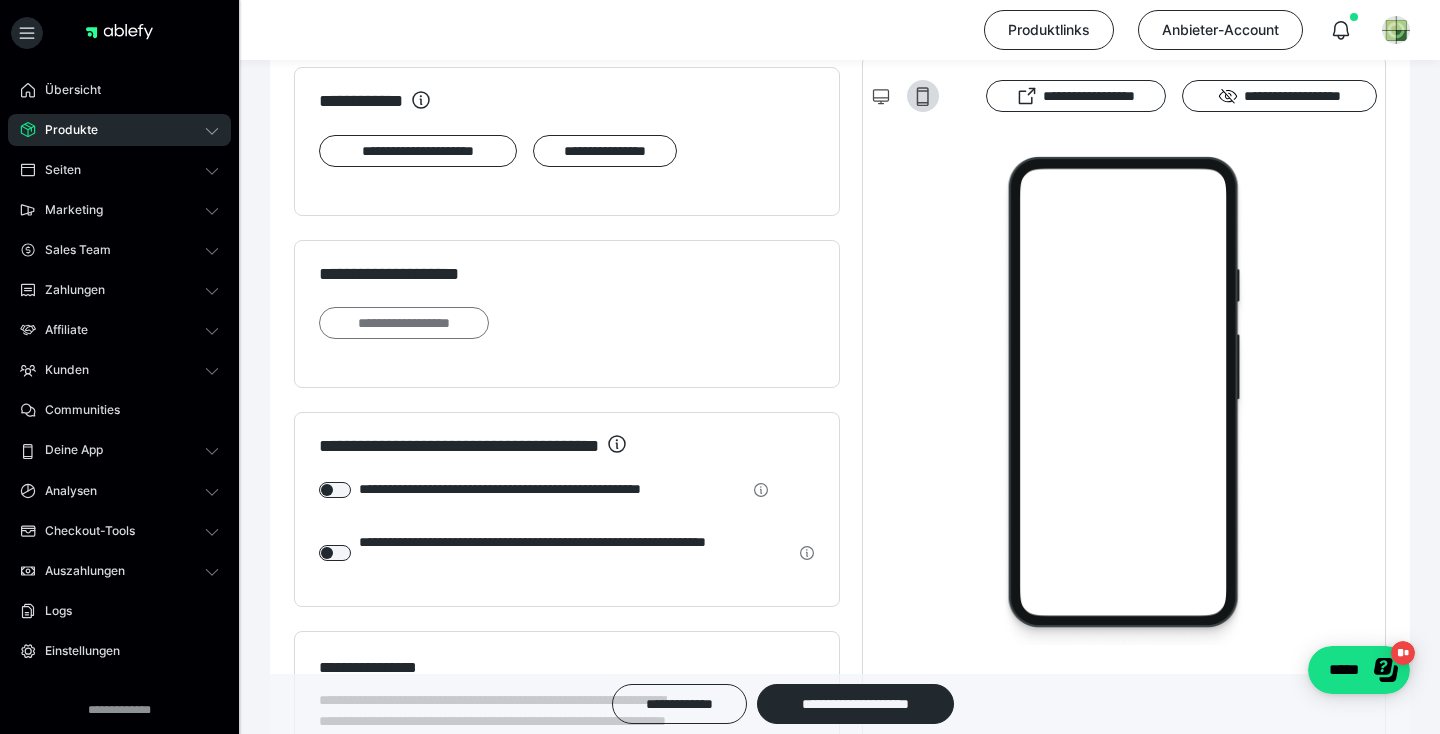 scroll, scrollTop: 0, scrollLeft: 0, axis: both 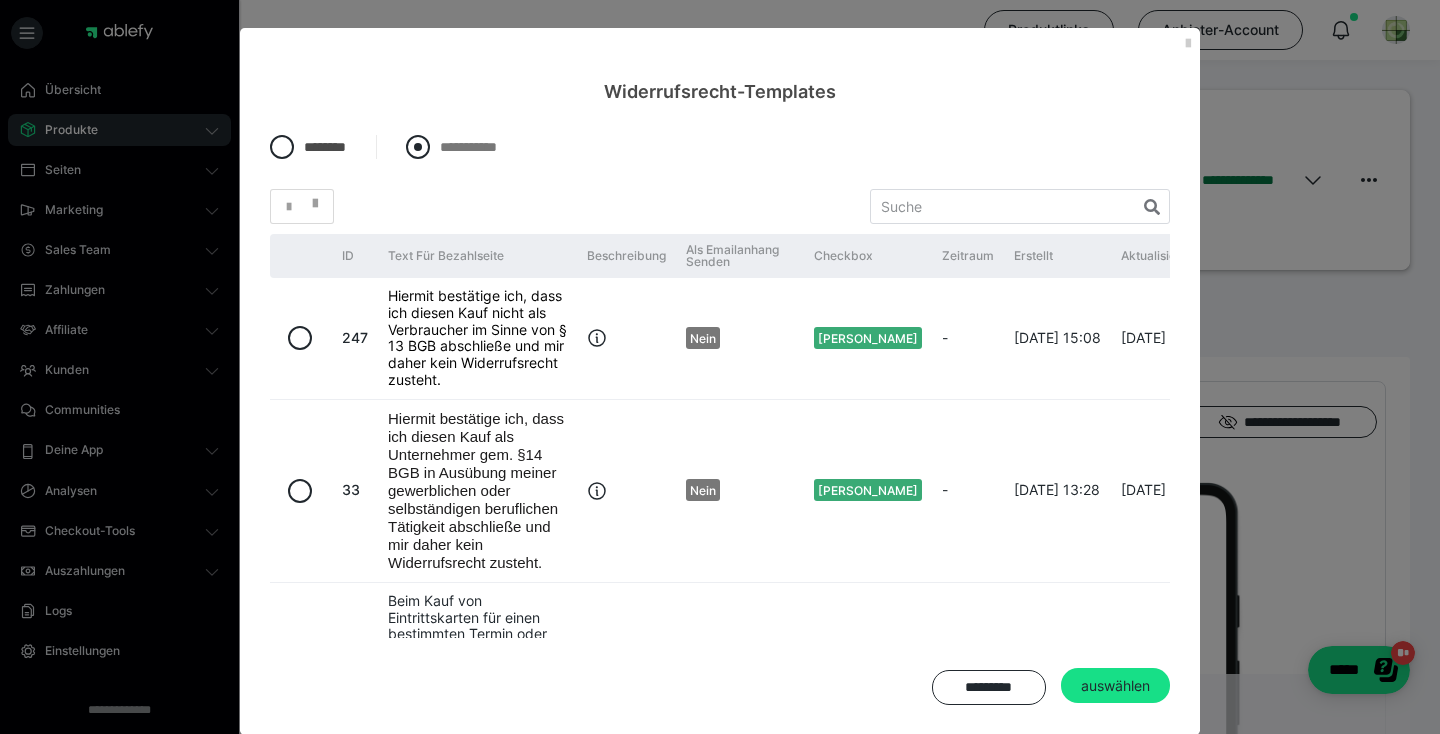 click at bounding box center (418, 147) 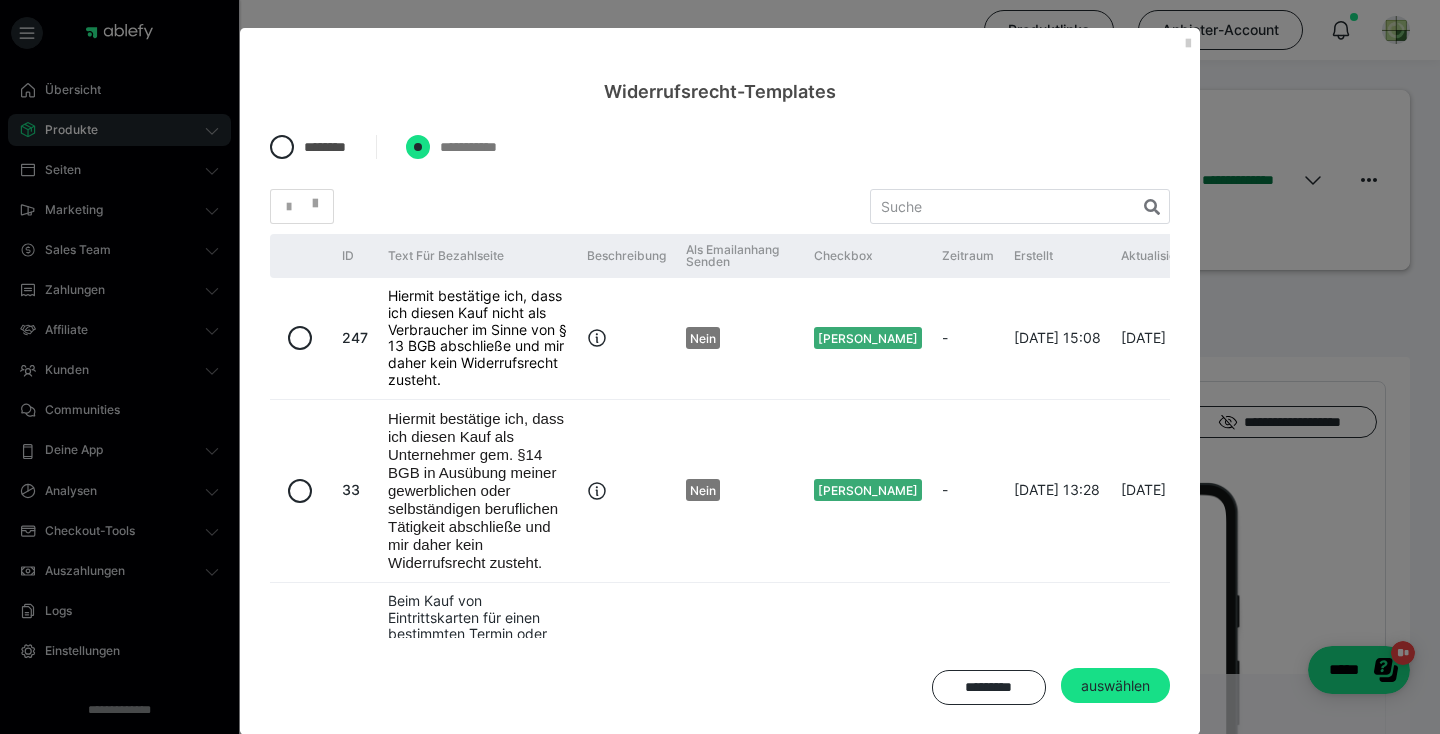 radio on "****" 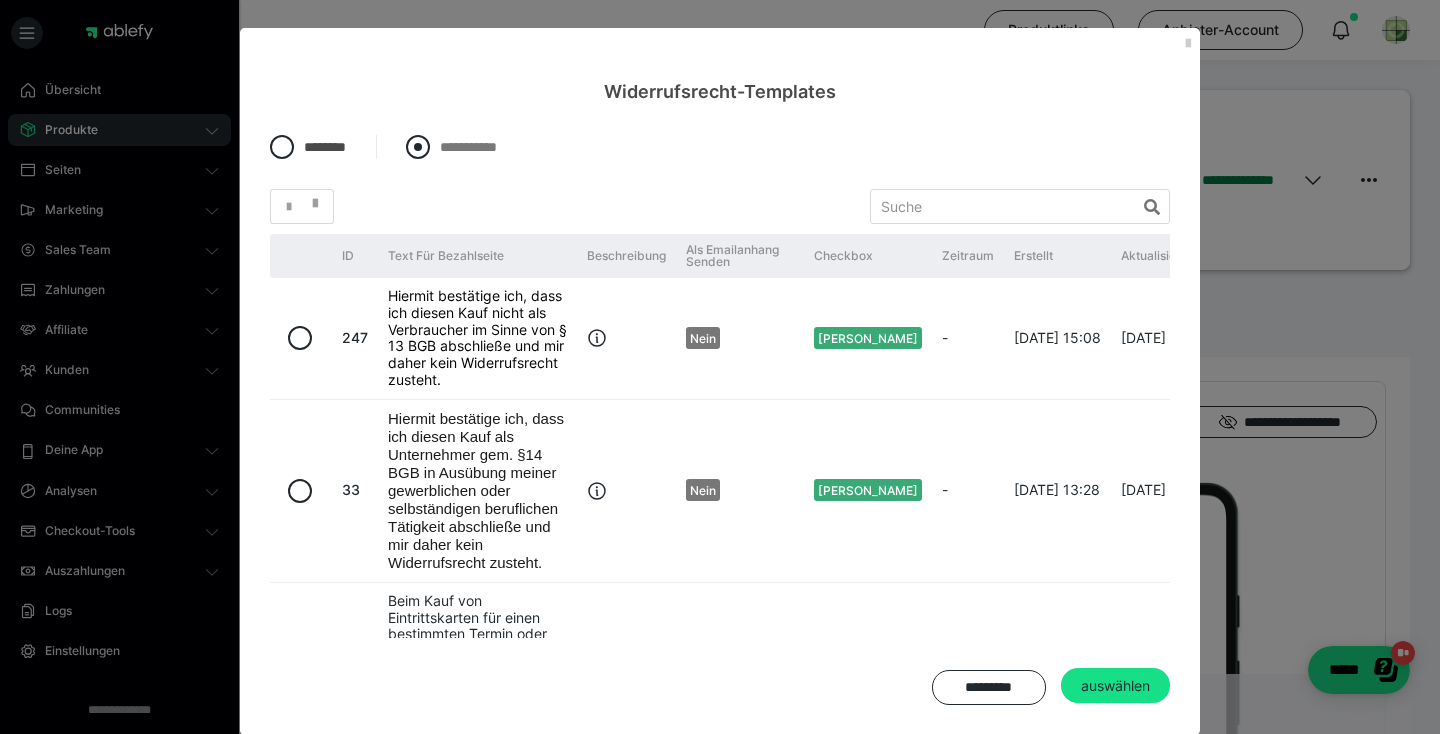radio on "*****" 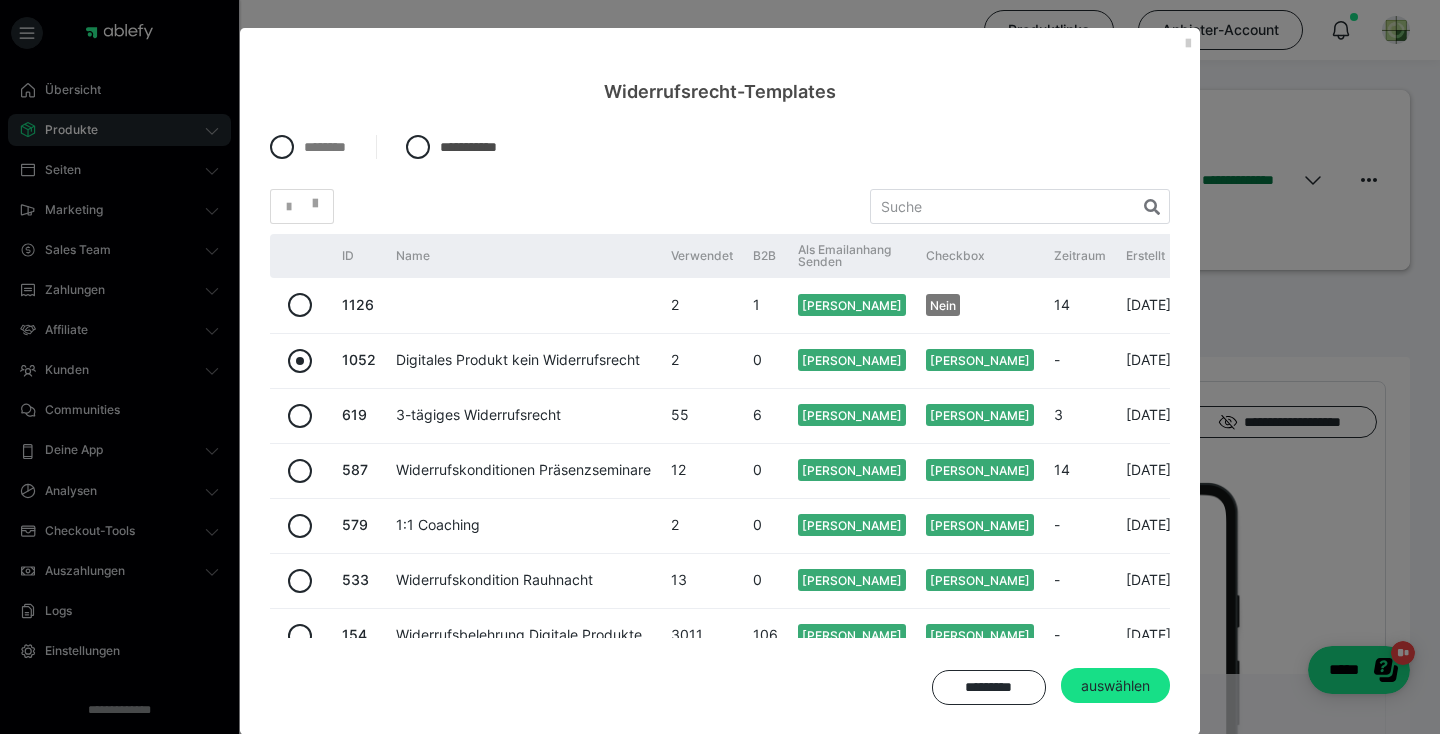 click at bounding box center (300, 361) 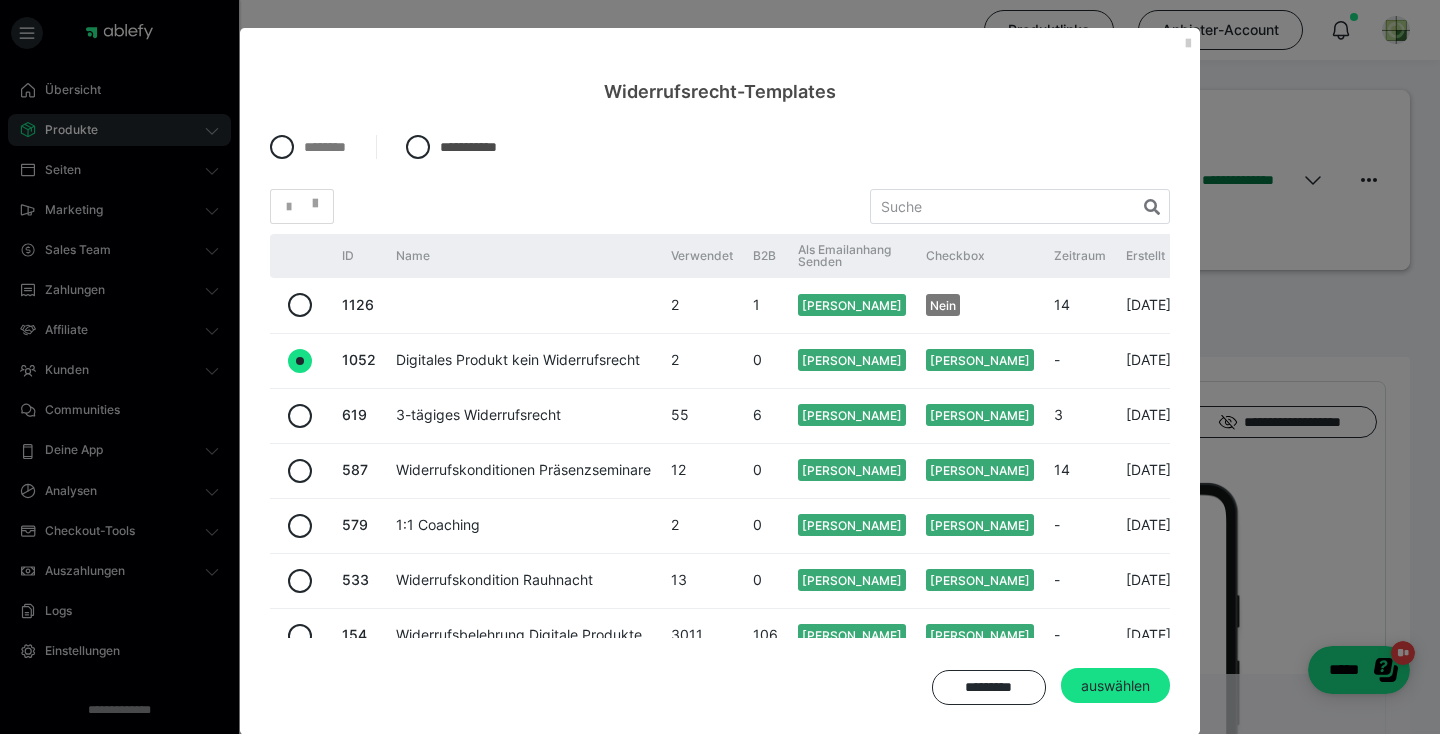 radio on "true" 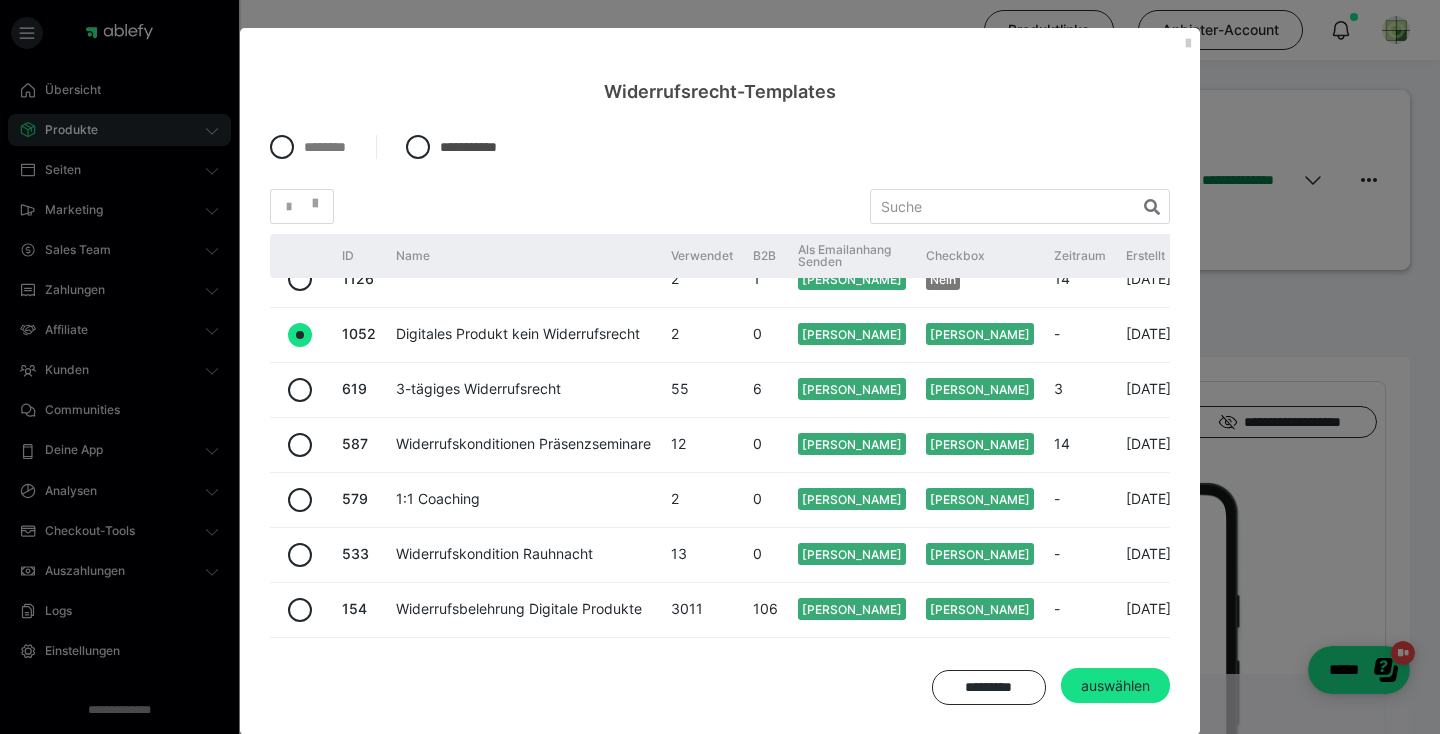 scroll, scrollTop: 38, scrollLeft: 0, axis: vertical 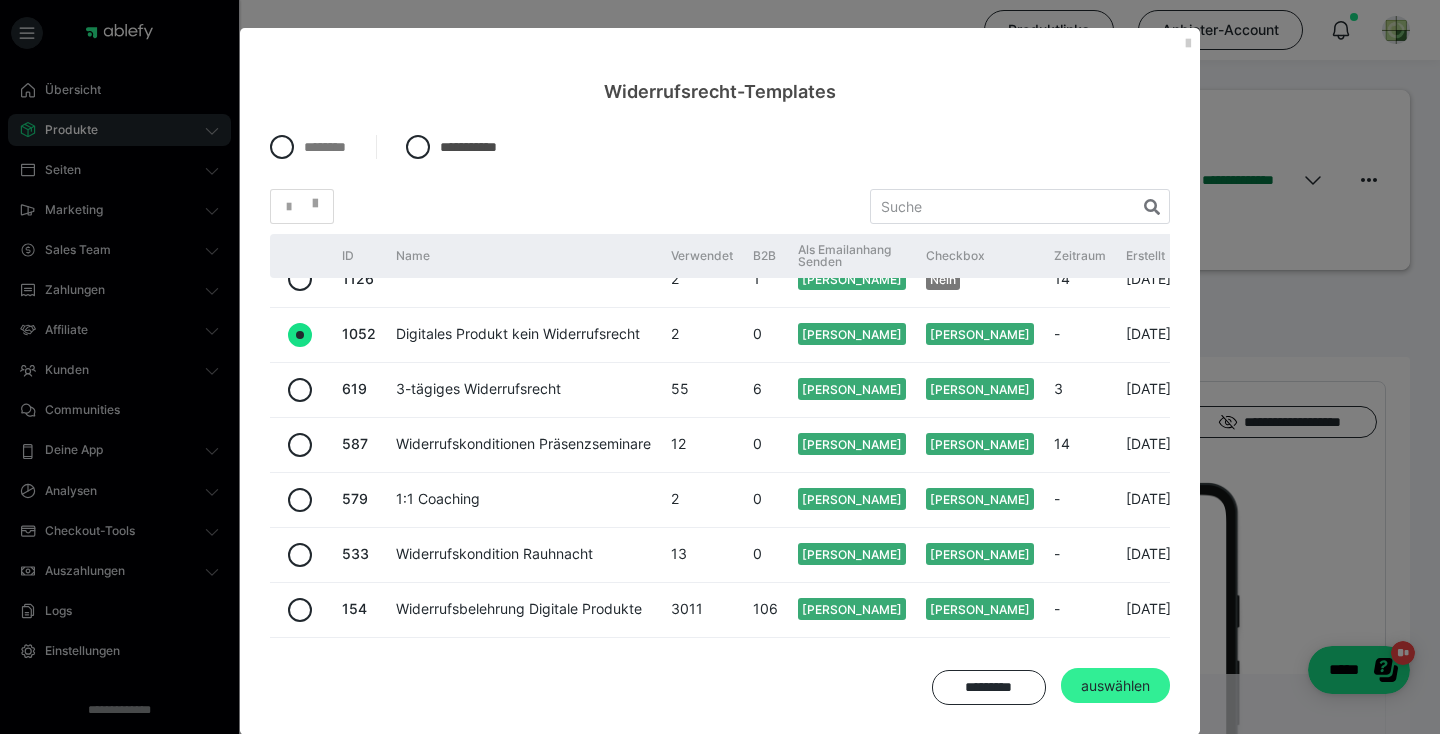 click on "auswählen" at bounding box center (1115, 686) 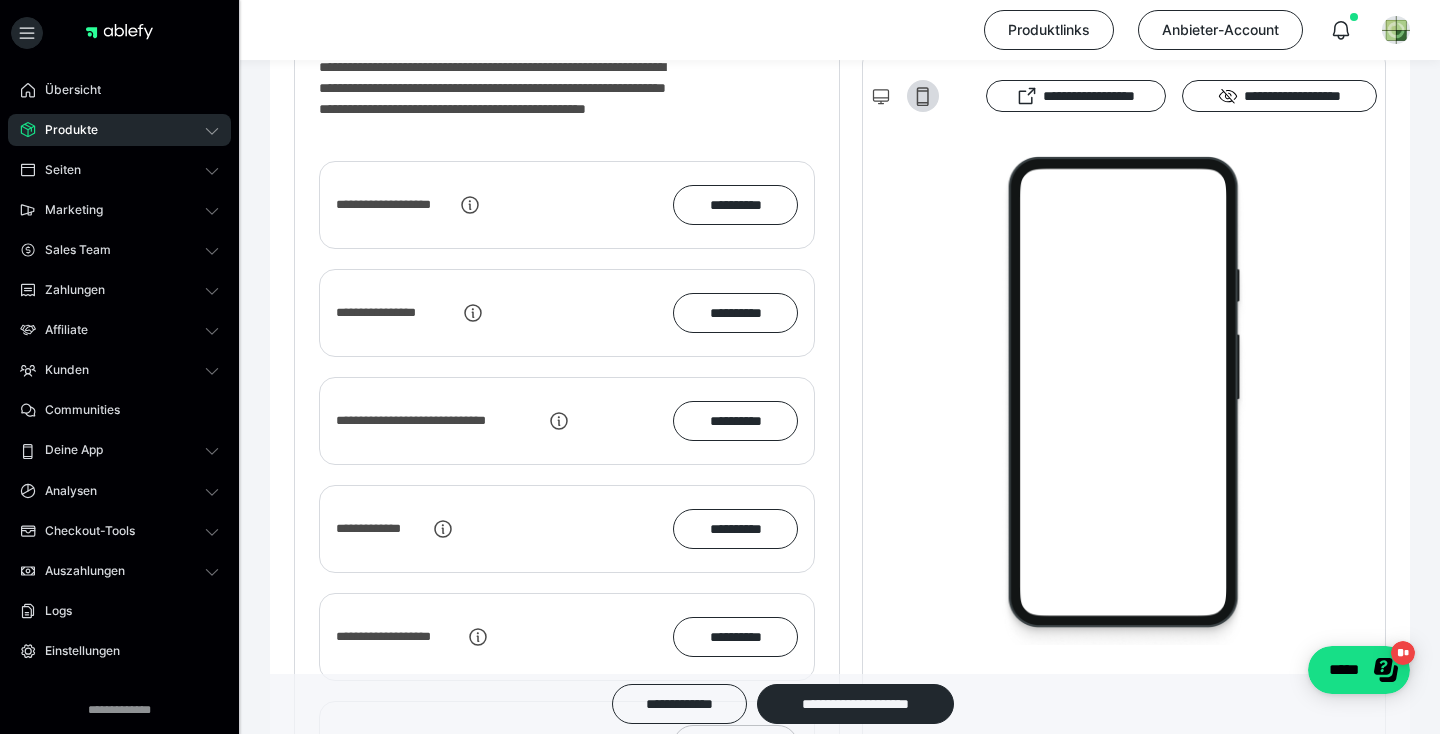 scroll, scrollTop: 2555, scrollLeft: 0, axis: vertical 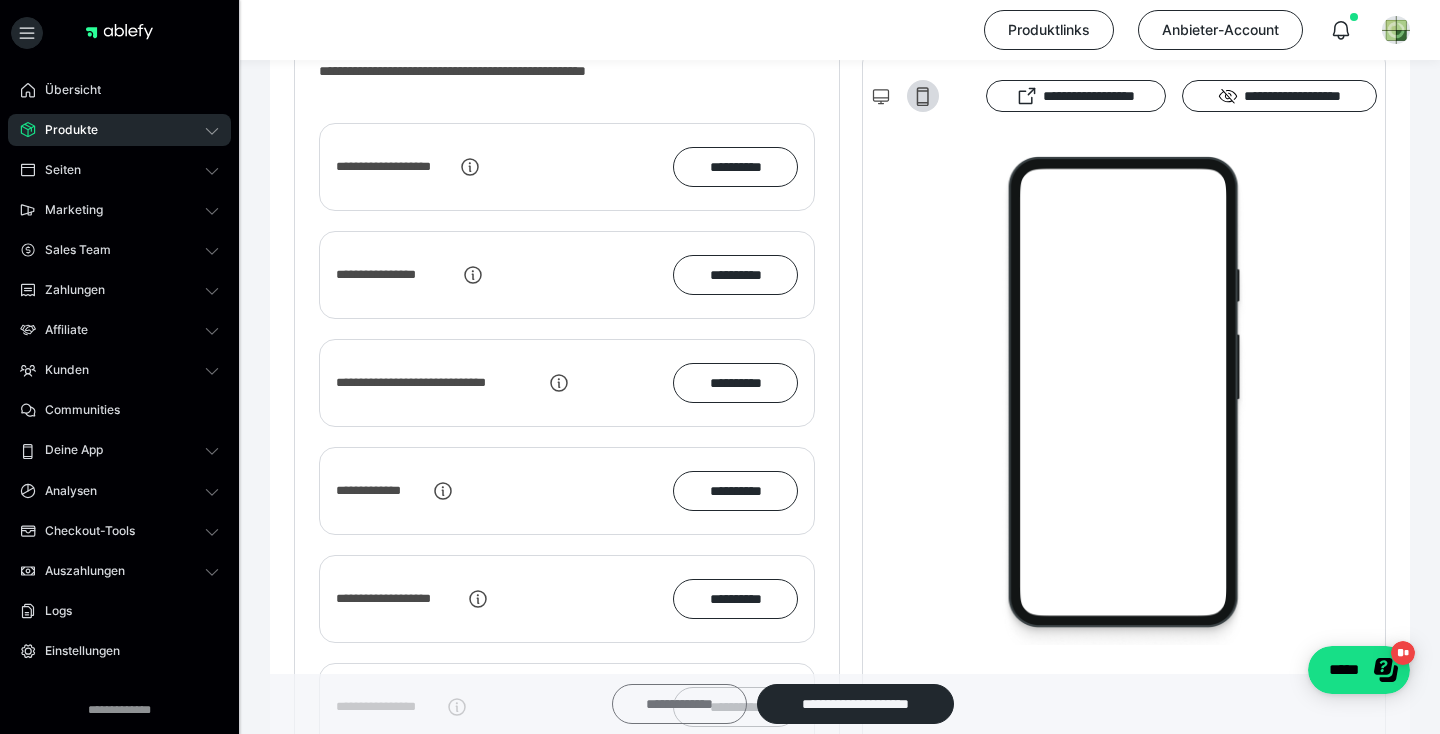 click on "**********" at bounding box center (679, 704) 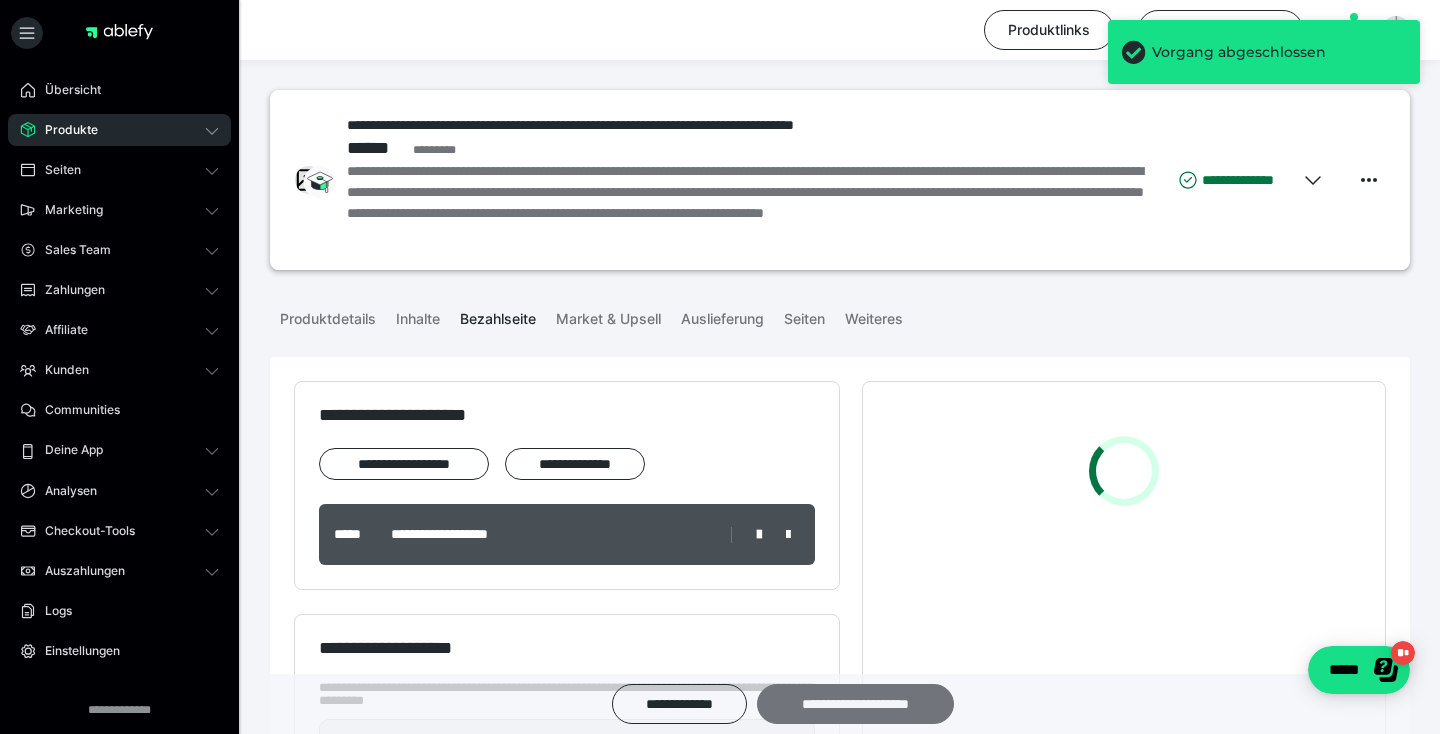 click on "**********" at bounding box center [855, 704] 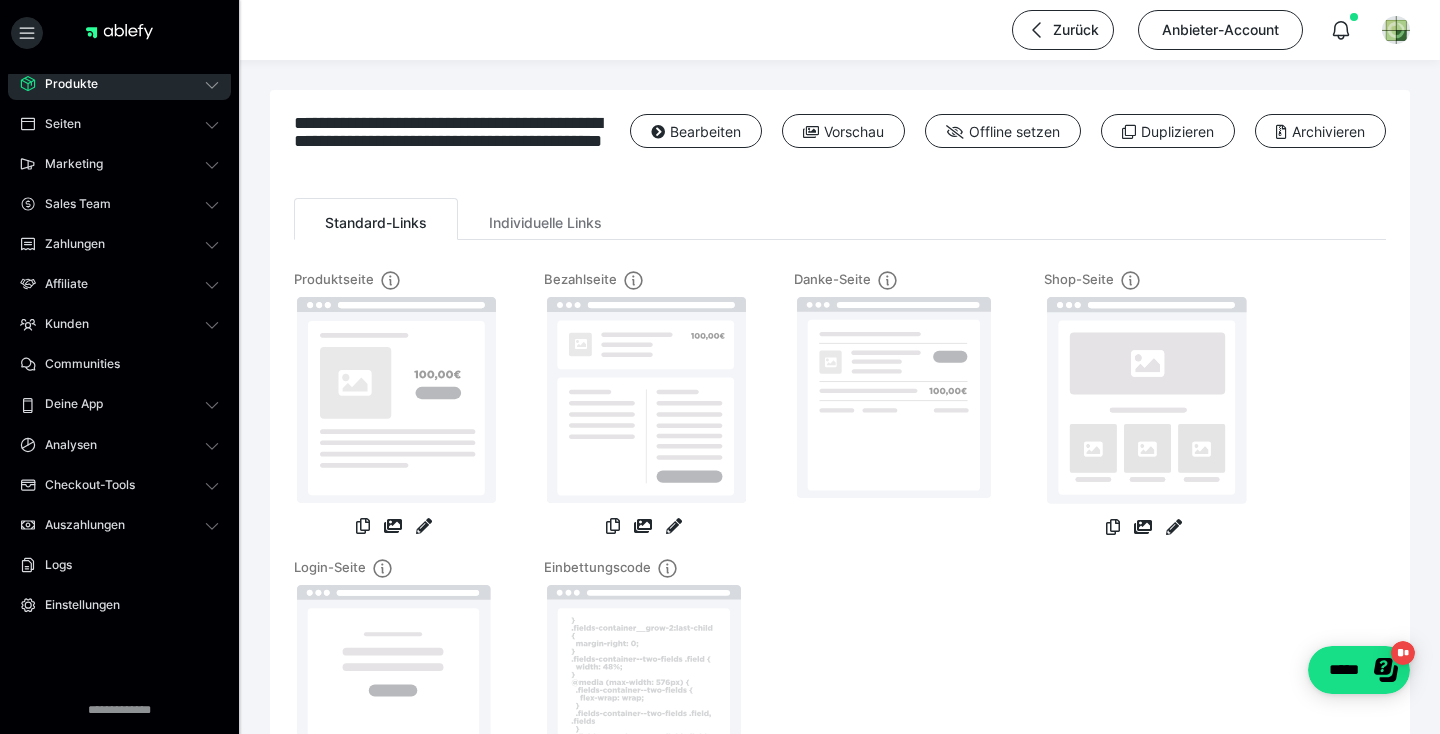 scroll, scrollTop: 46, scrollLeft: 0, axis: vertical 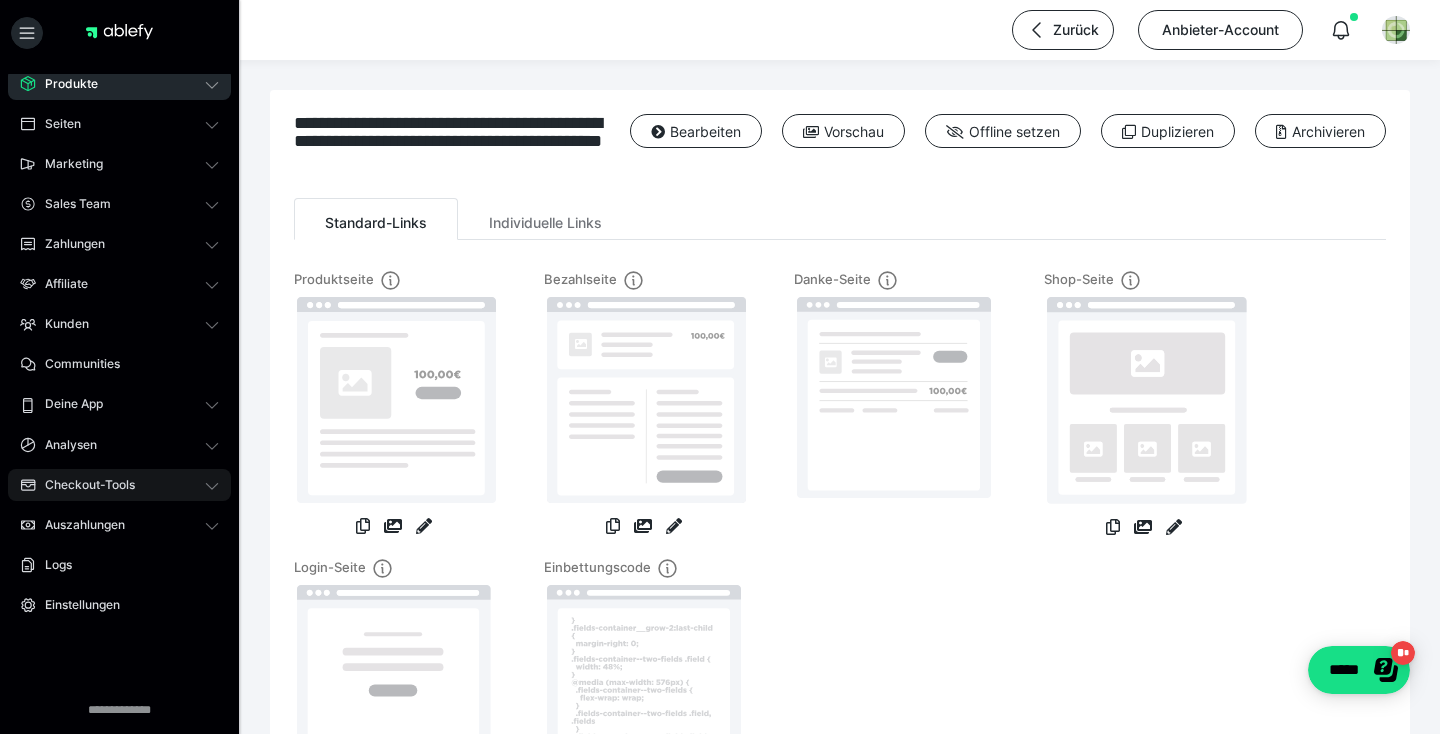 click on "Checkout-Tools" at bounding box center (83, 485) 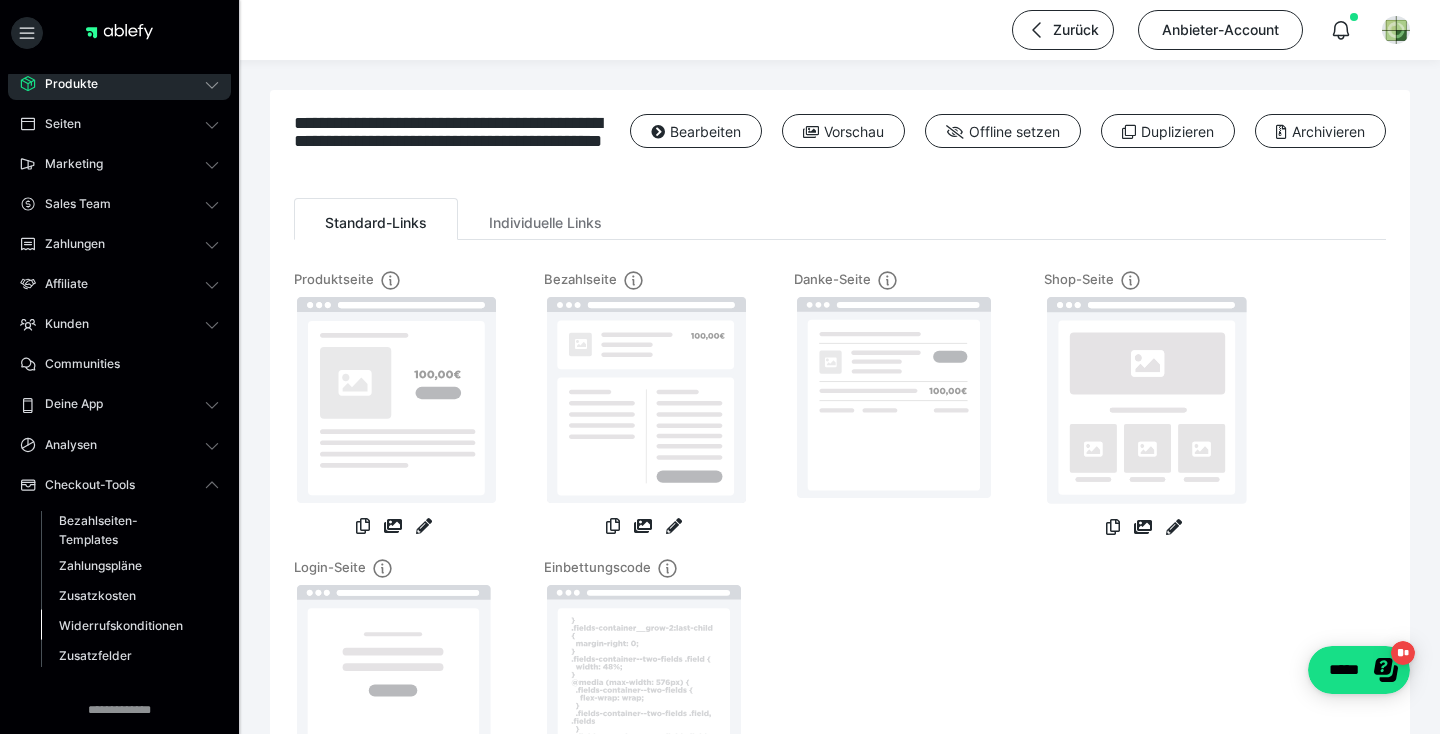 click on "Widerrufskonditionen" at bounding box center [121, 625] 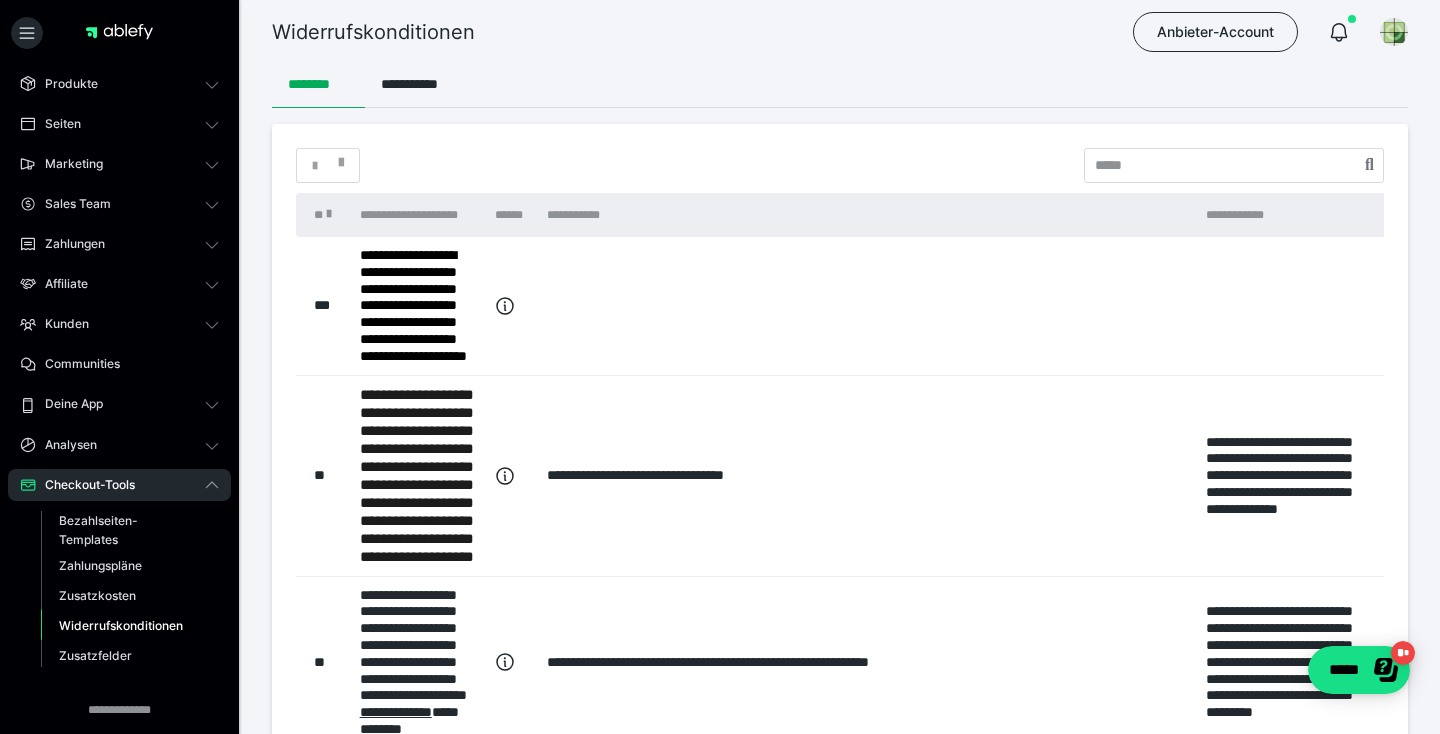 scroll, scrollTop: 0, scrollLeft: 0, axis: both 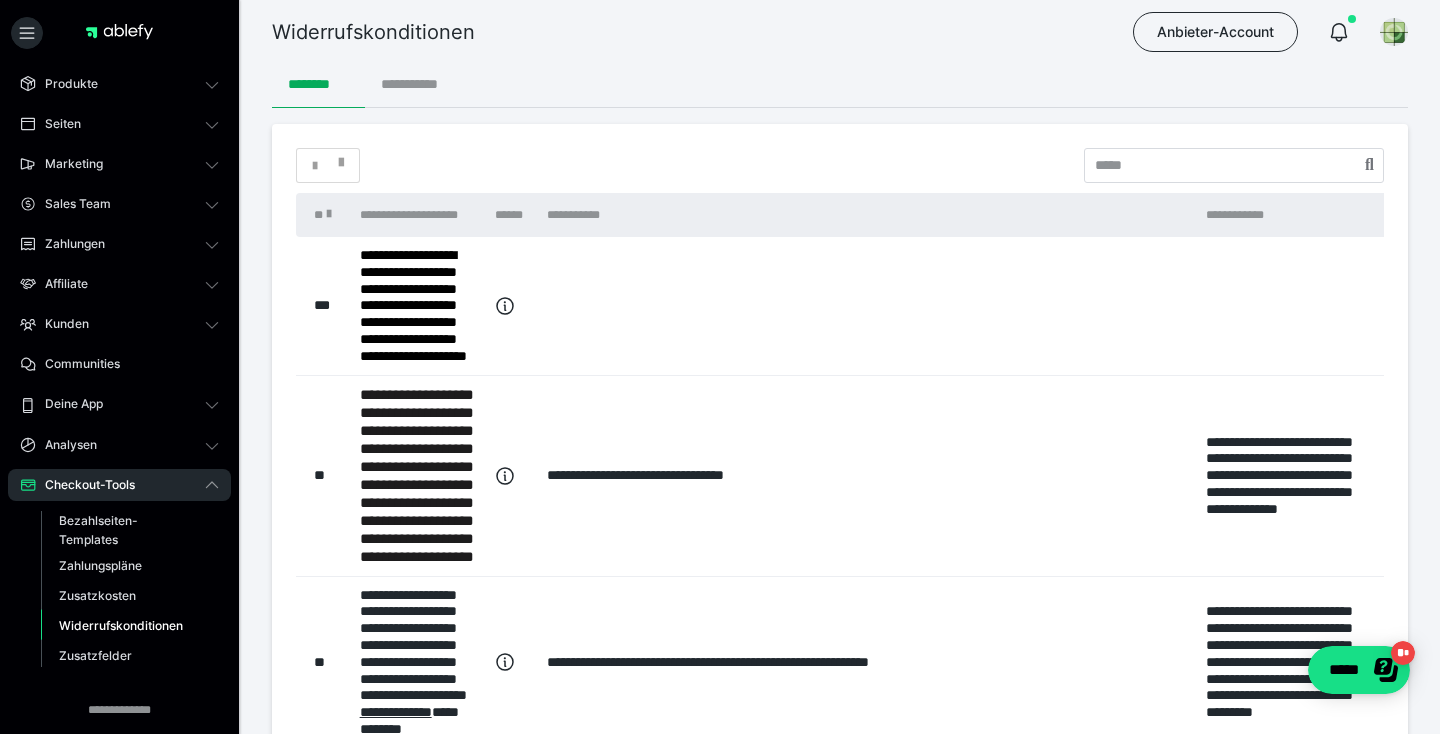 click on "**********" at bounding box center (415, 84) 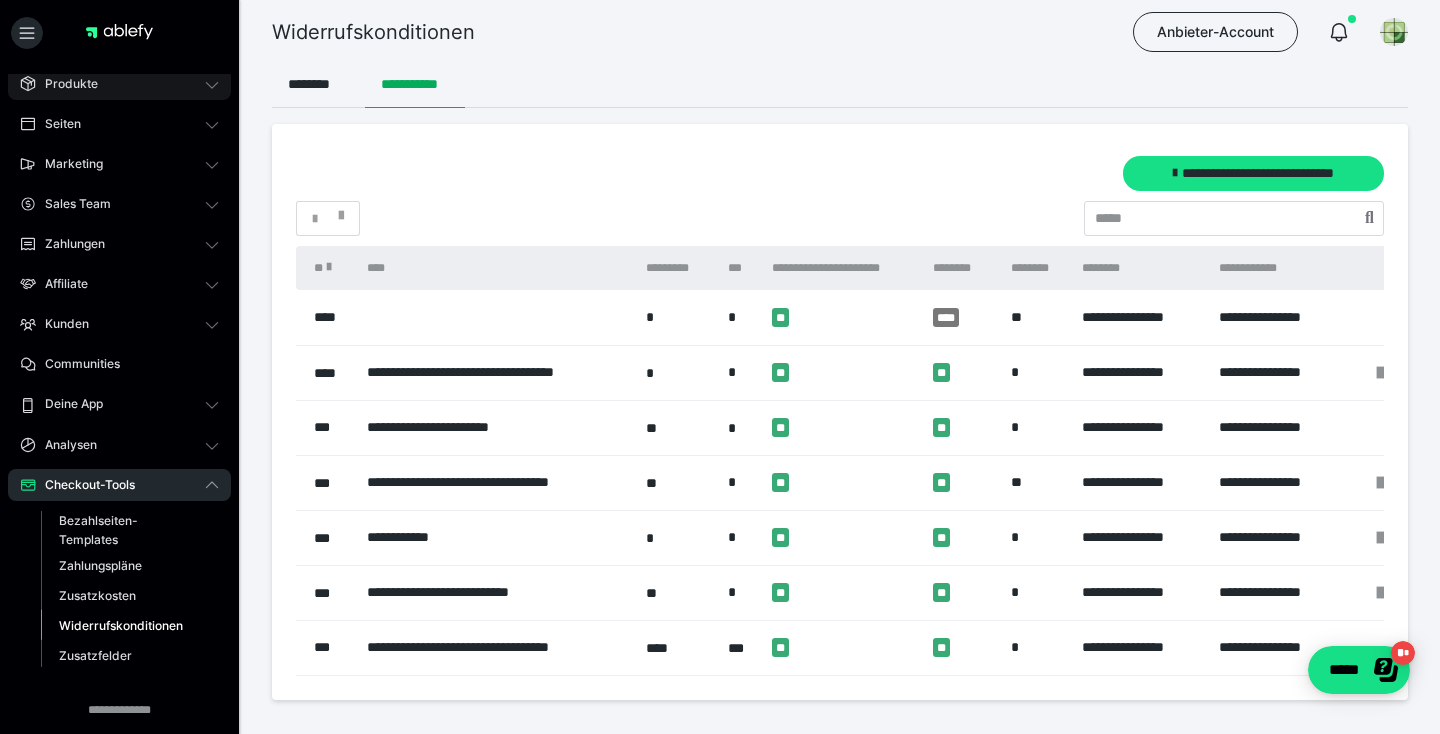 click on "Produkte" at bounding box center (64, 84) 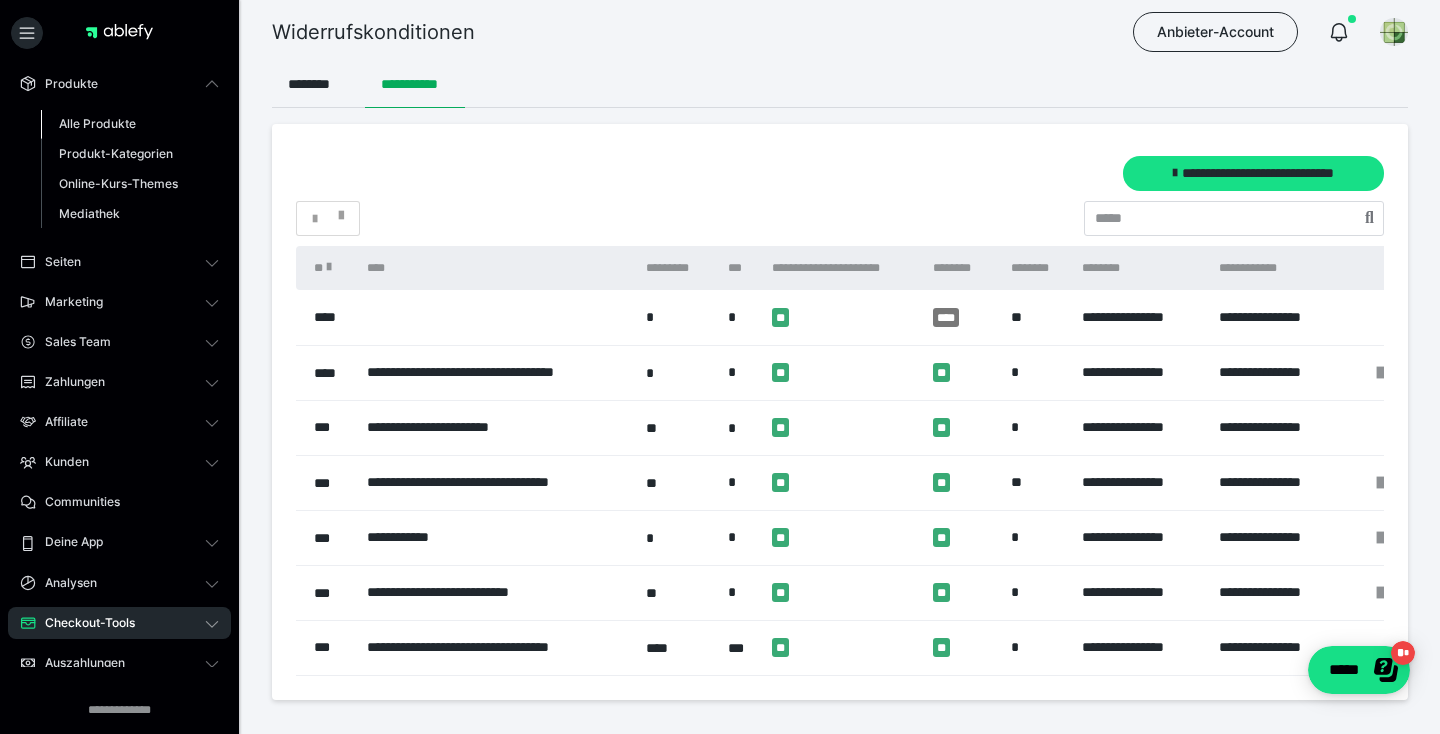 click on "Alle Produkte" at bounding box center [97, 123] 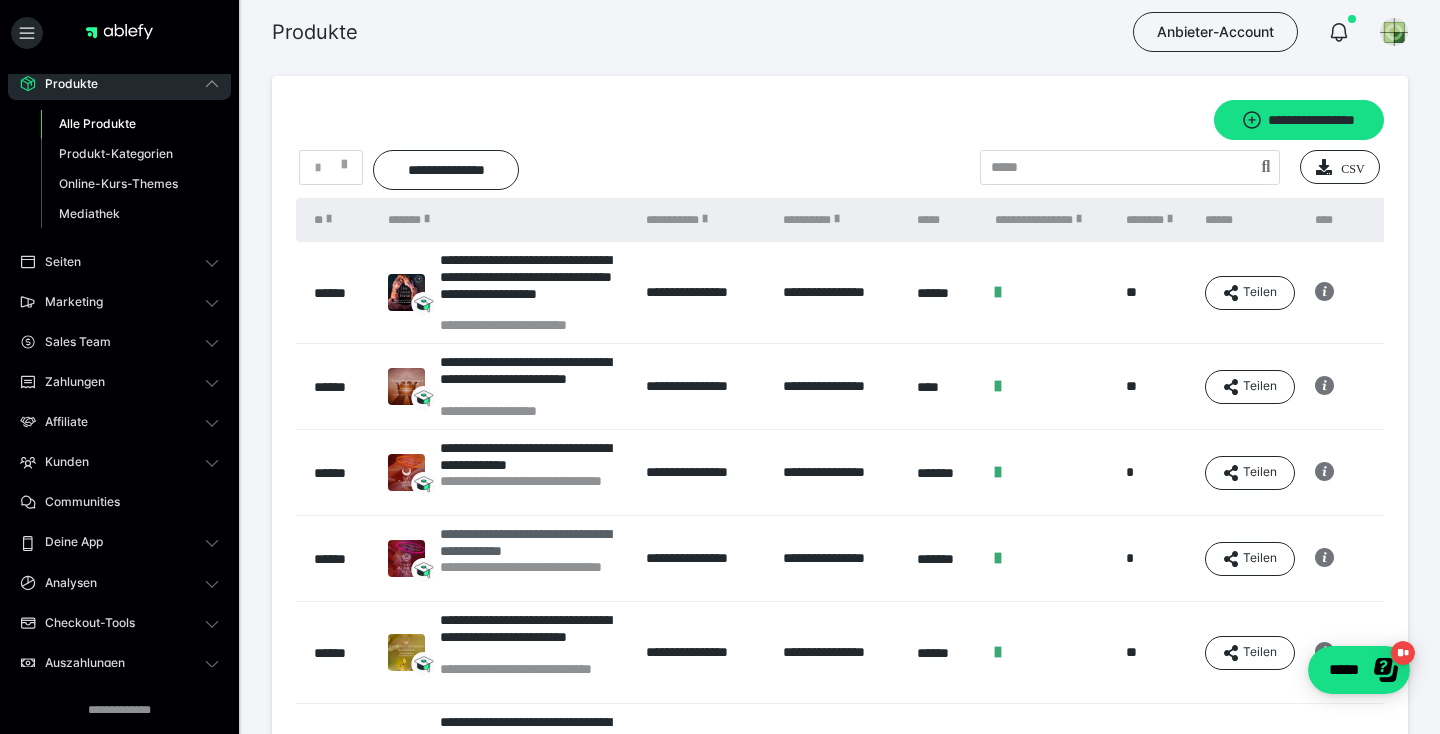 click on "**********" at bounding box center [533, 542] 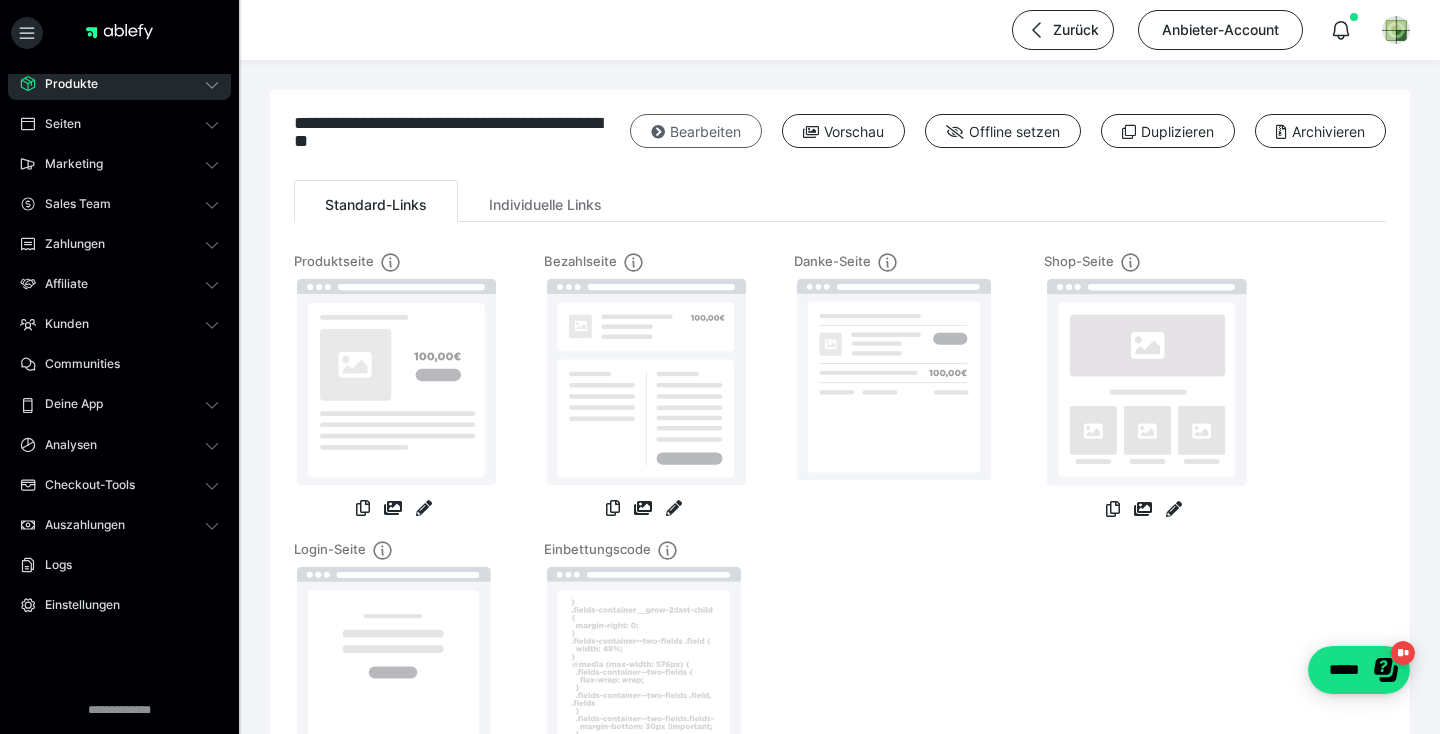 click on "Bearbeiten" at bounding box center (696, 131) 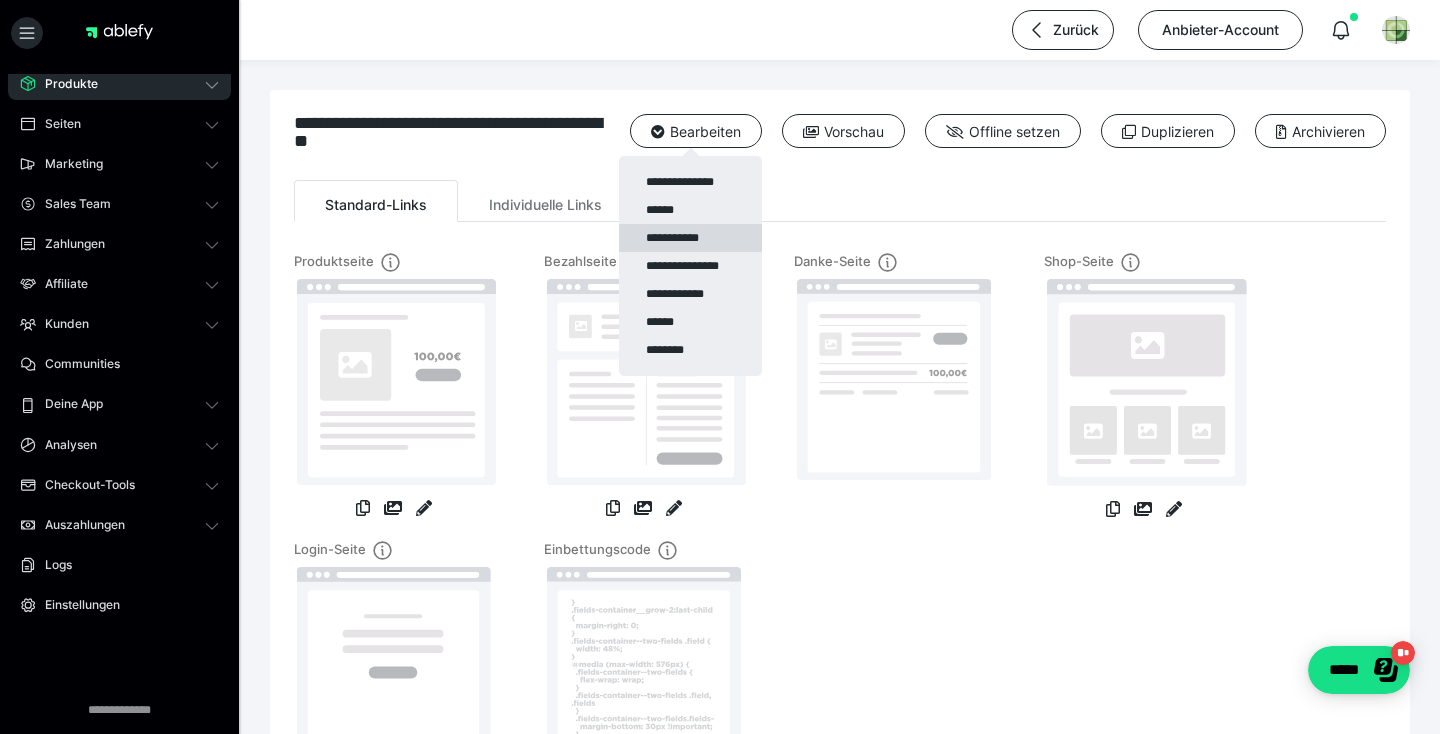 click on "**********" at bounding box center [690, 238] 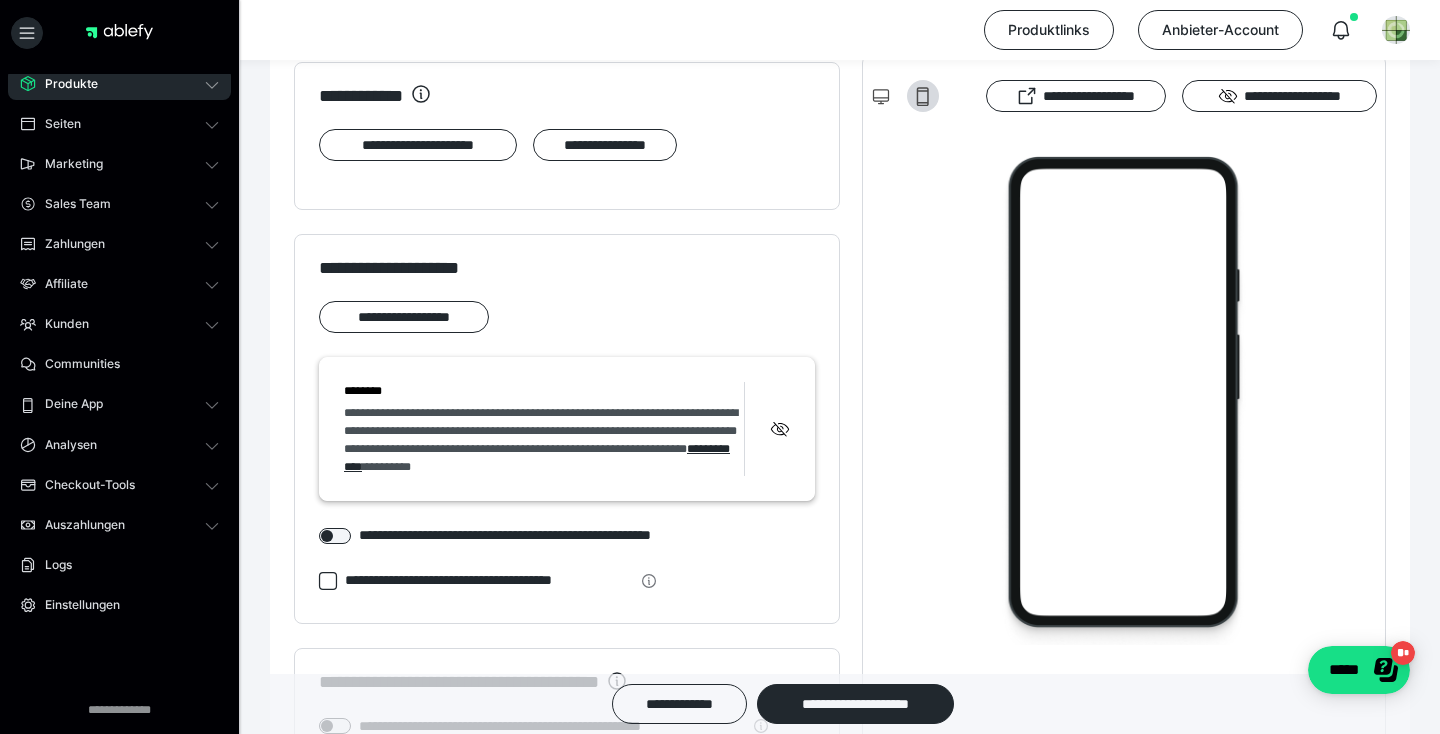 scroll, scrollTop: 2147, scrollLeft: 0, axis: vertical 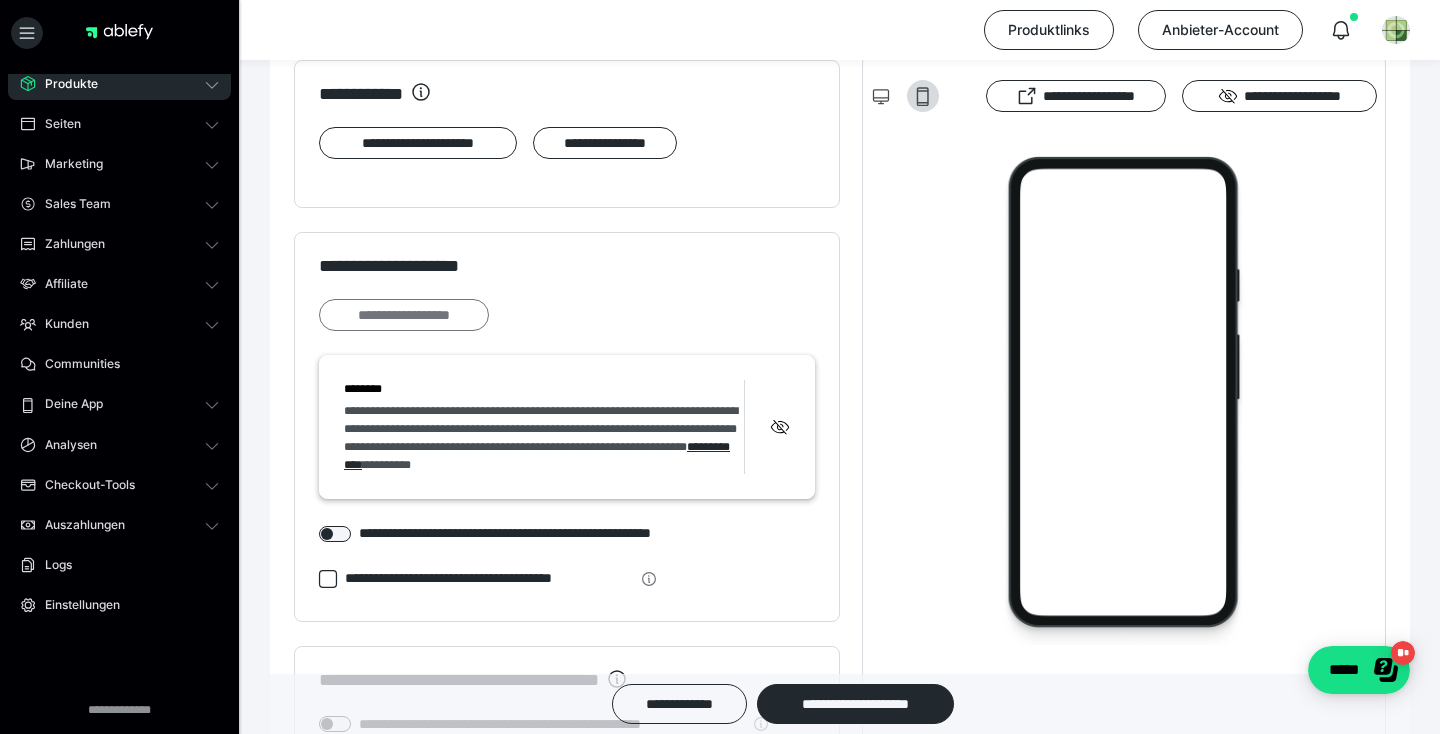click on "**********" at bounding box center [404, 315] 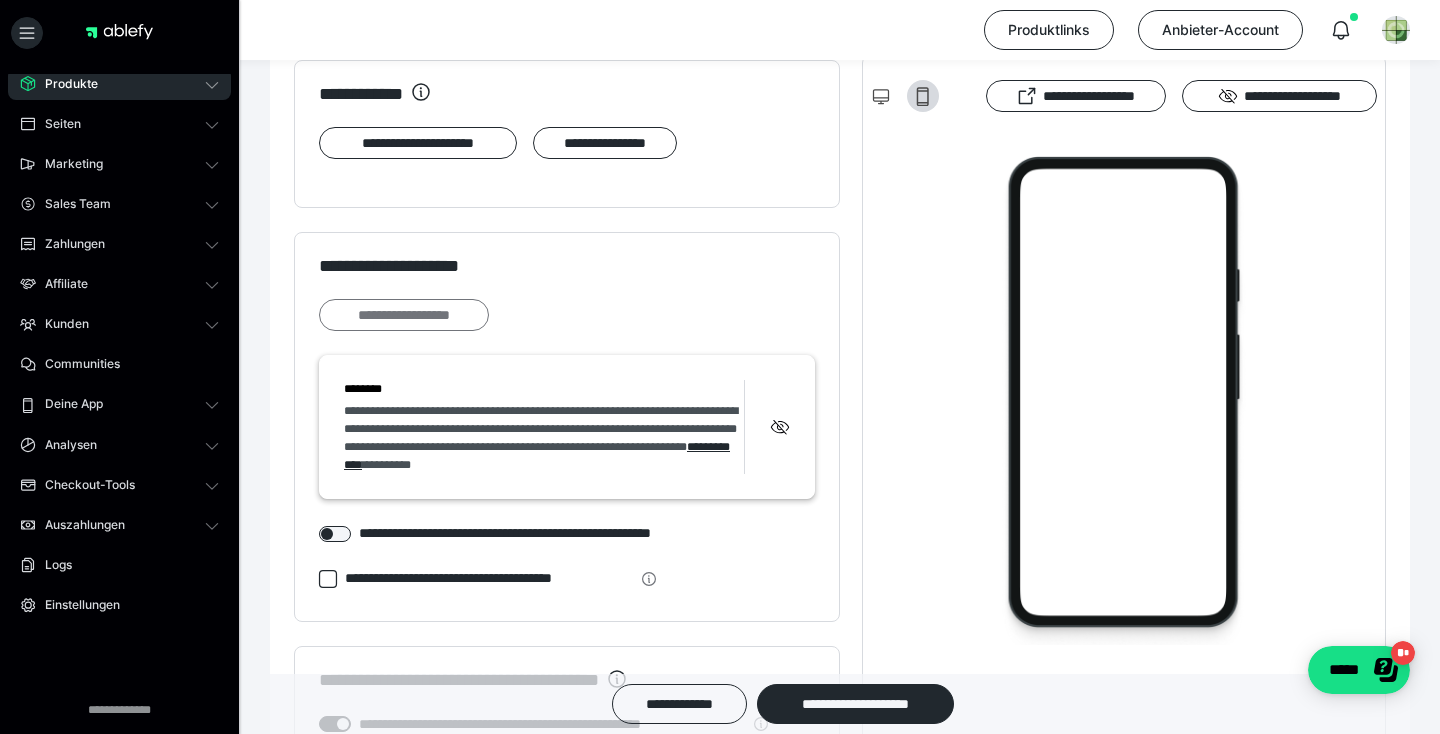 scroll, scrollTop: 0, scrollLeft: 0, axis: both 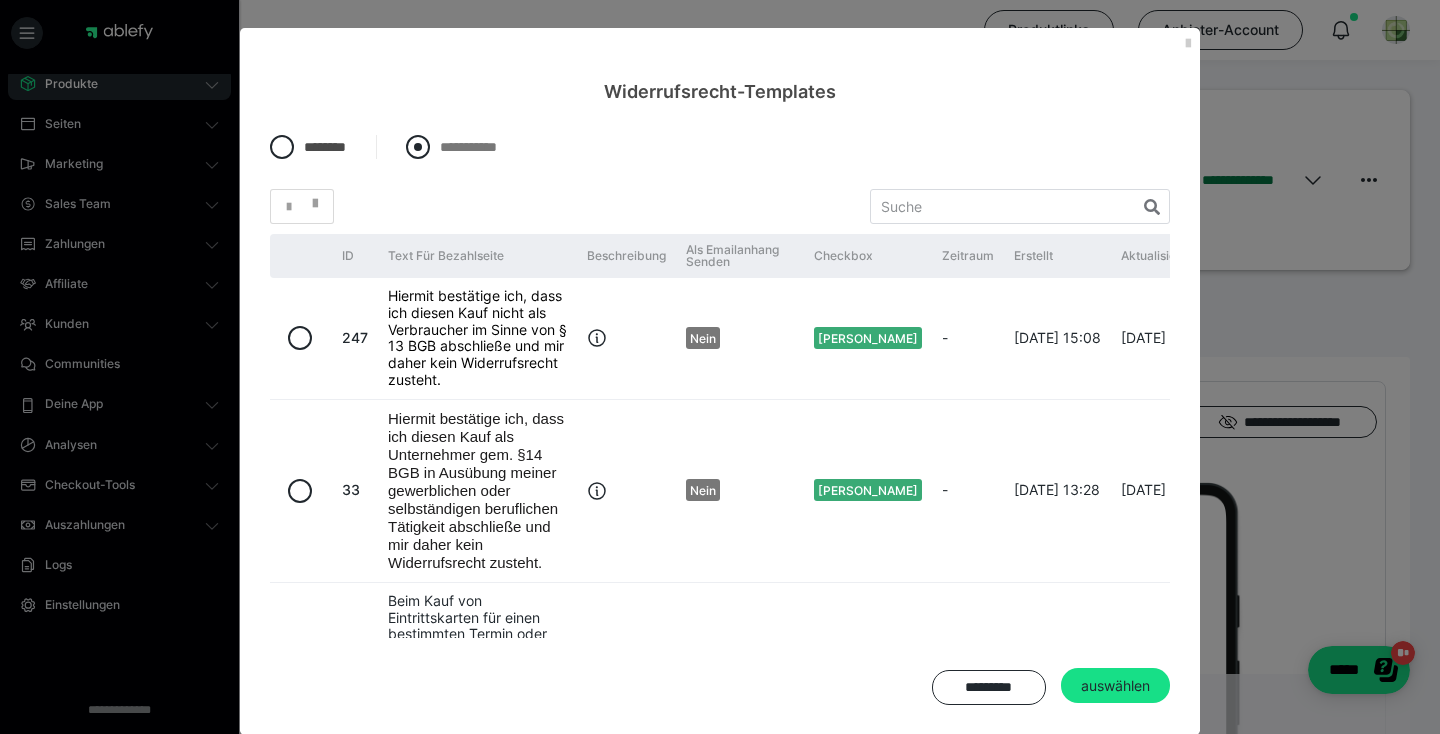 click at bounding box center [418, 147] 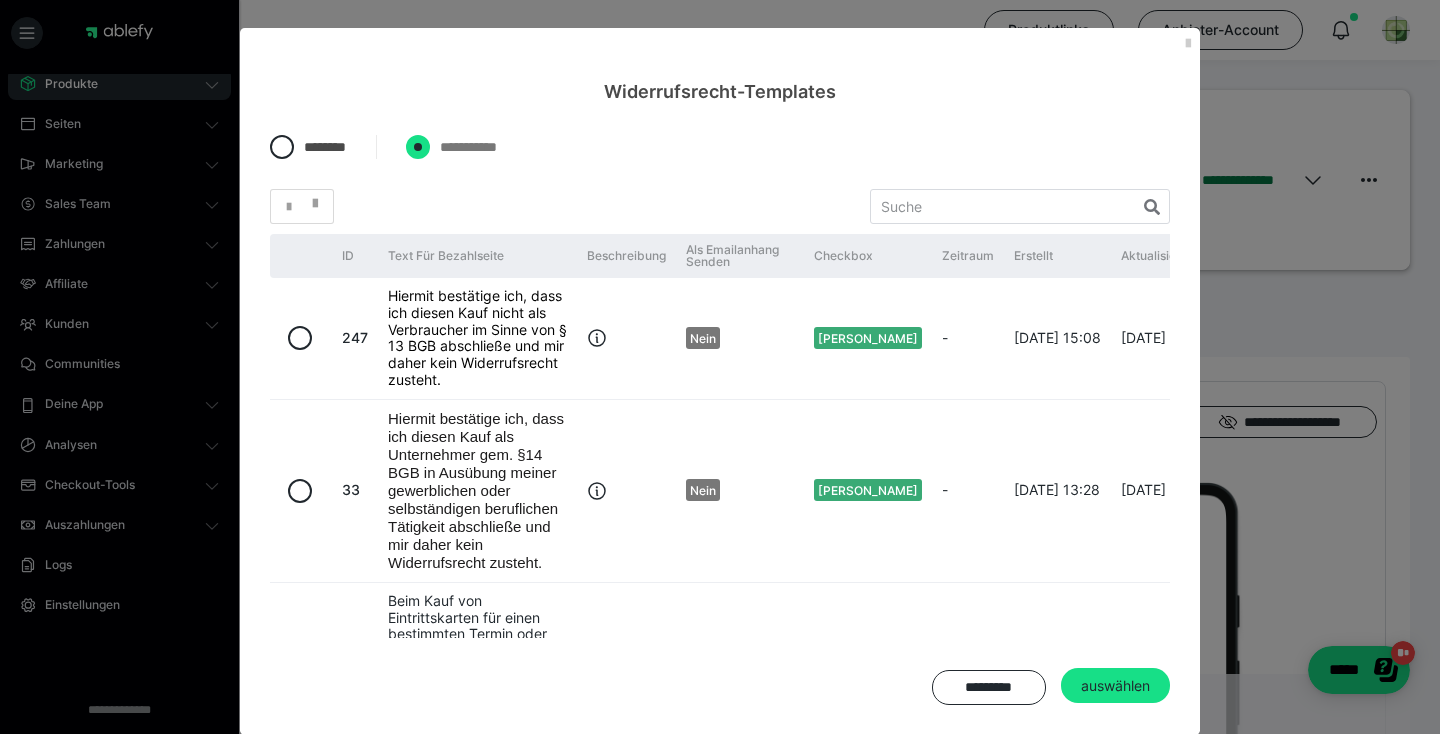radio on "****" 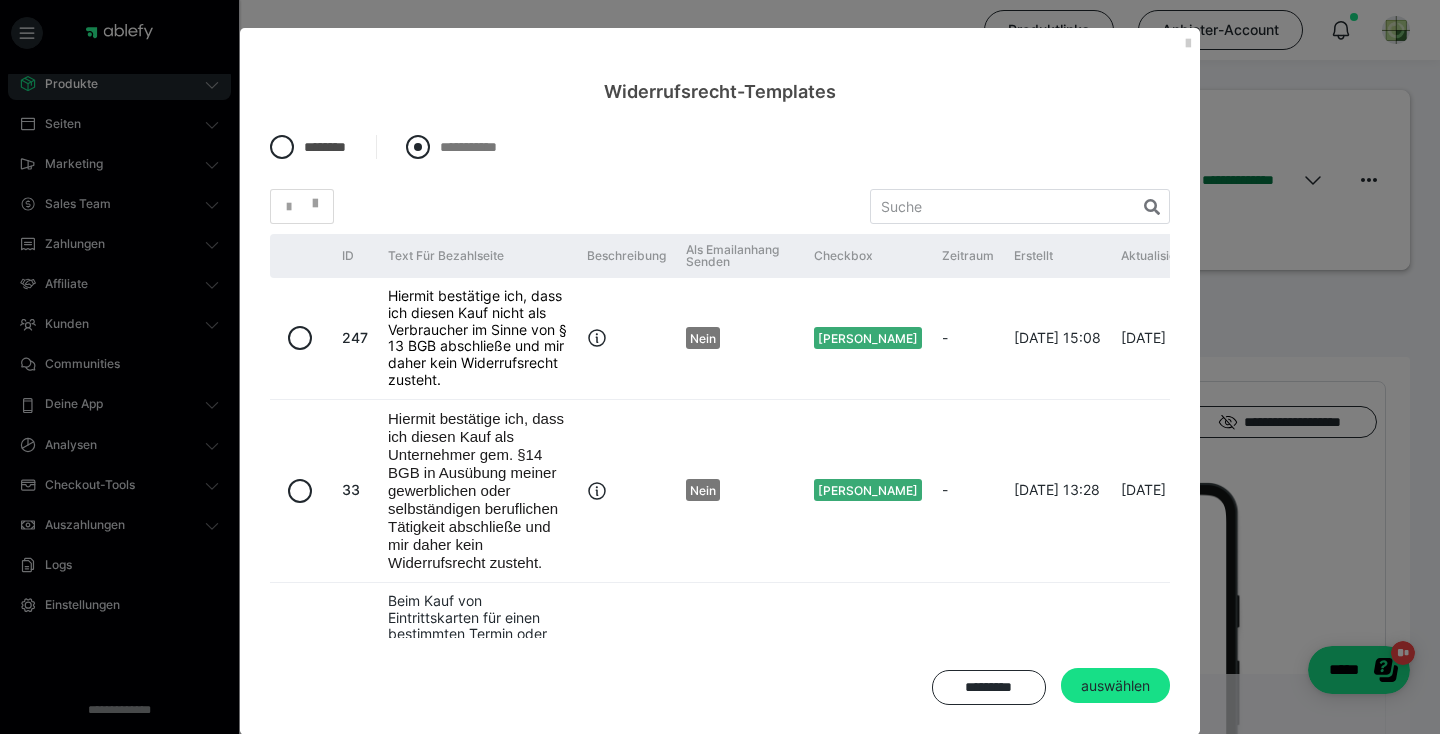 radio on "*****" 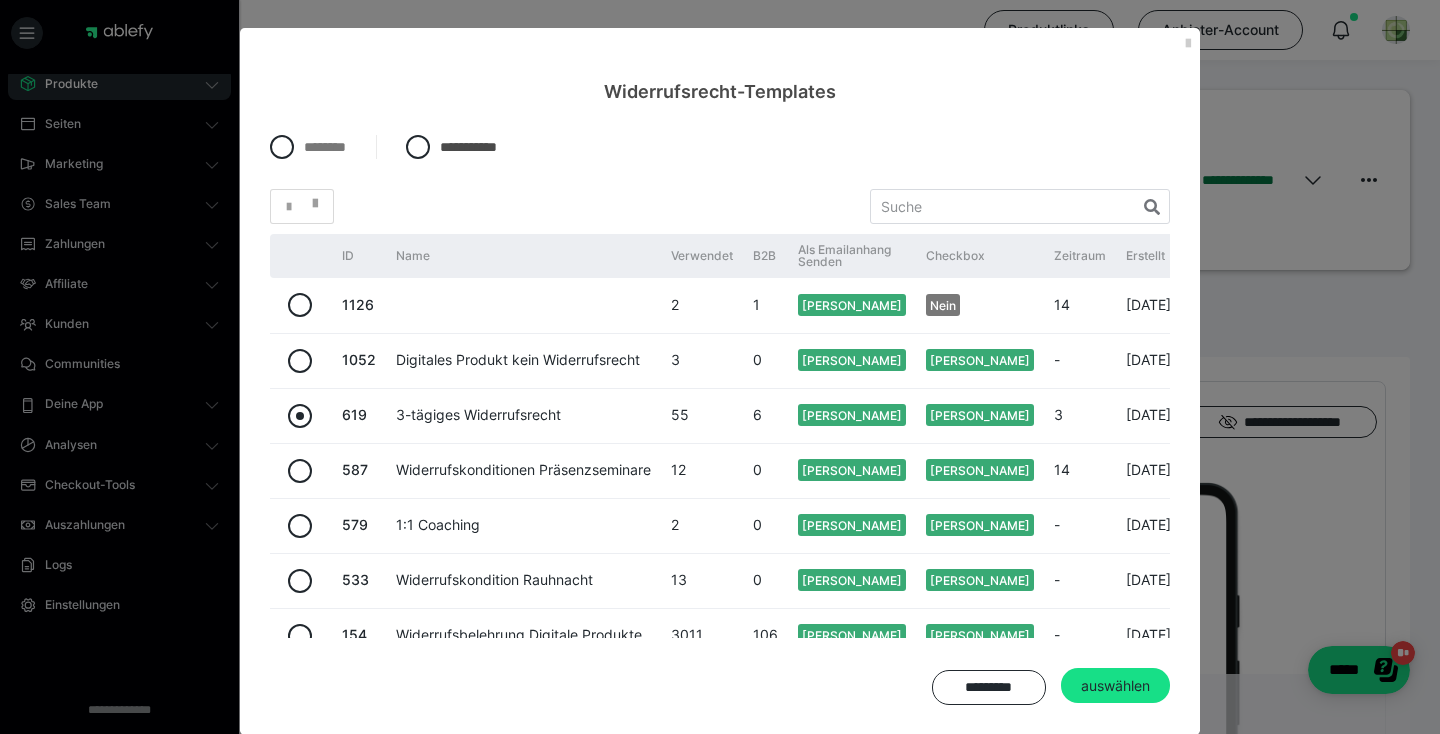 click at bounding box center [300, 416] 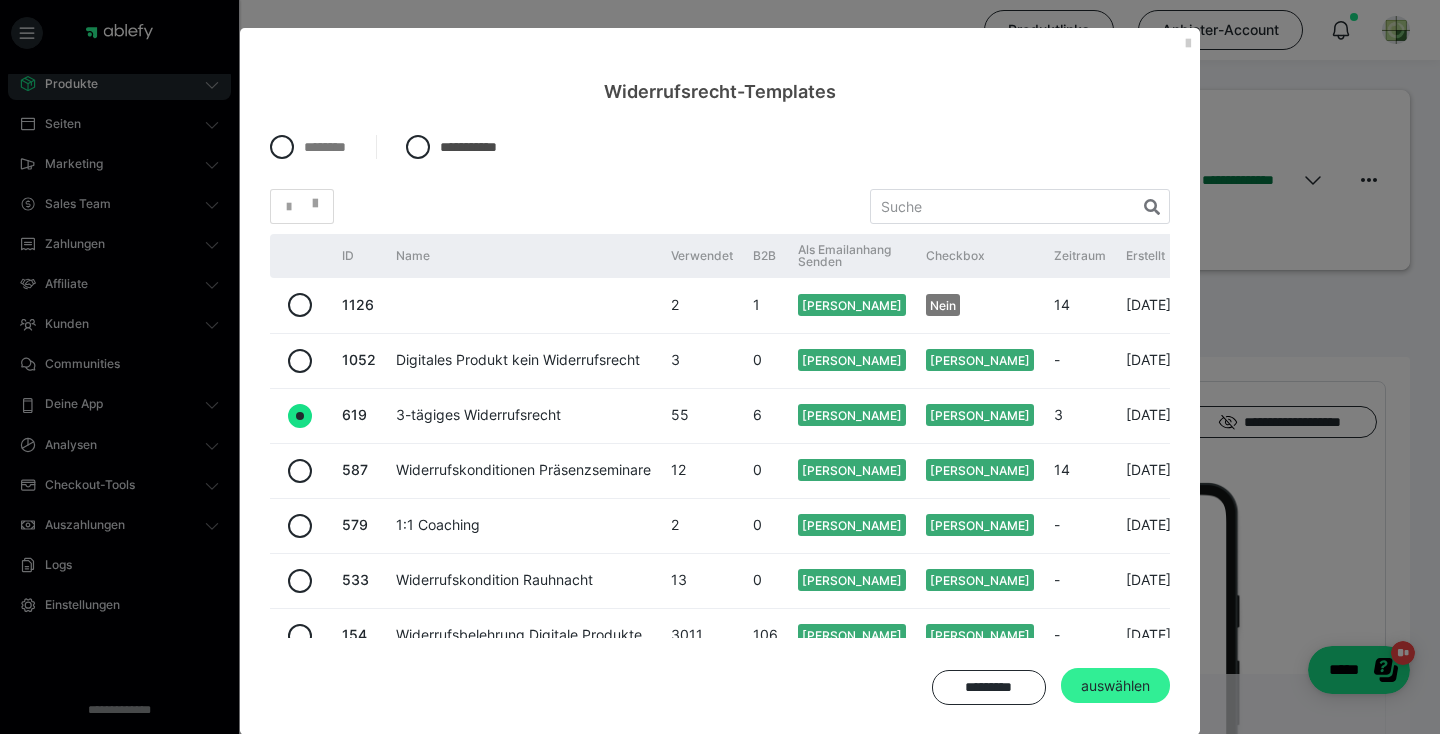 click on "auswählen" at bounding box center [1115, 686] 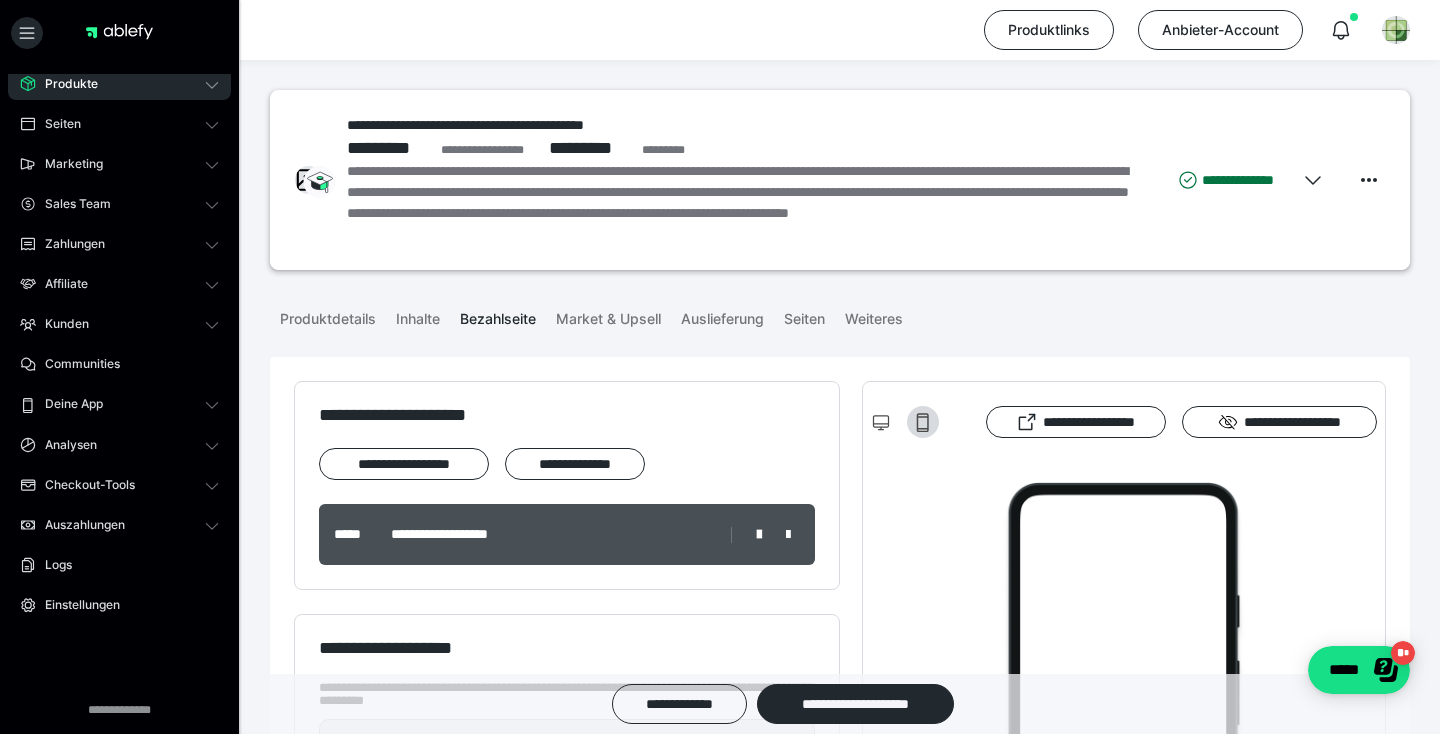 scroll, scrollTop: 2095, scrollLeft: 0, axis: vertical 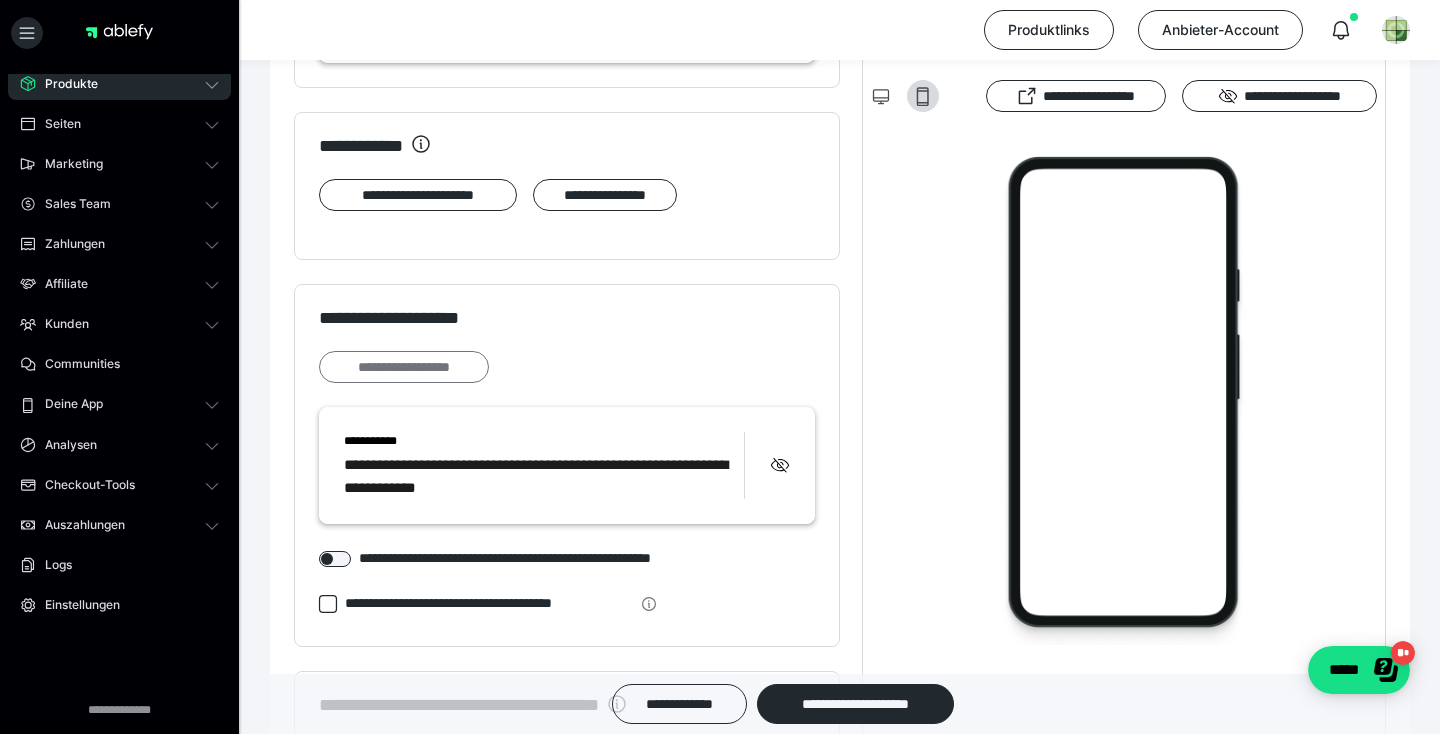click on "**********" at bounding box center [404, 367] 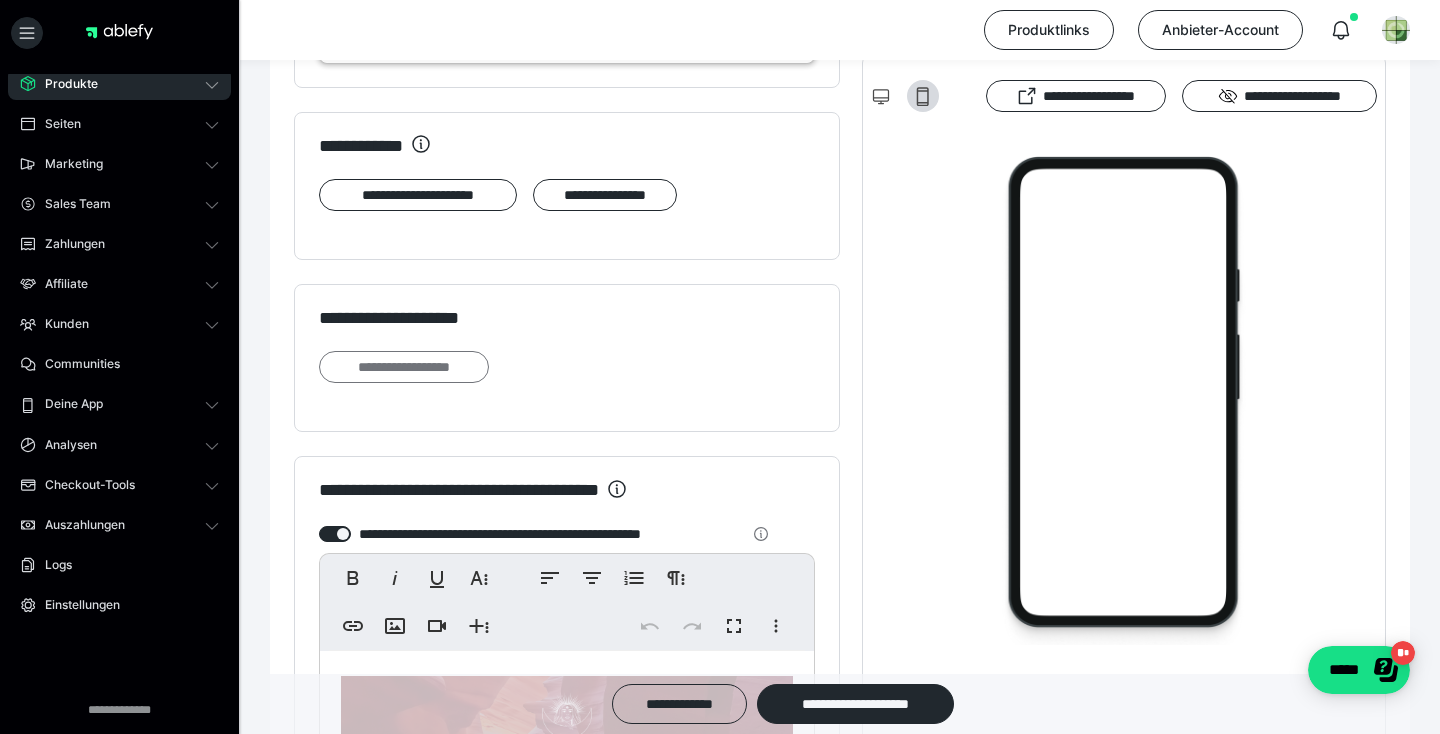 scroll, scrollTop: 0, scrollLeft: 0, axis: both 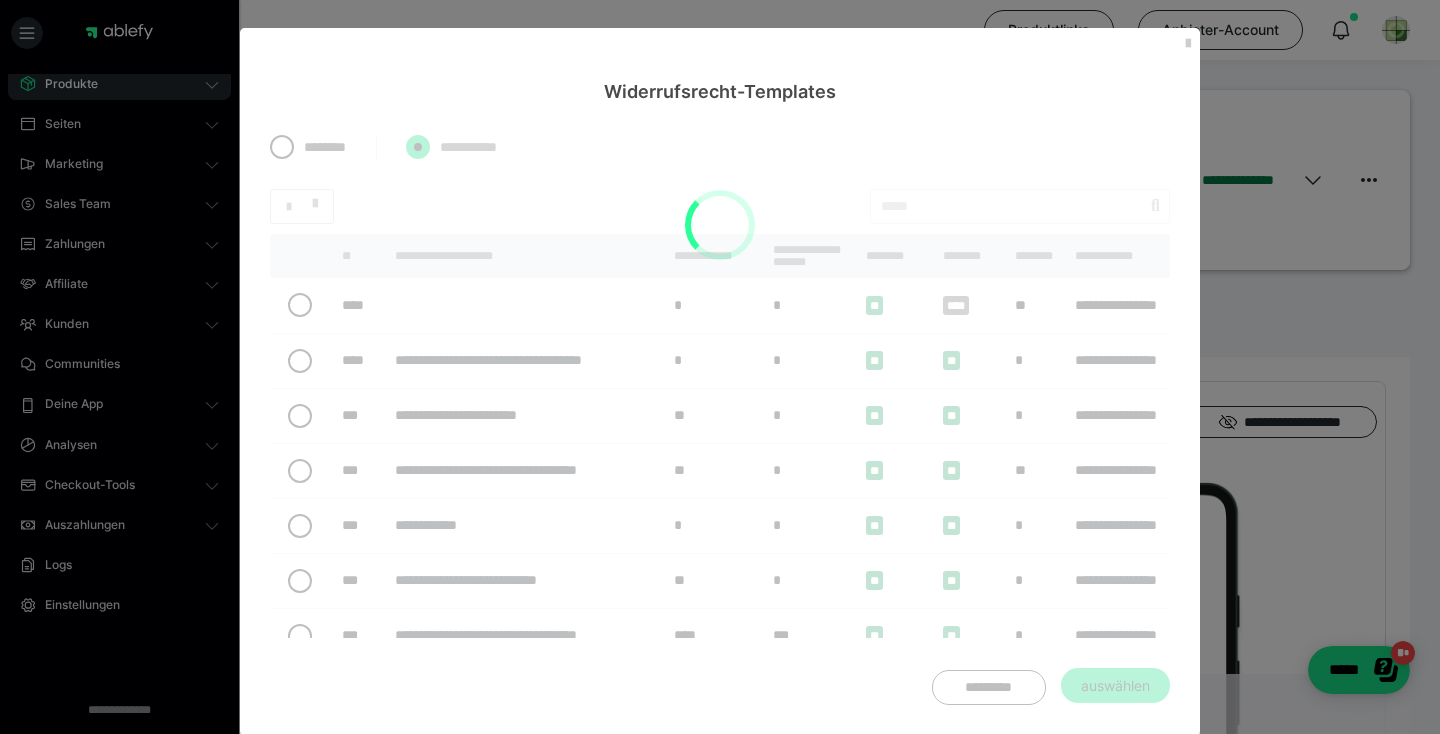 radio on "*****" 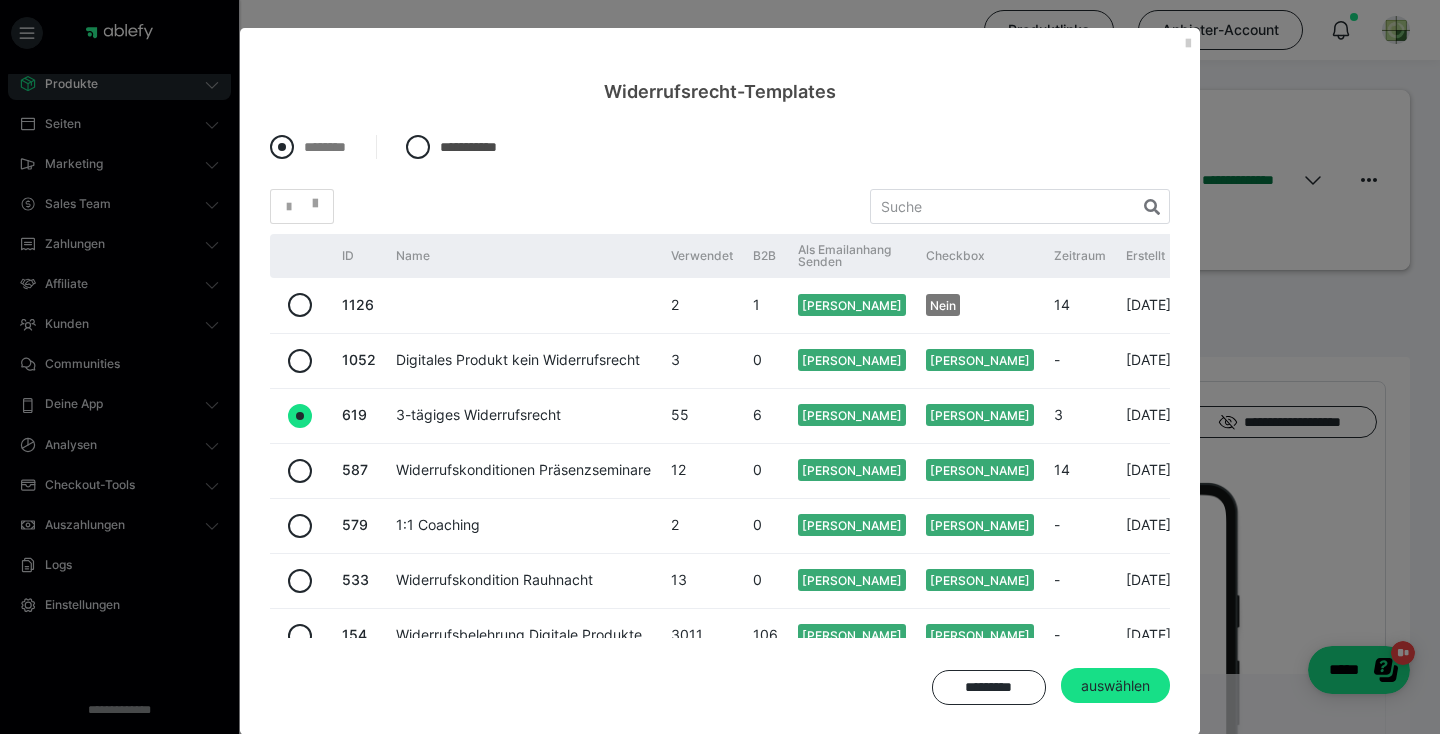 click at bounding box center (282, 147) 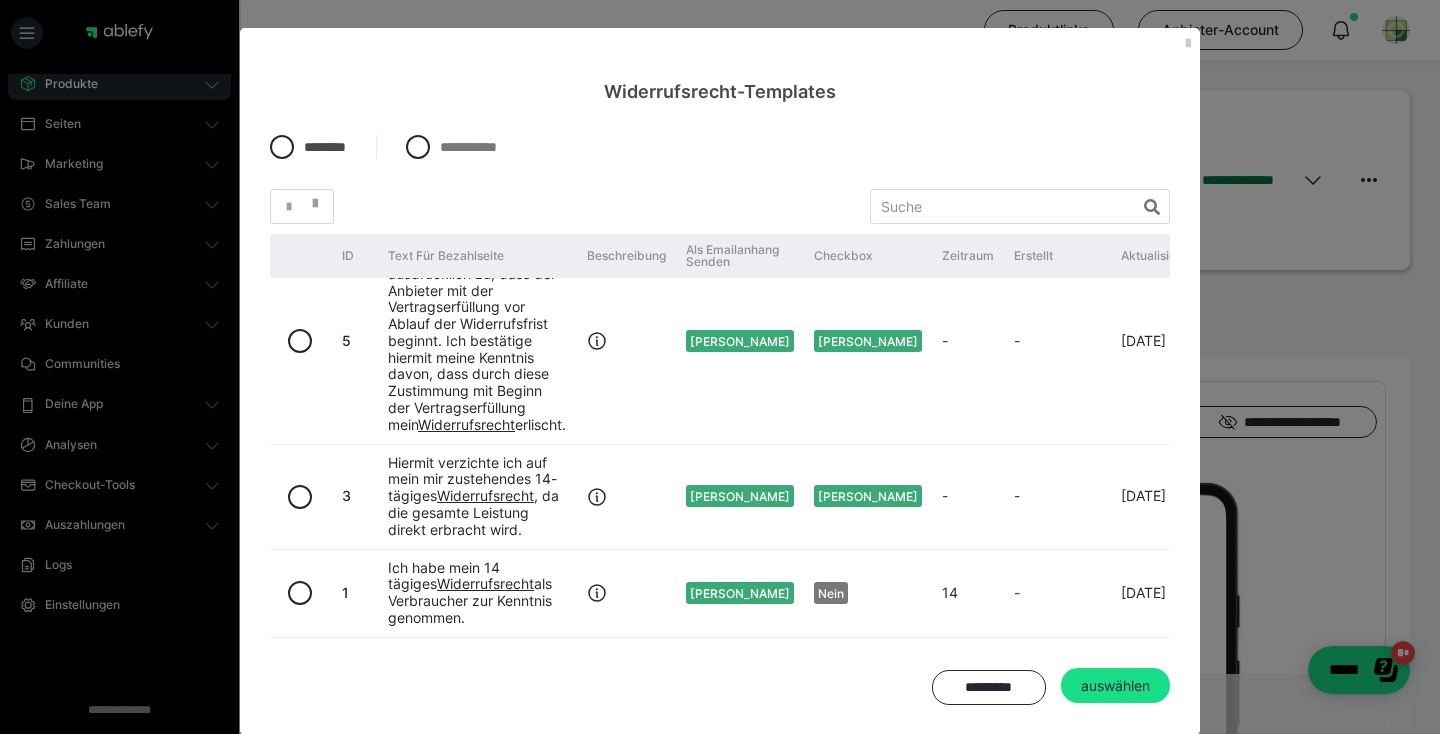 scroll, scrollTop: 922, scrollLeft: 0, axis: vertical 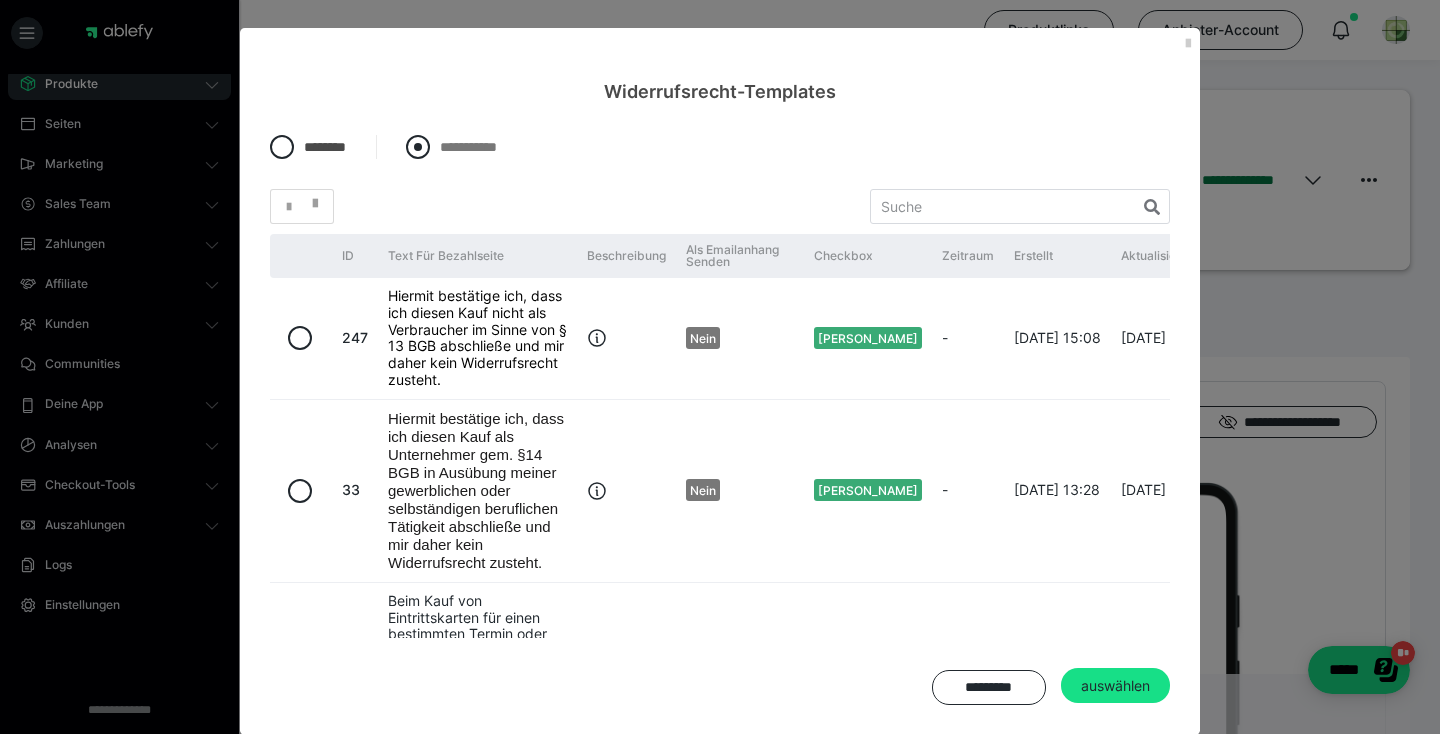 click at bounding box center (418, 147) 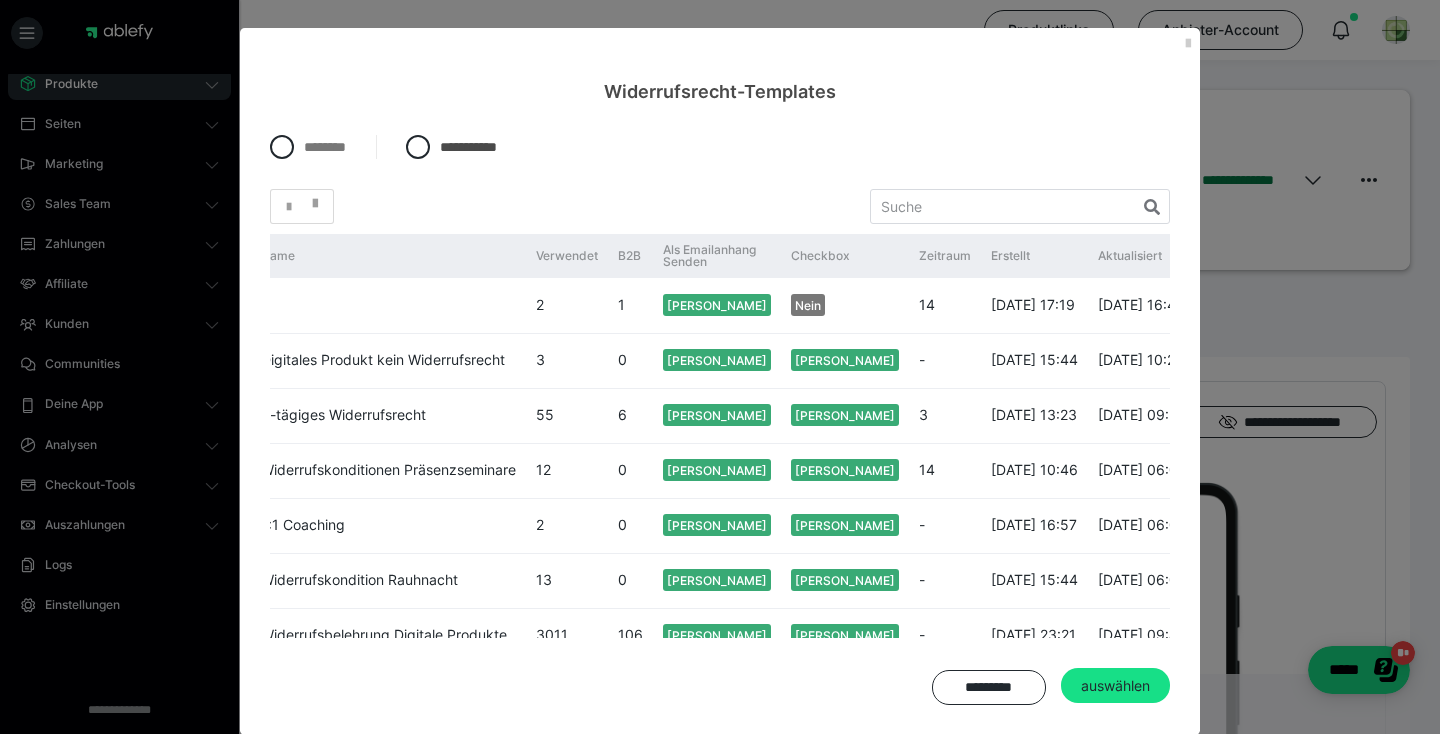 scroll, scrollTop: 0, scrollLeft: 134, axis: horizontal 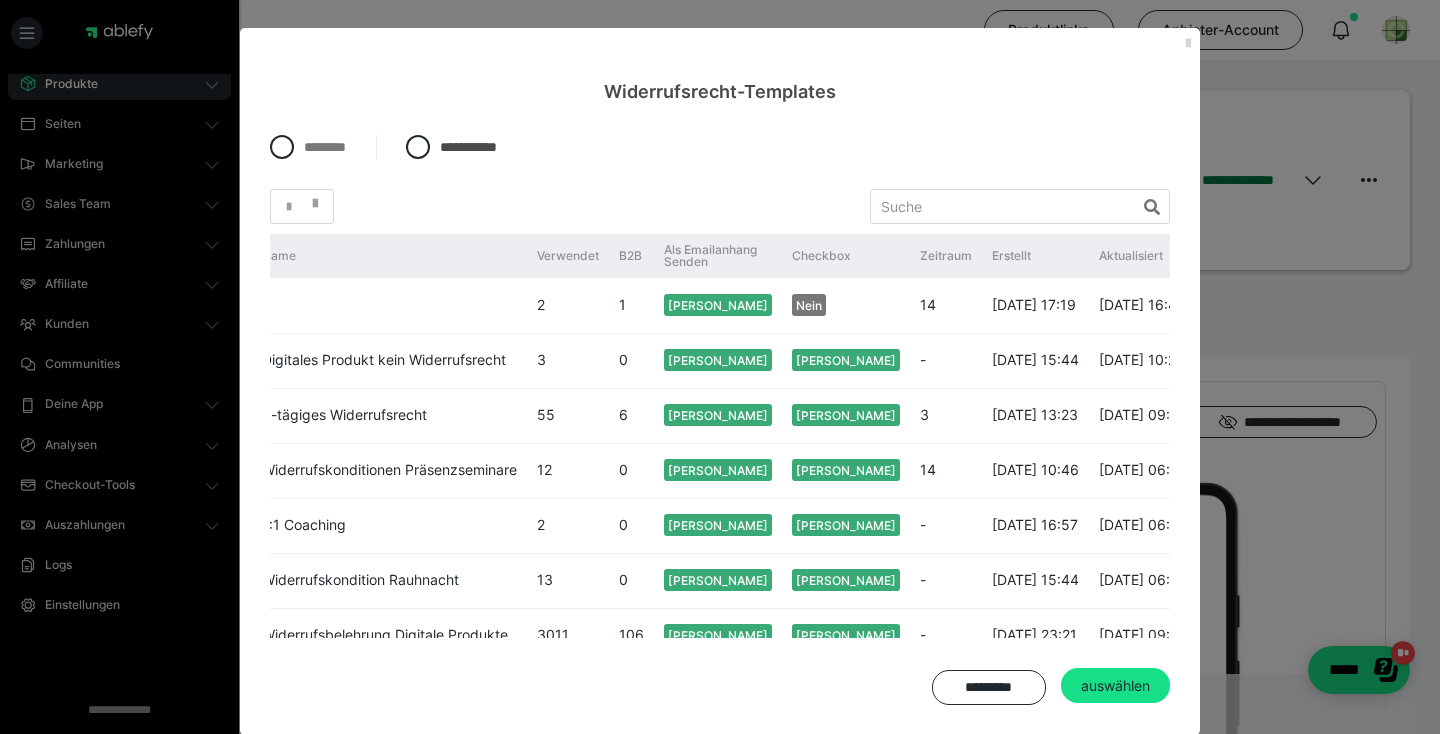 click at bounding box center (1188, 44) 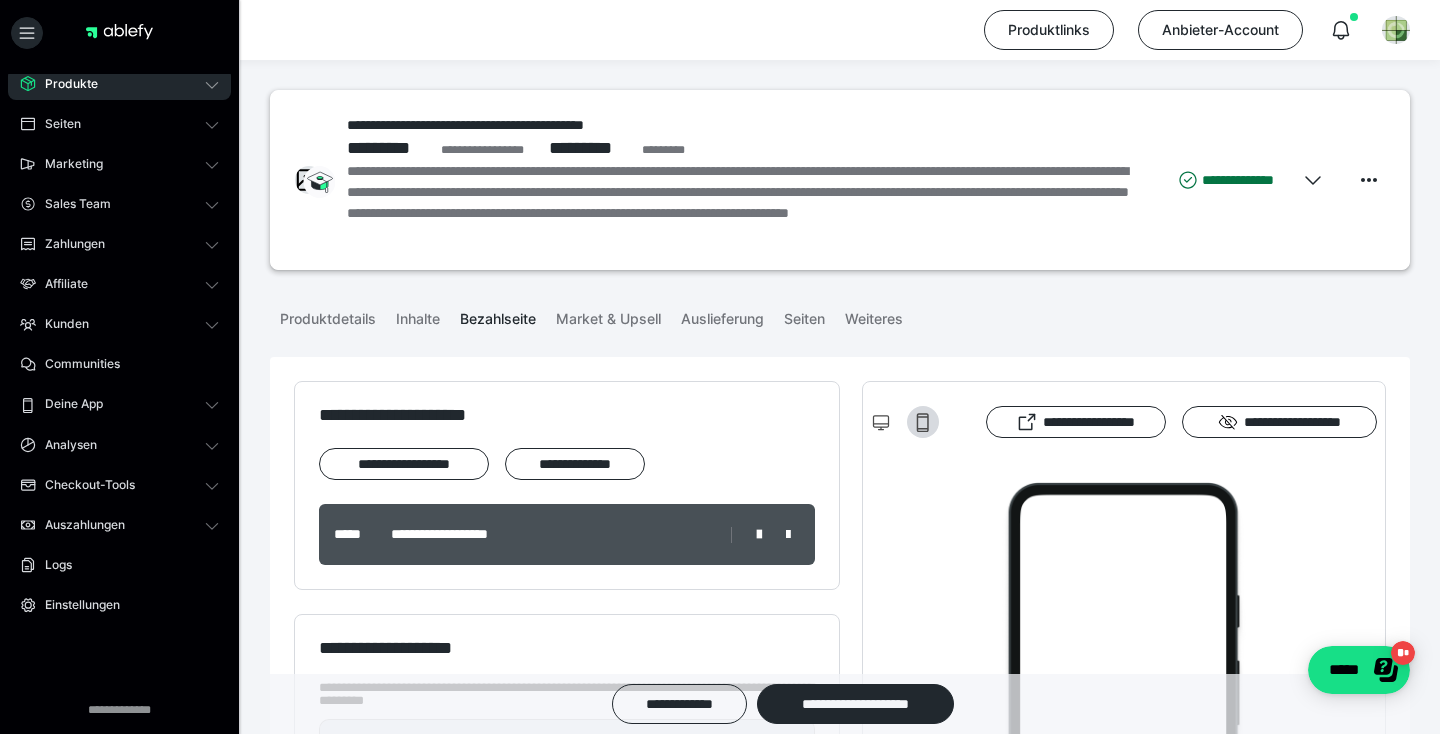 scroll, scrollTop: 2095, scrollLeft: 0, axis: vertical 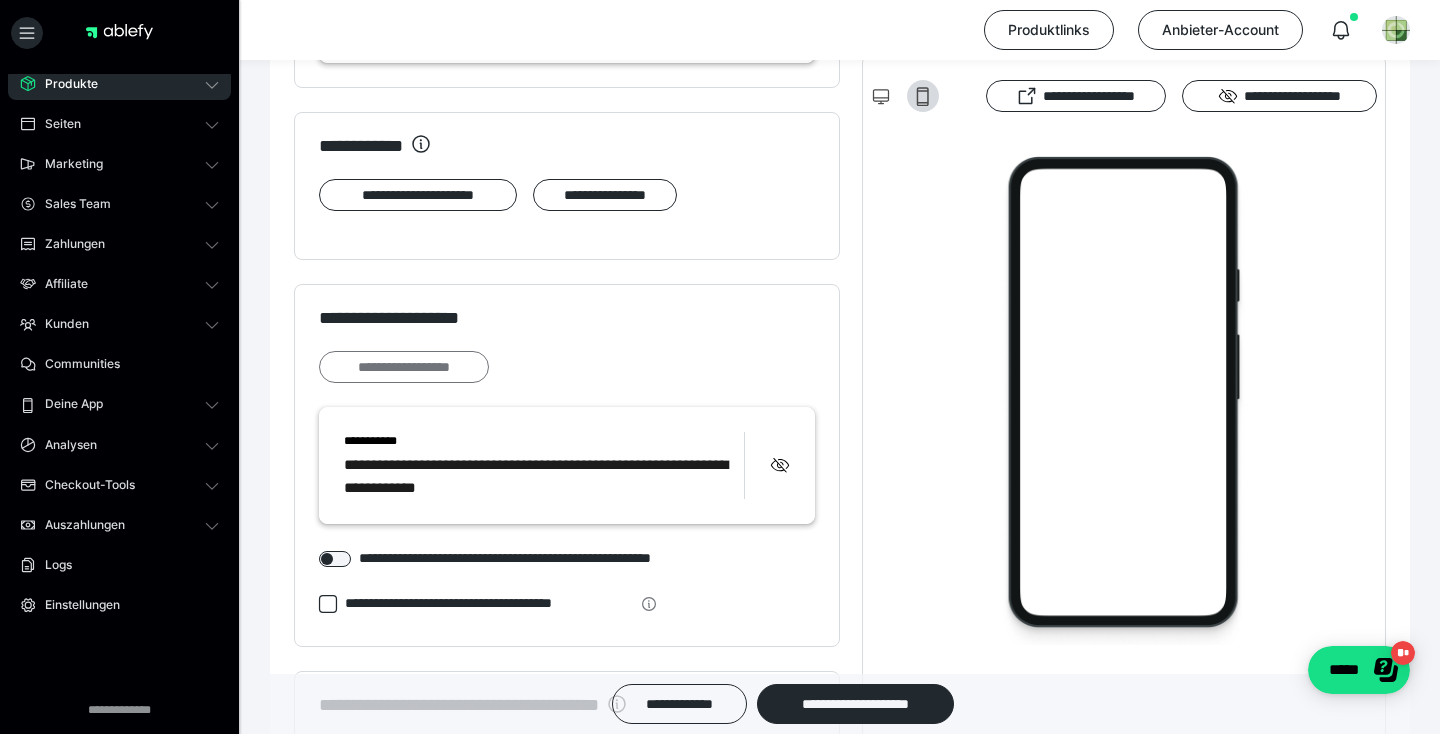 click on "**********" at bounding box center (404, 367) 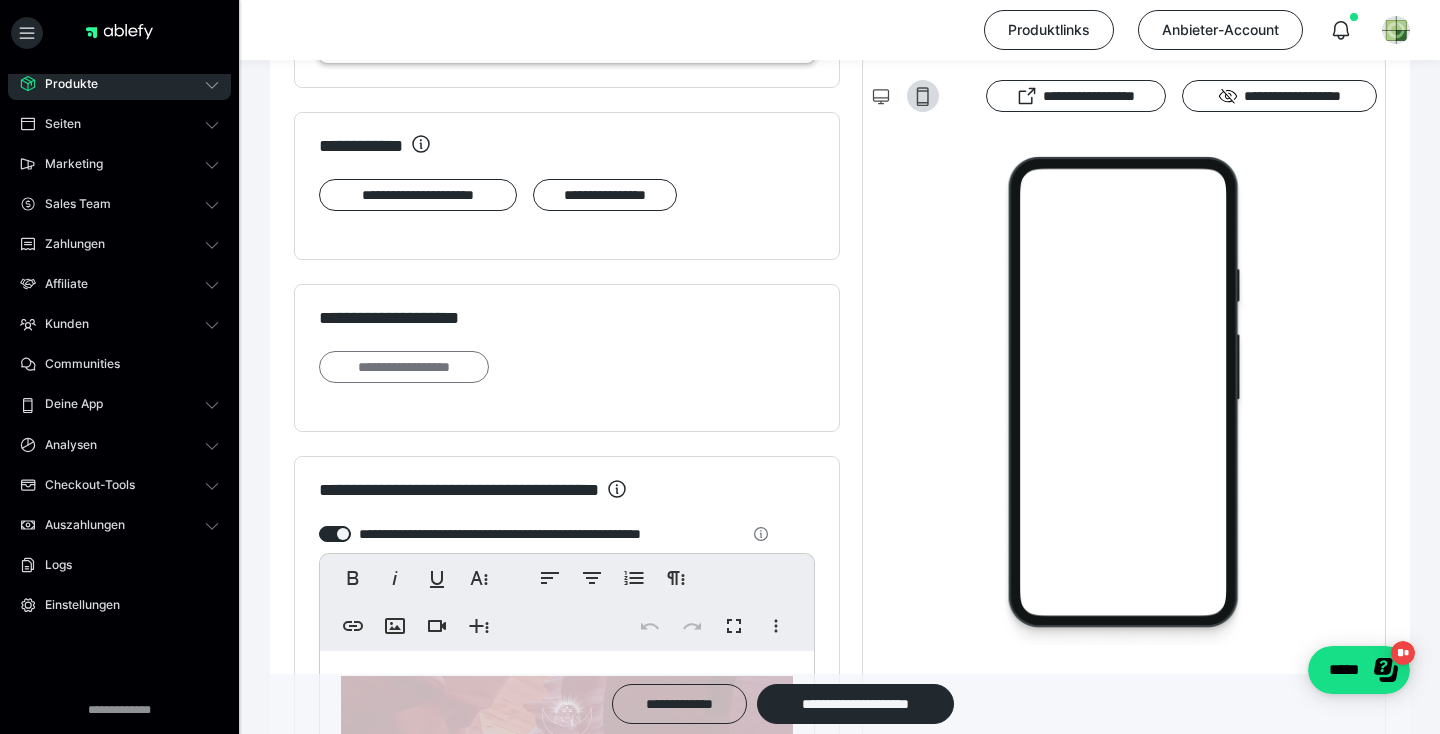 scroll, scrollTop: 0, scrollLeft: 0, axis: both 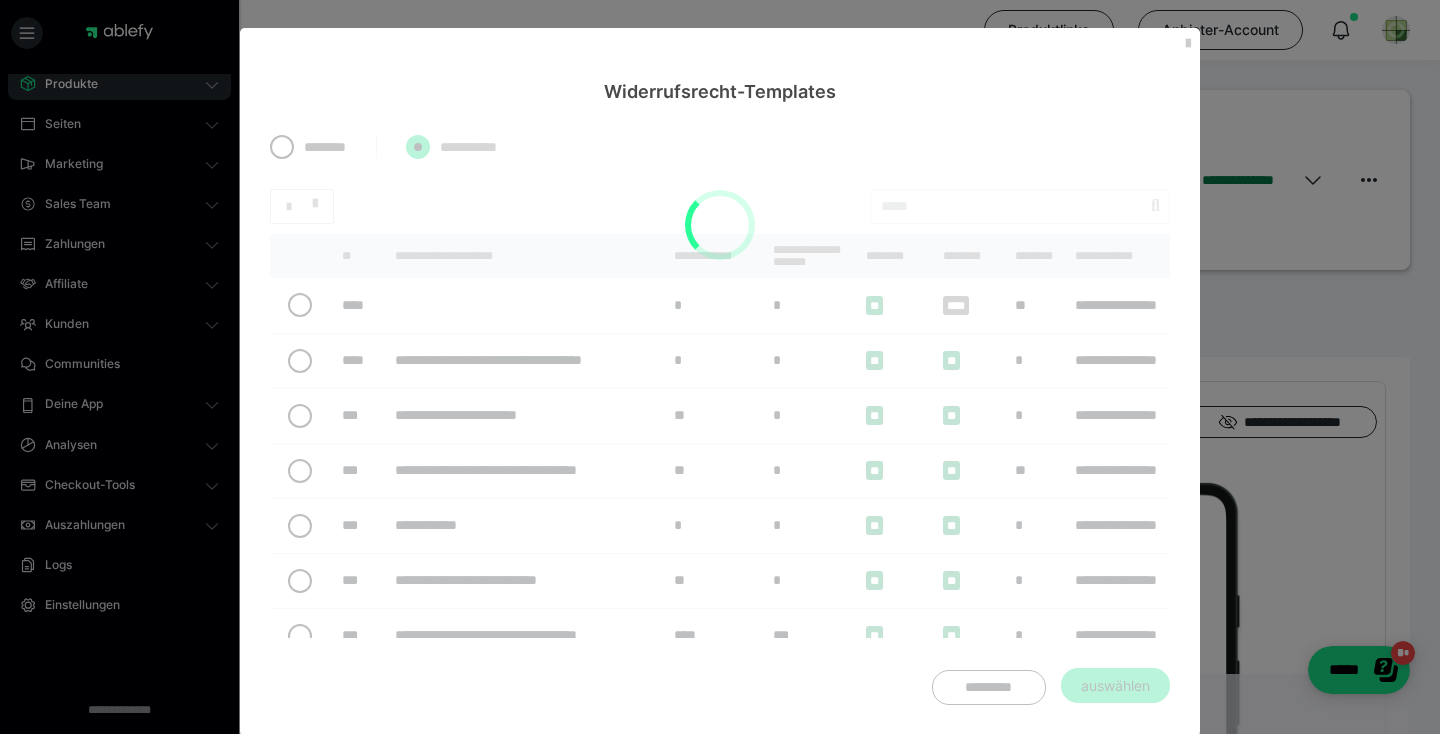 radio on "*****" 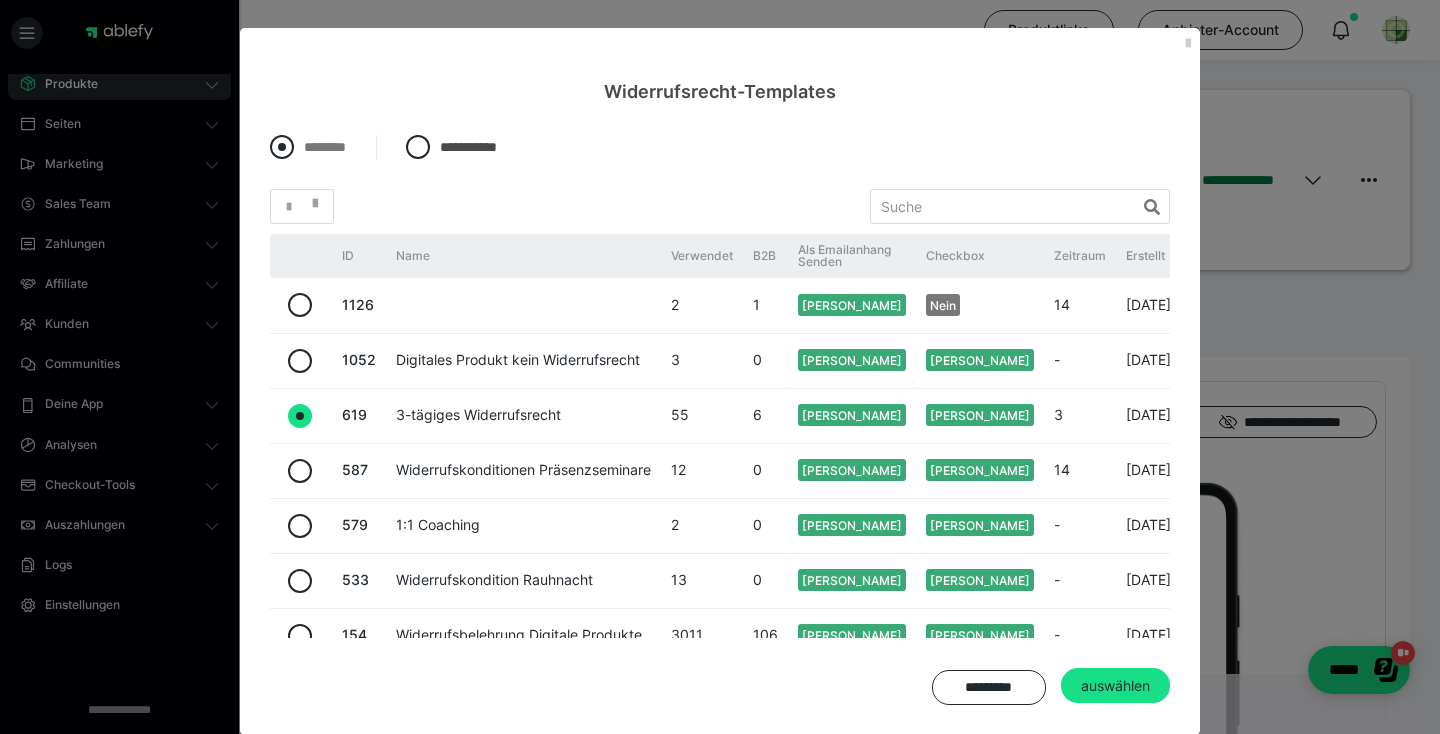 click at bounding box center (282, 147) 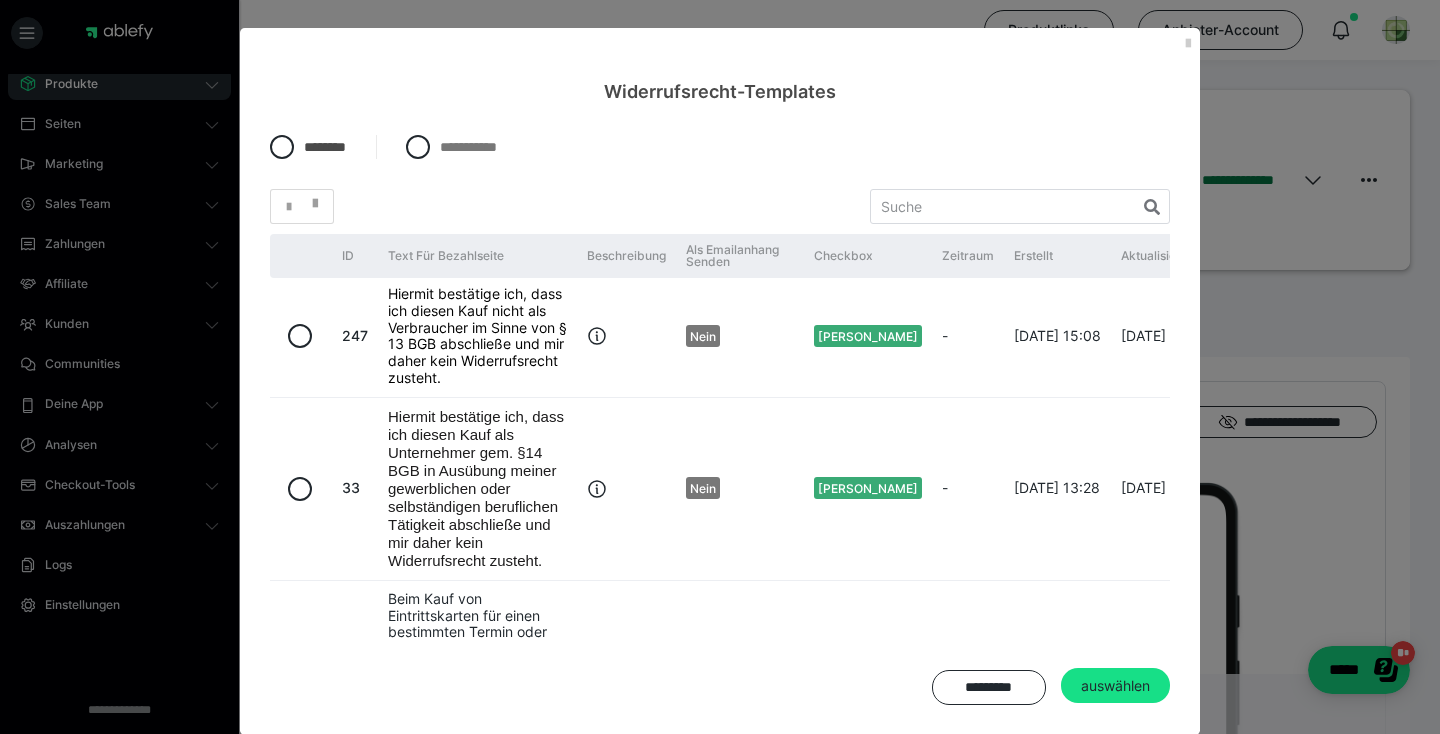 scroll, scrollTop: 0, scrollLeft: 0, axis: both 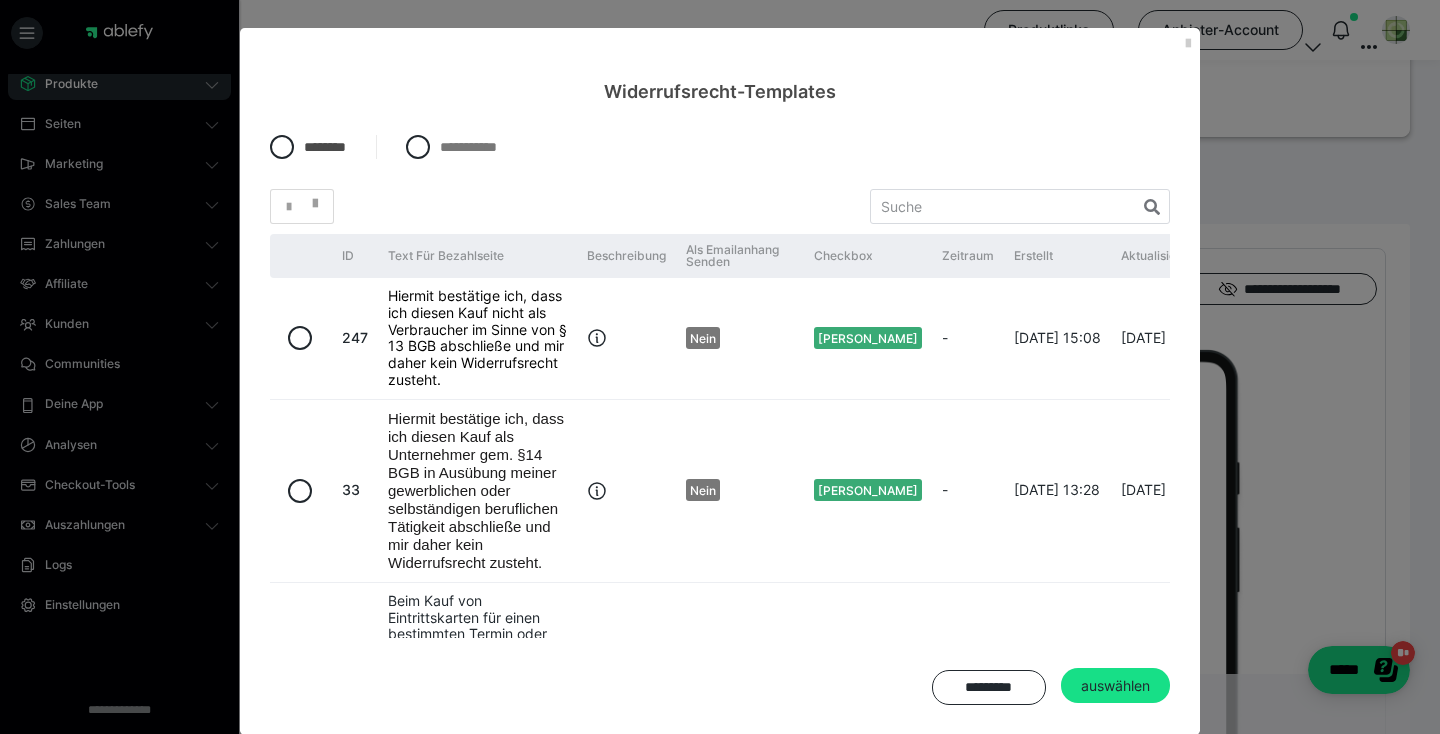 click on "**********" at bounding box center (720, 367) 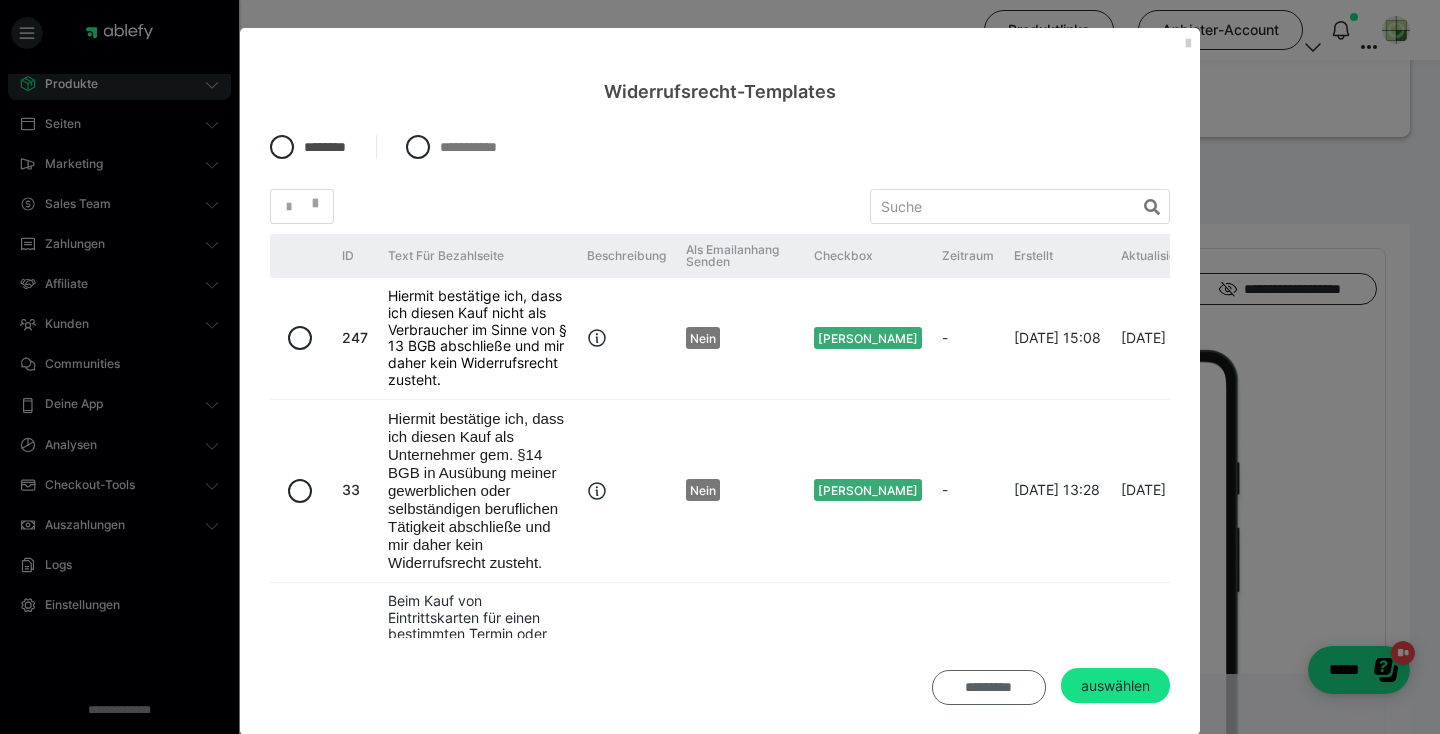 click on "*********" at bounding box center [989, 687] 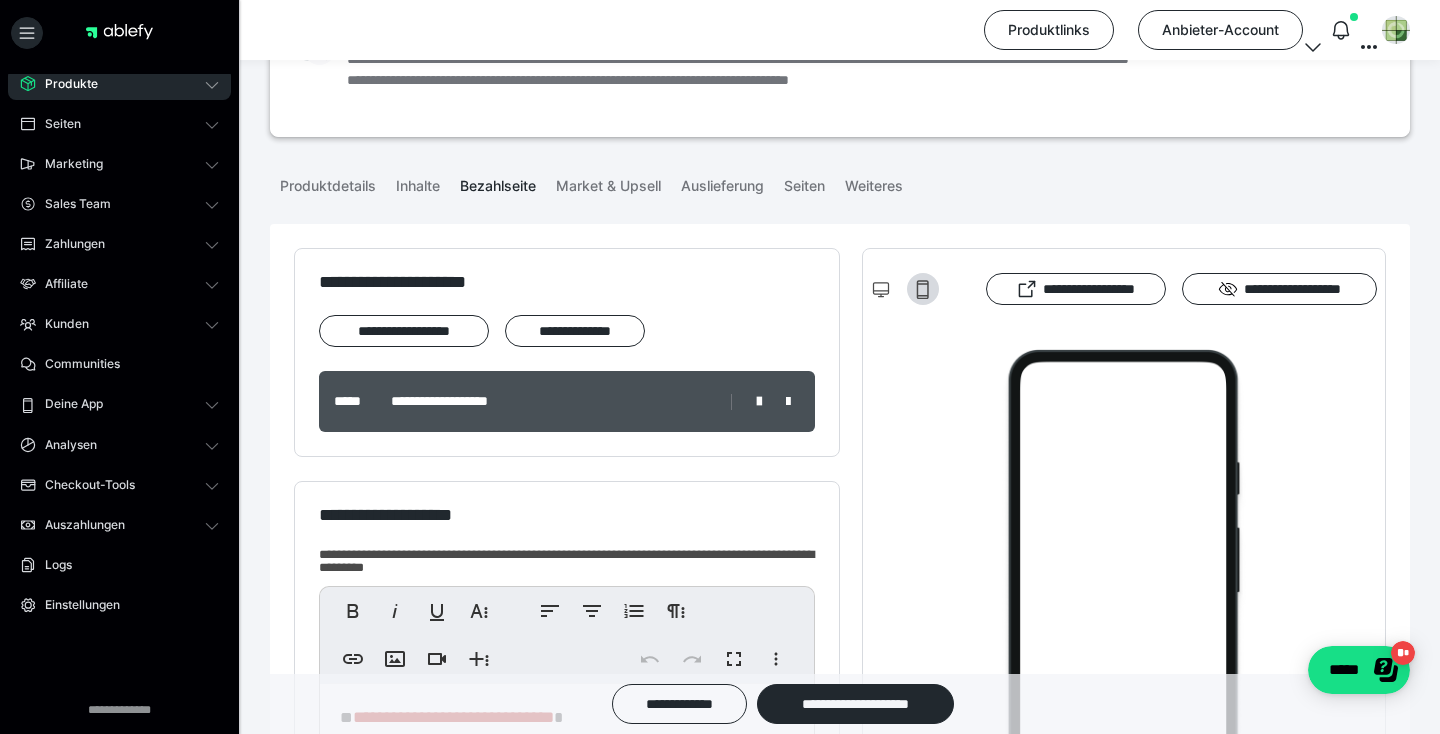 scroll, scrollTop: 2095, scrollLeft: 0, axis: vertical 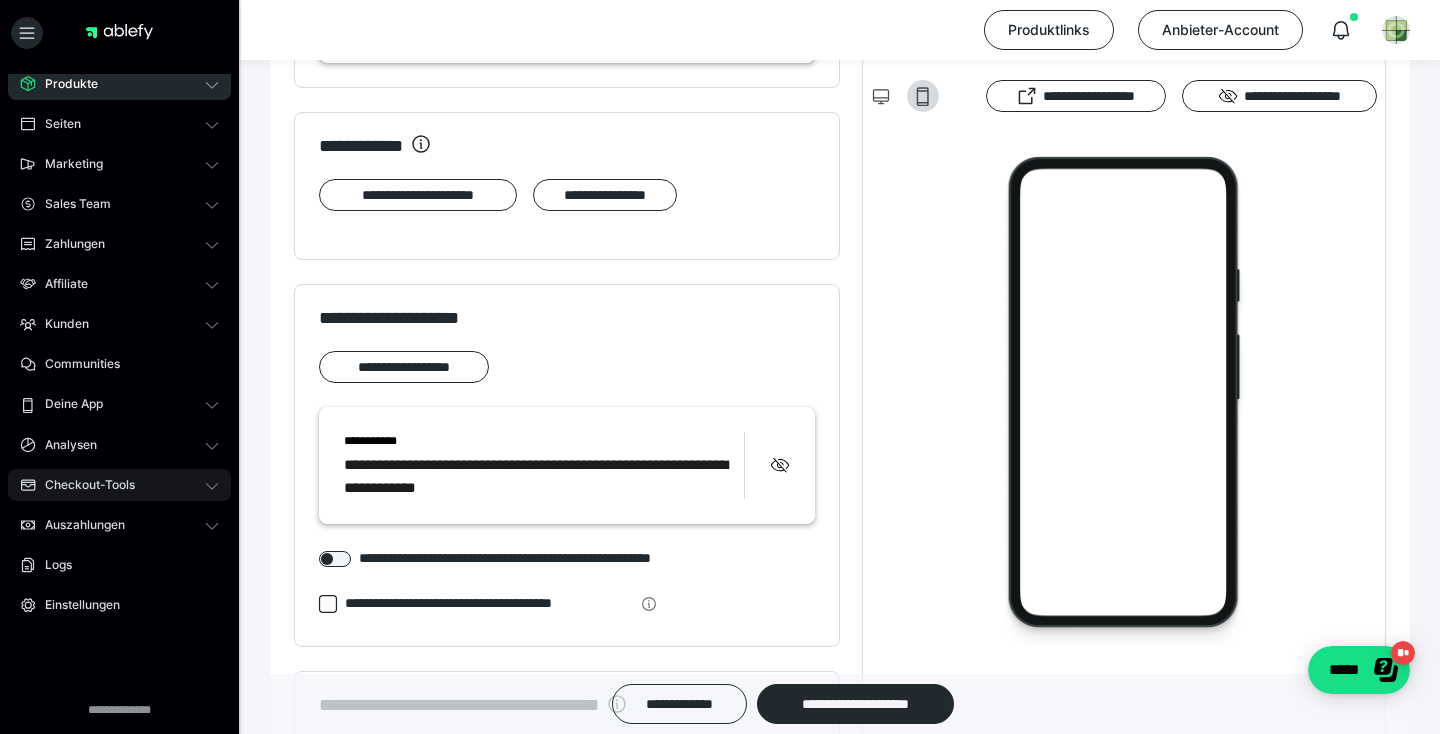 click on "Checkout-Tools" at bounding box center (83, 485) 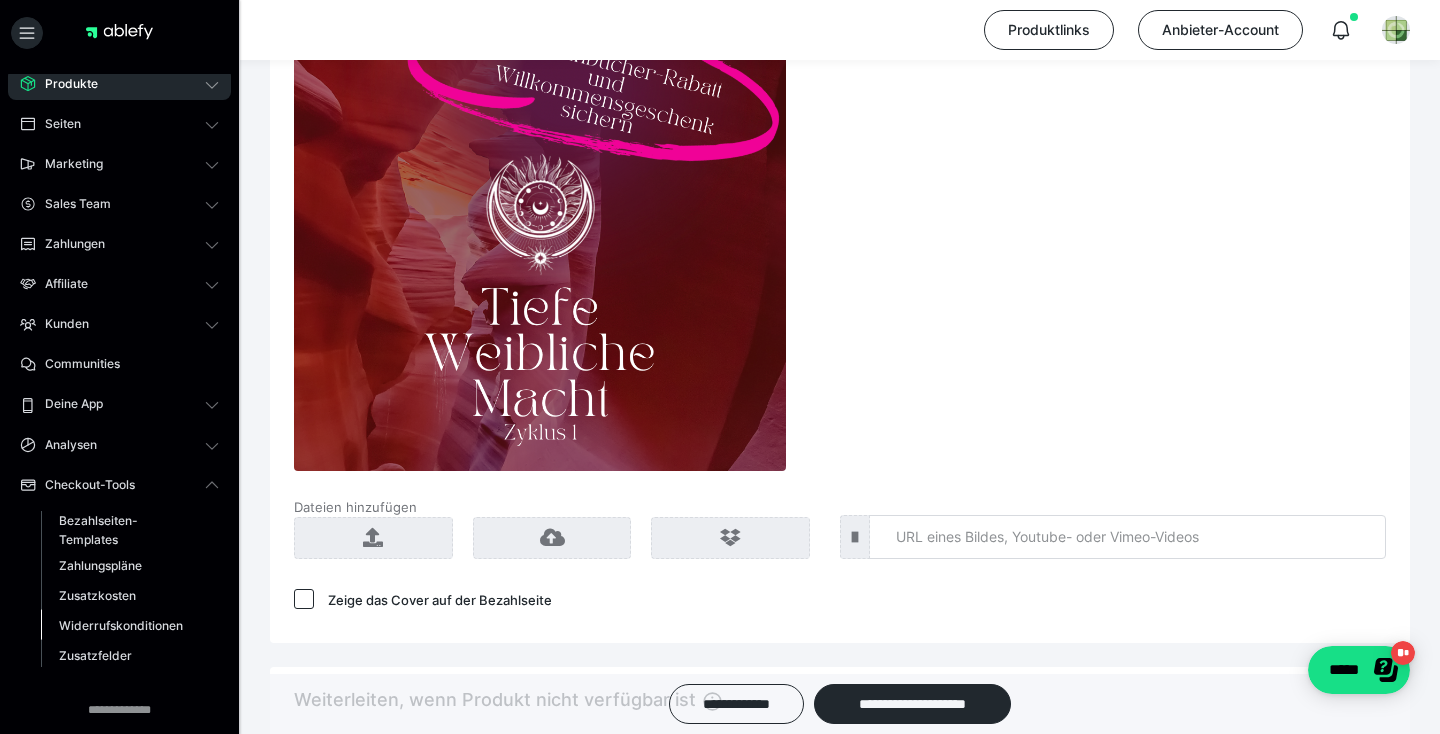 click on "Widerrufskonditionen" at bounding box center [121, 625] 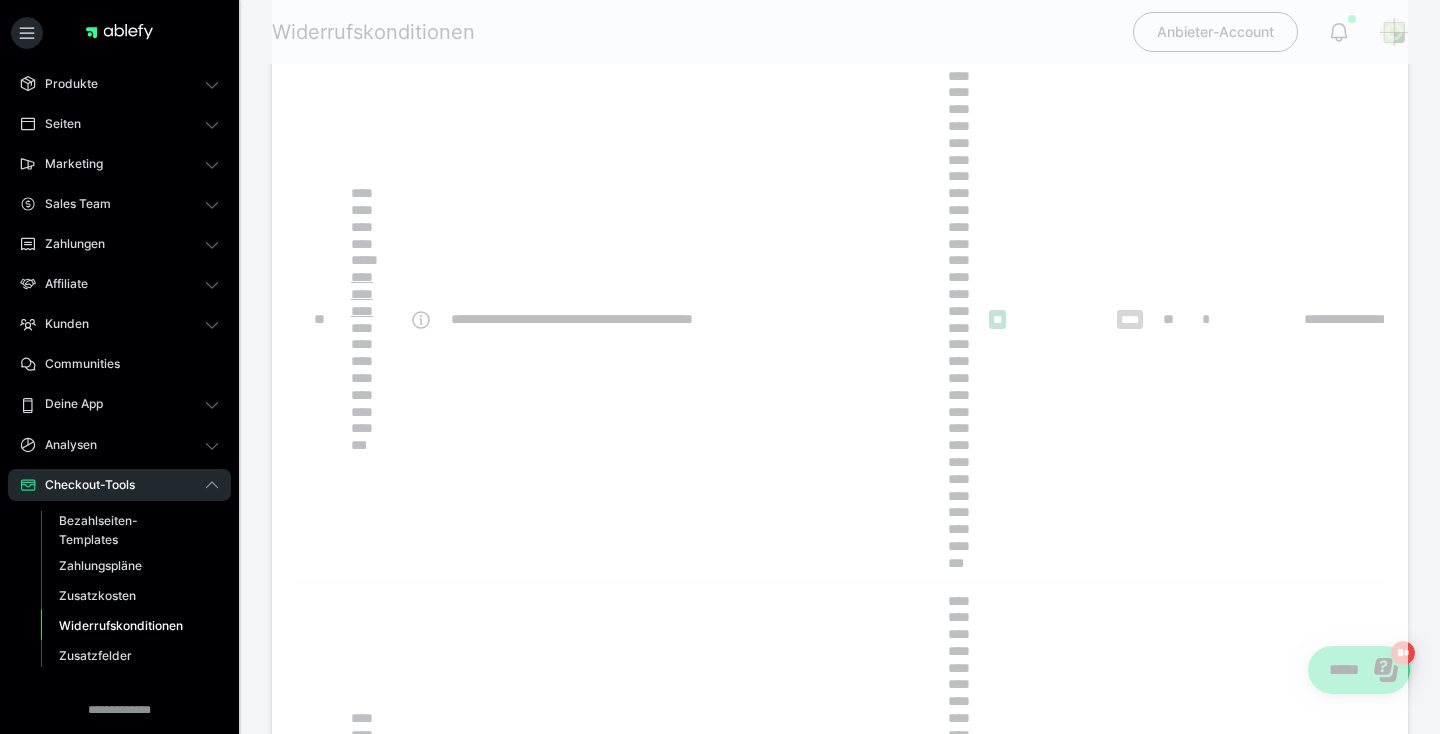 scroll, scrollTop: 0, scrollLeft: 0, axis: both 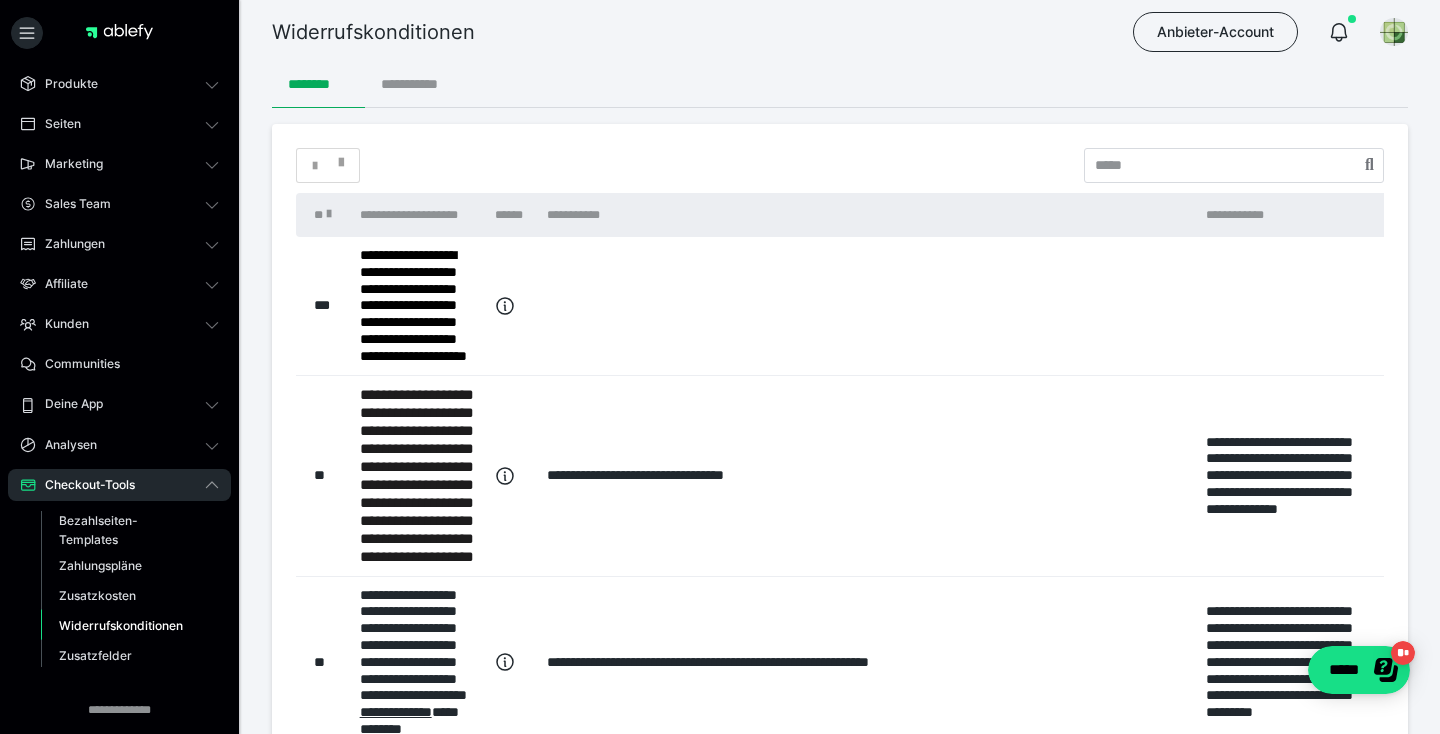 click on "**********" at bounding box center (415, 84) 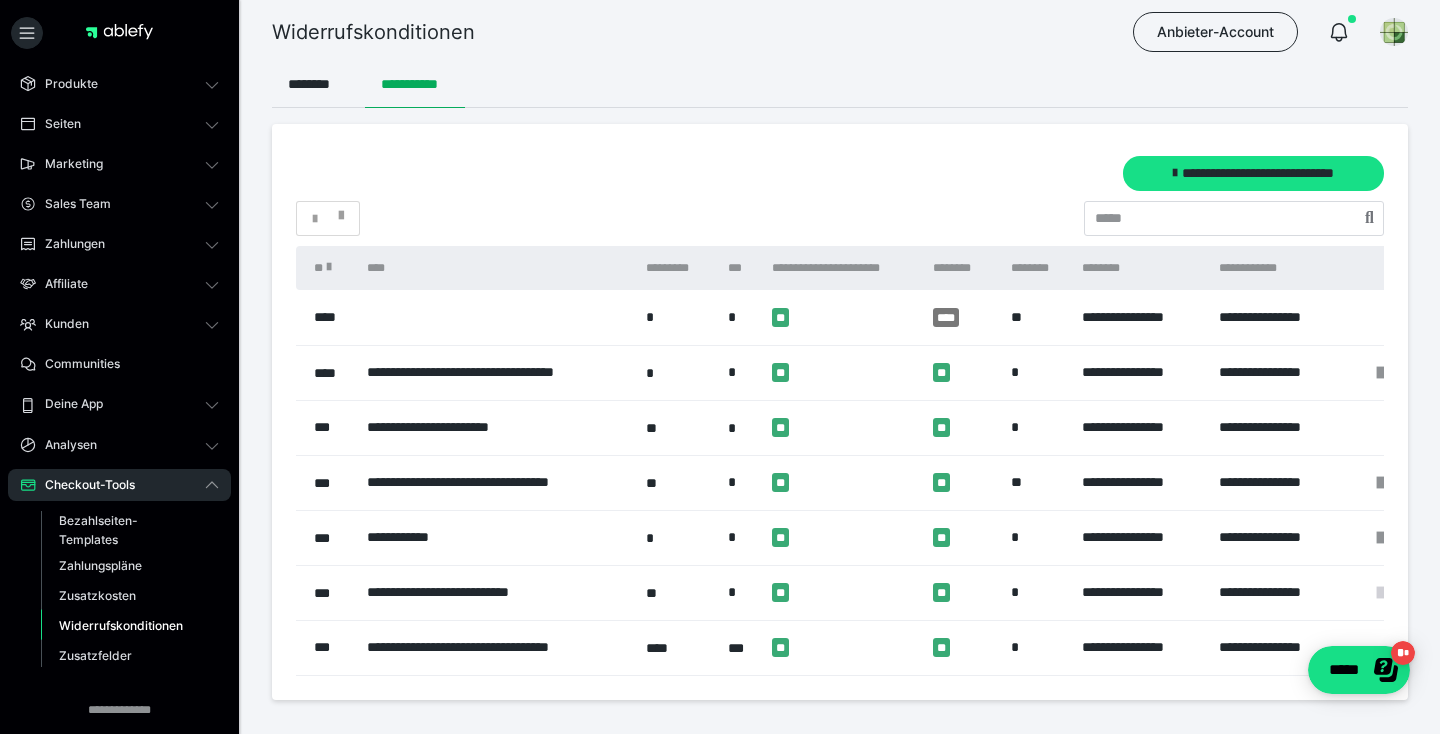 click at bounding box center [1380, 593] 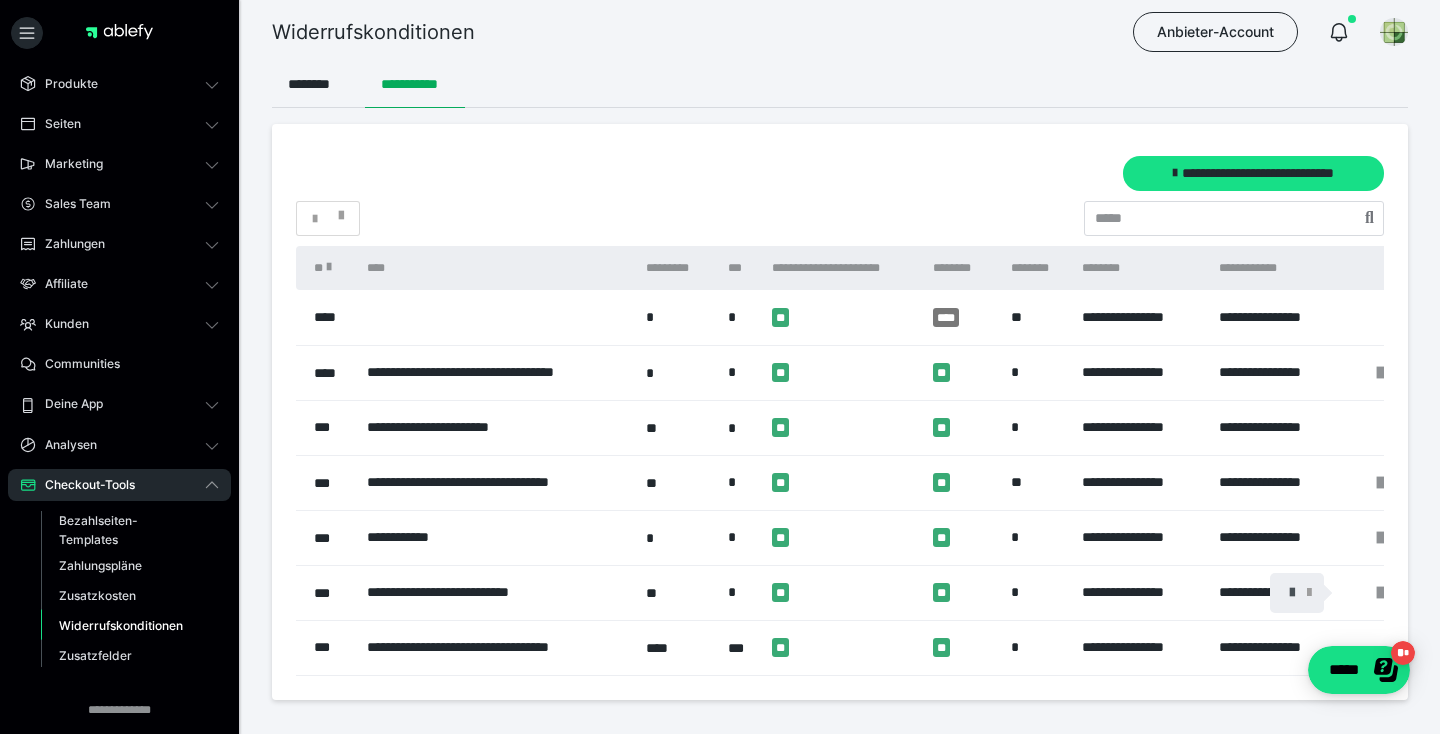 click at bounding box center [1292, 593] 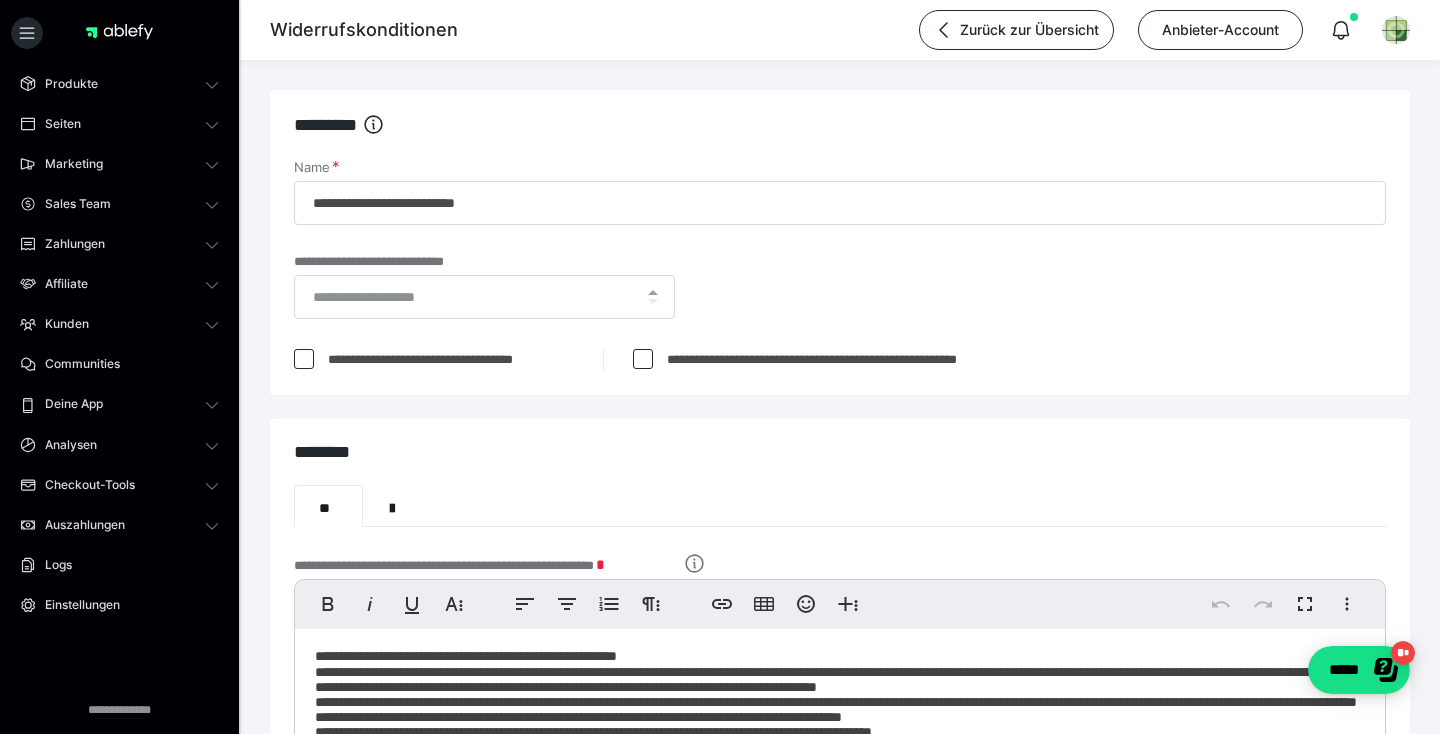 scroll, scrollTop: 0, scrollLeft: 0, axis: both 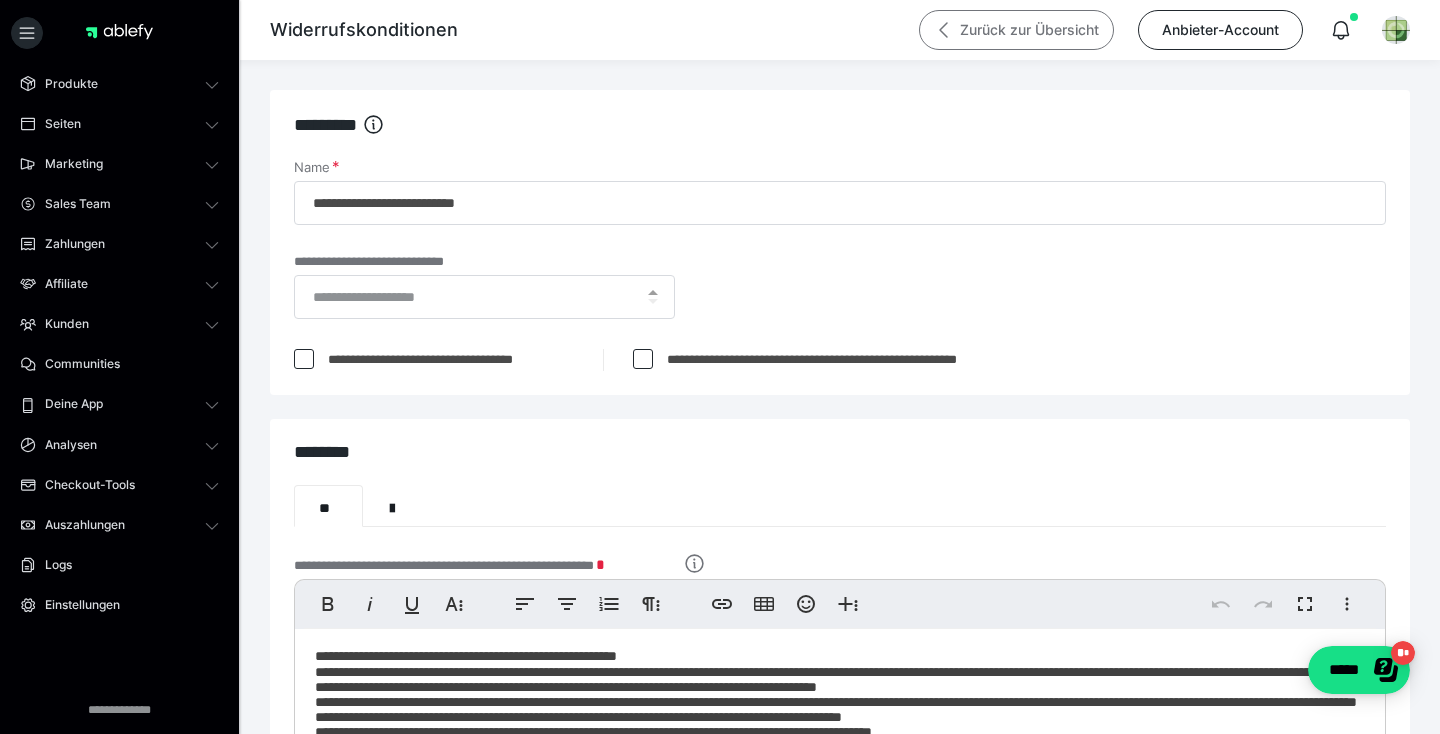 click on "Zurück zur Übersicht" at bounding box center (1016, 30) 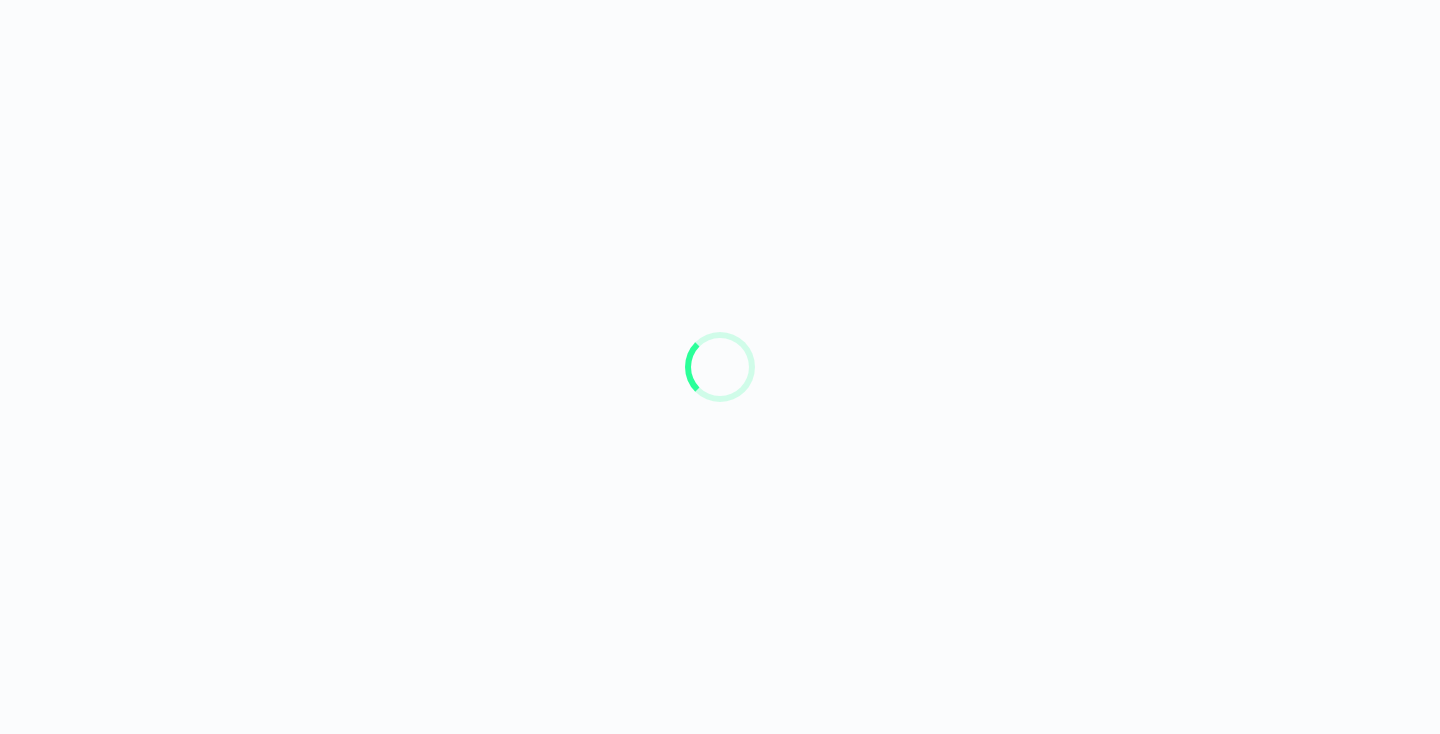 scroll, scrollTop: 0, scrollLeft: 0, axis: both 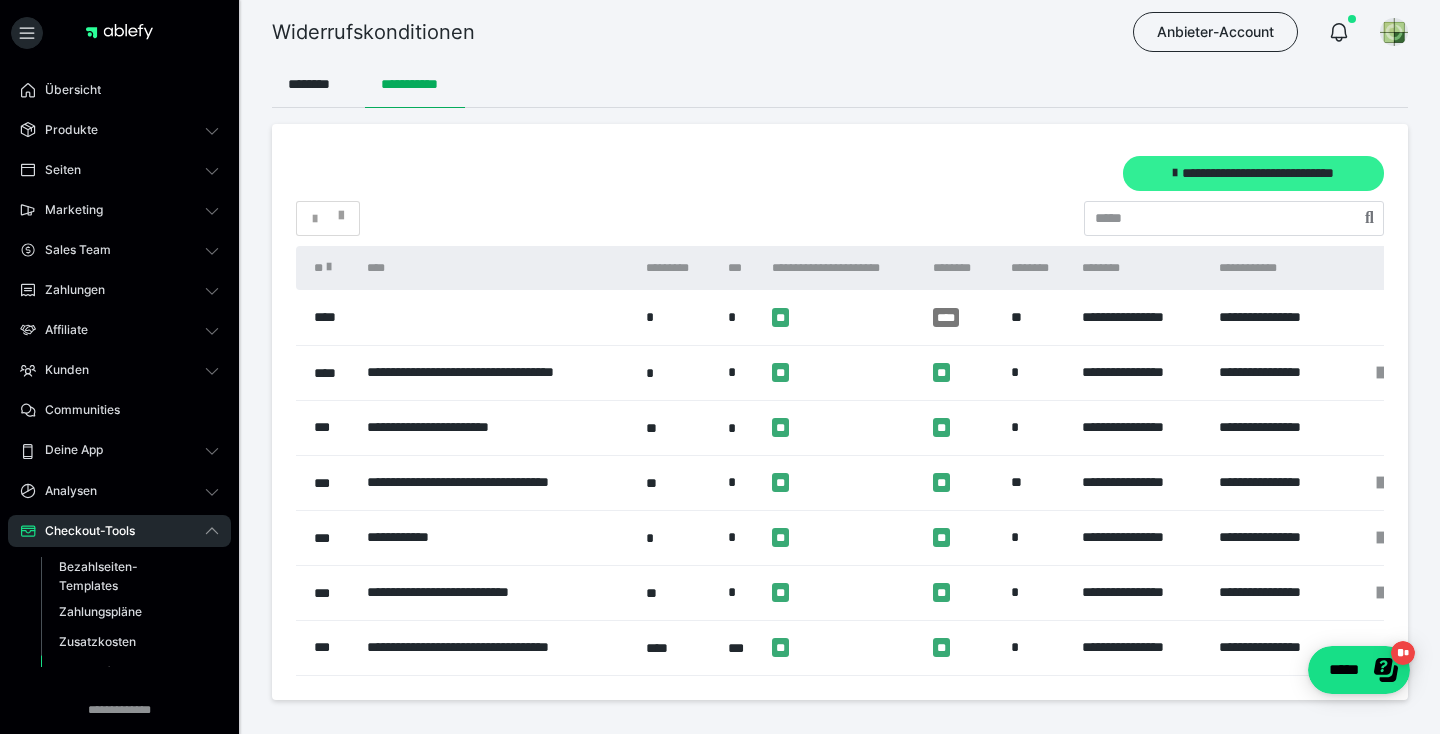 click on "**********" at bounding box center (1253, 173) 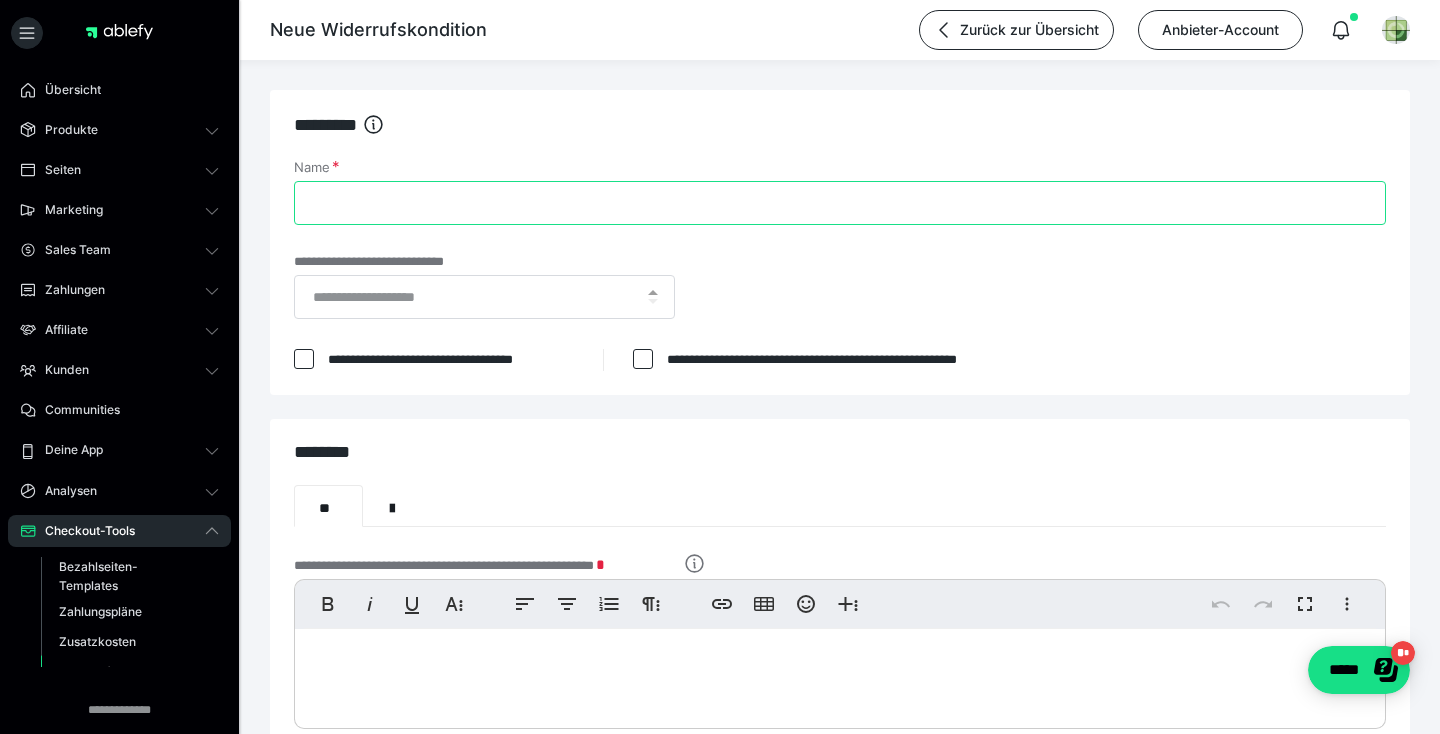 click on "Name" at bounding box center [840, 203] 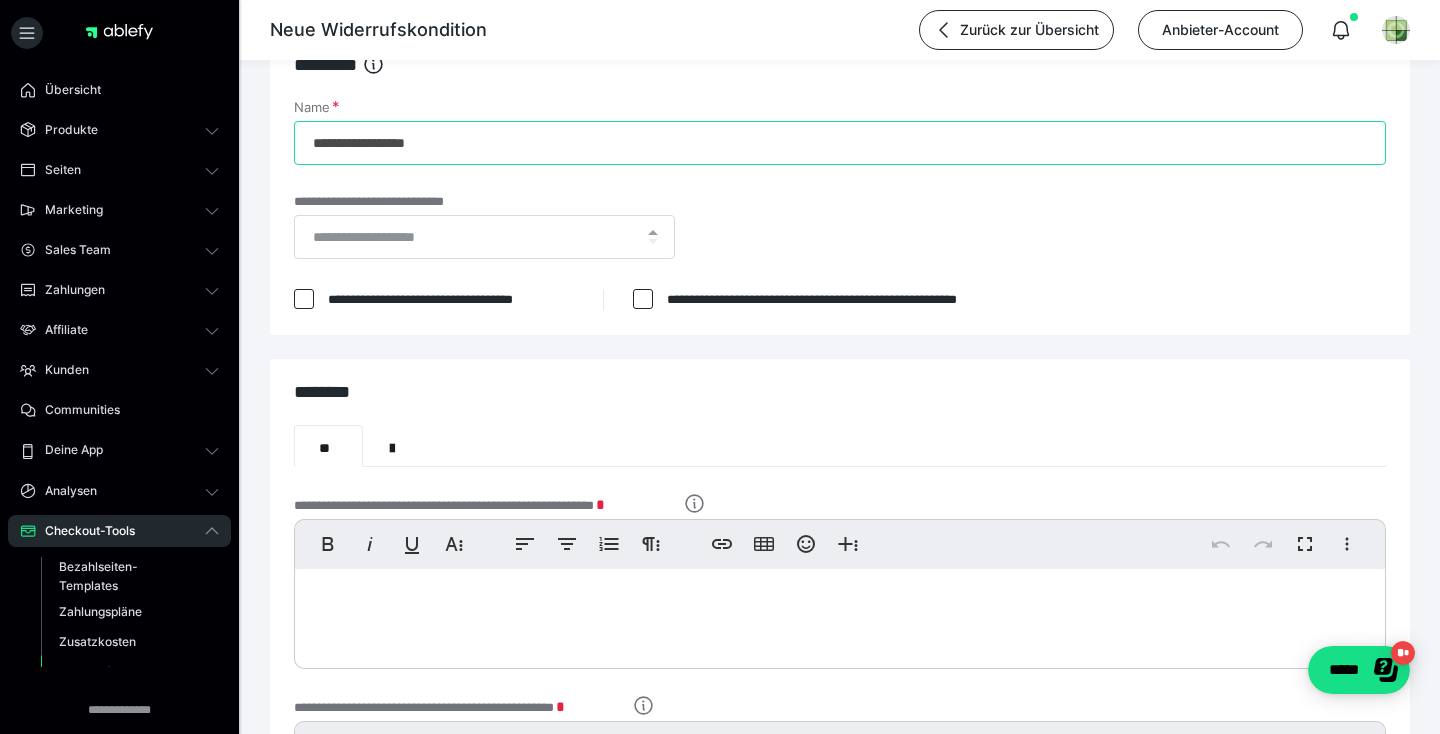 scroll, scrollTop: 60, scrollLeft: 0, axis: vertical 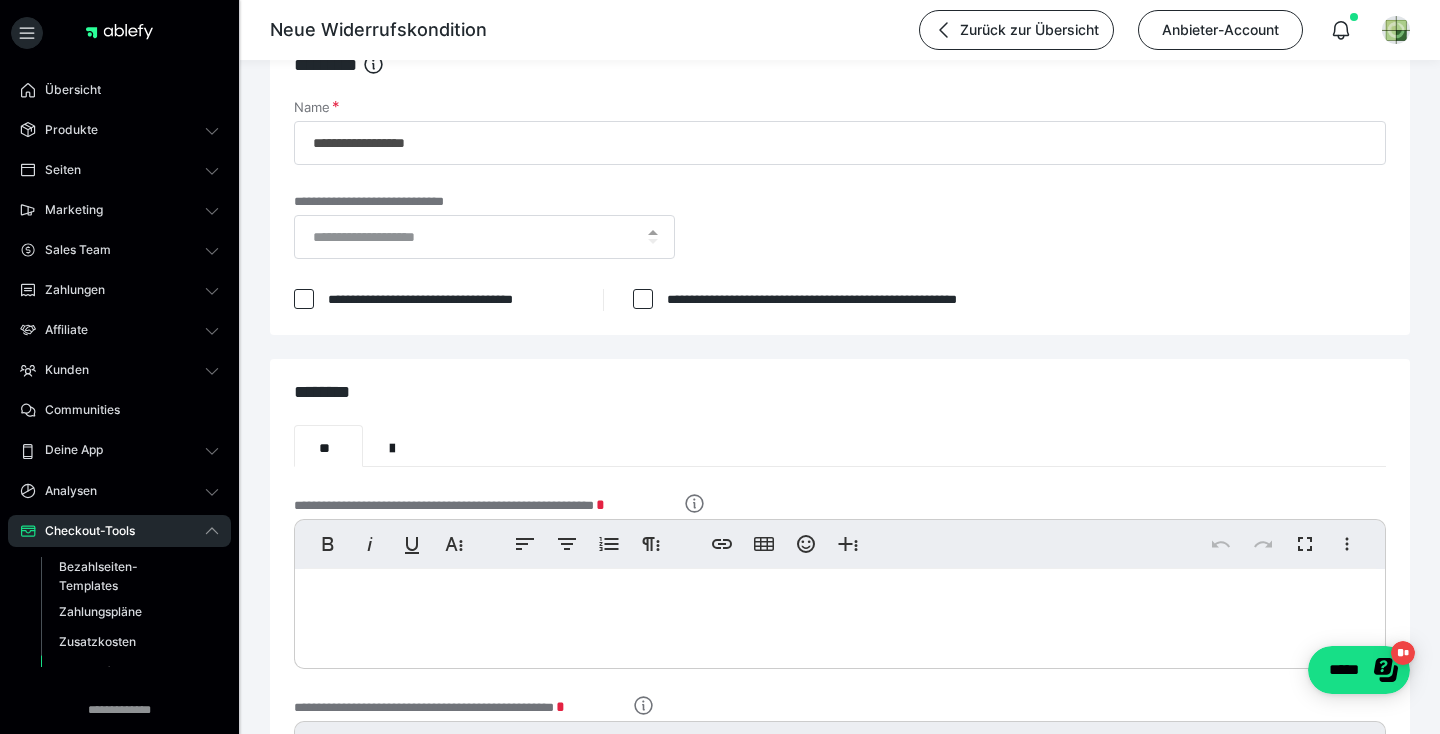 click on "**********" at bounding box center (840, 627) 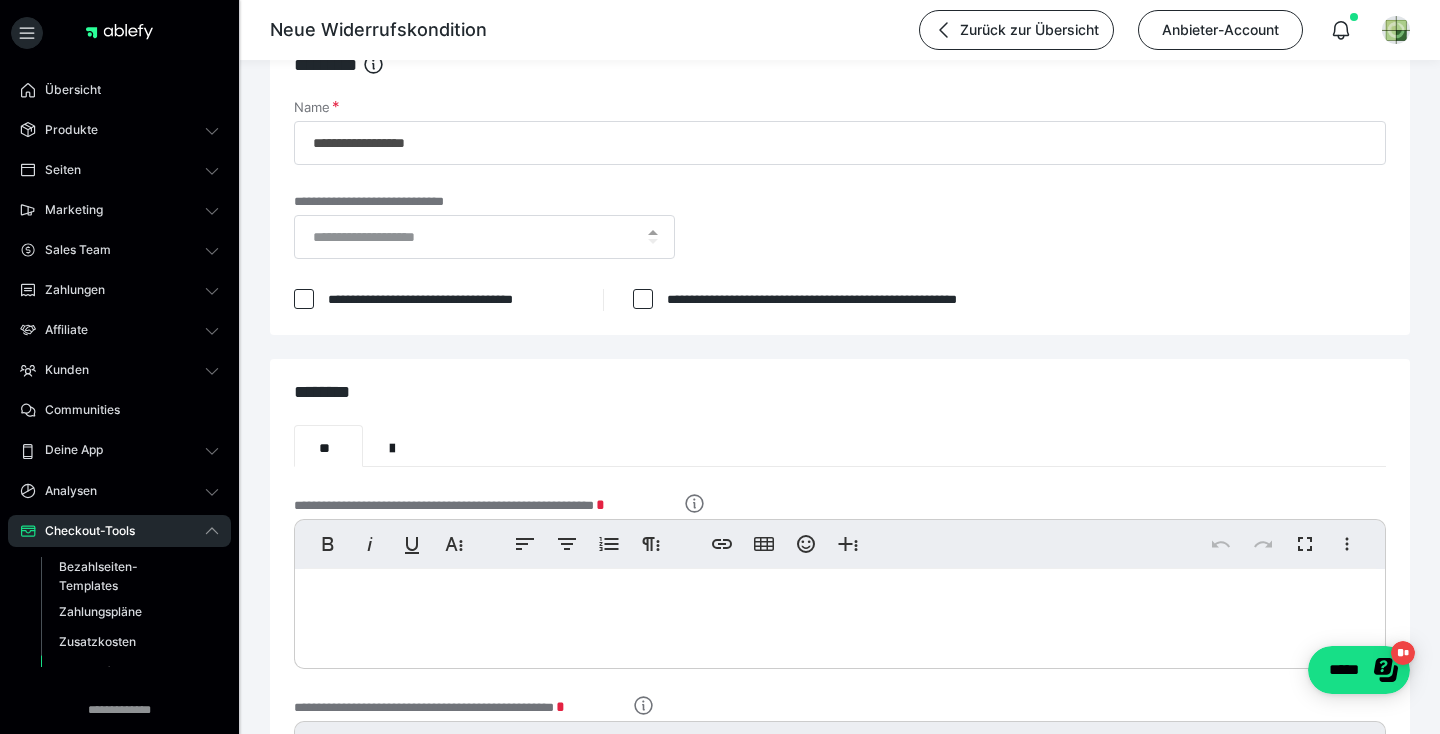 click at bounding box center [840, 614] 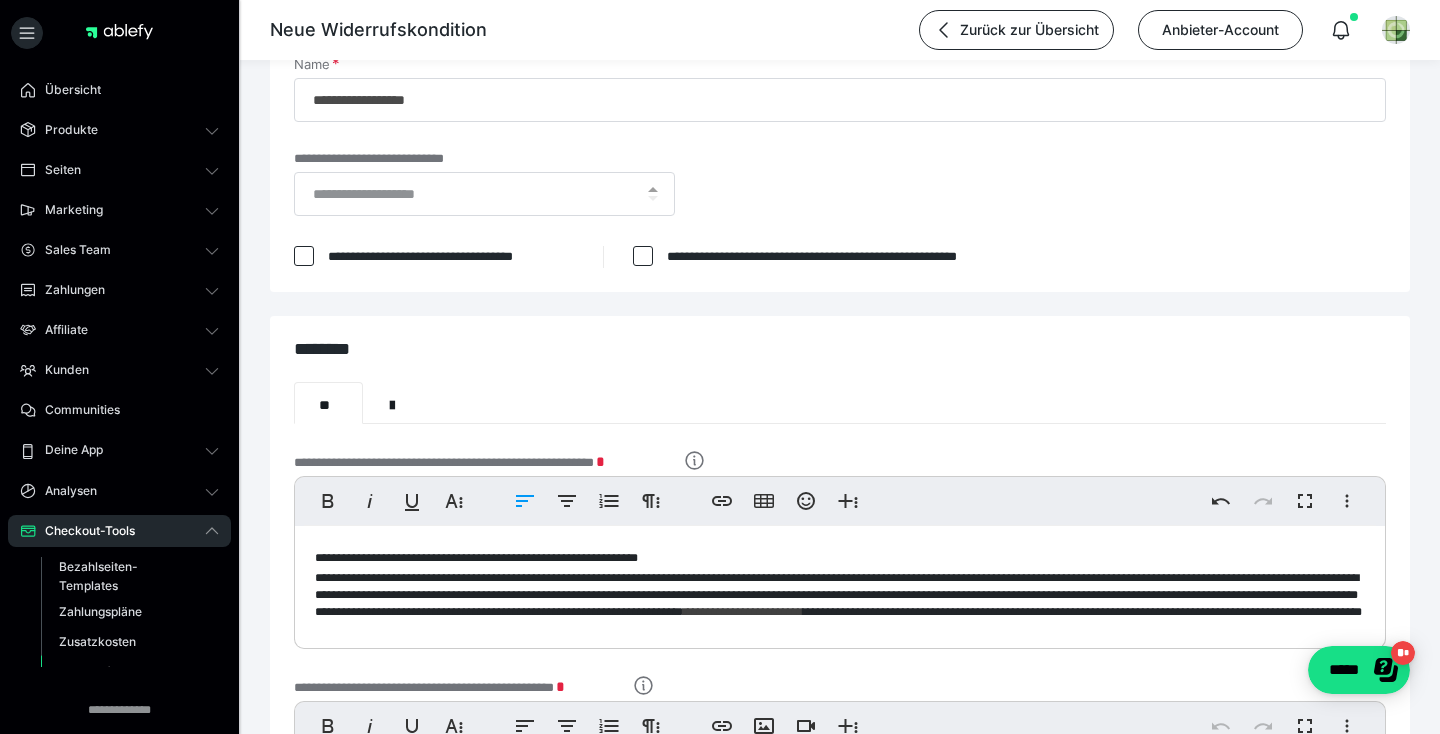 scroll, scrollTop: 110, scrollLeft: 0, axis: vertical 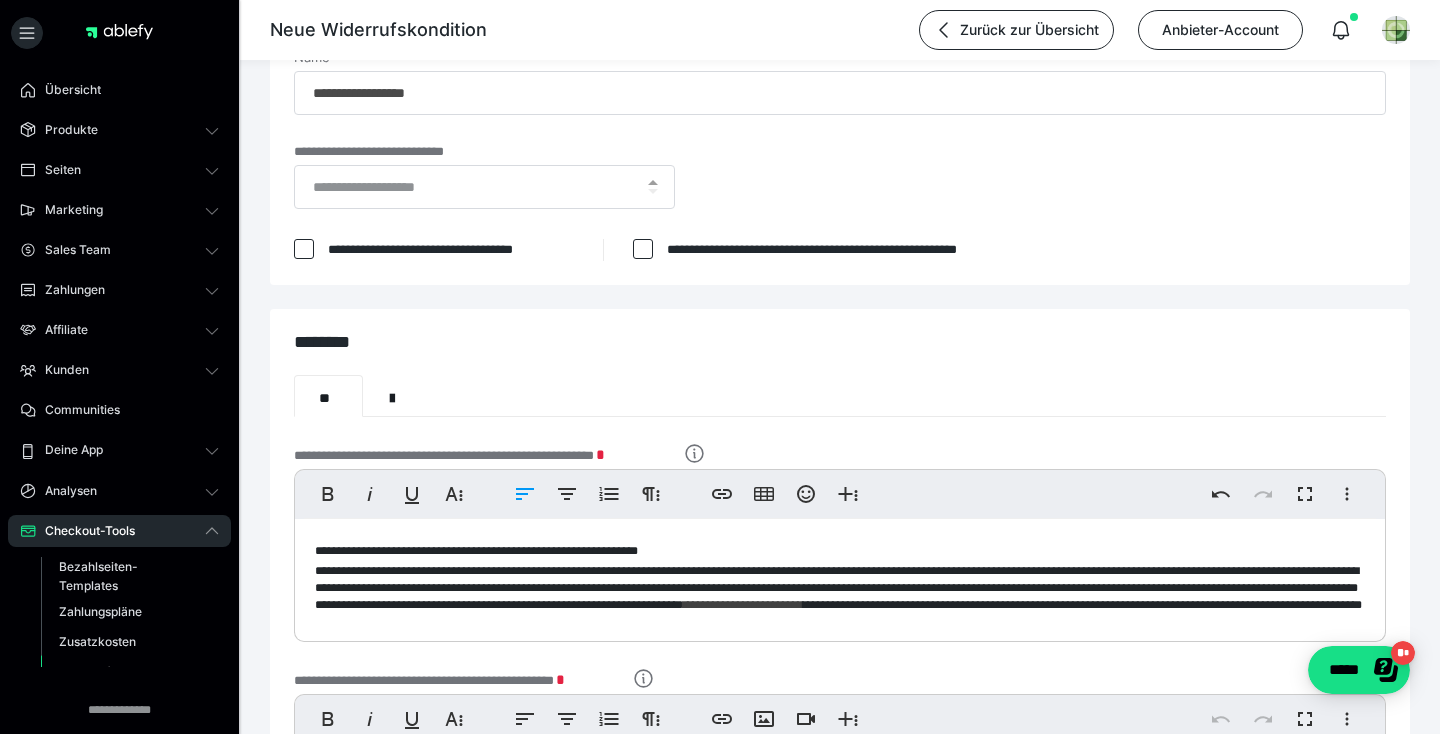 click on "**********" at bounding box center [837, 588] 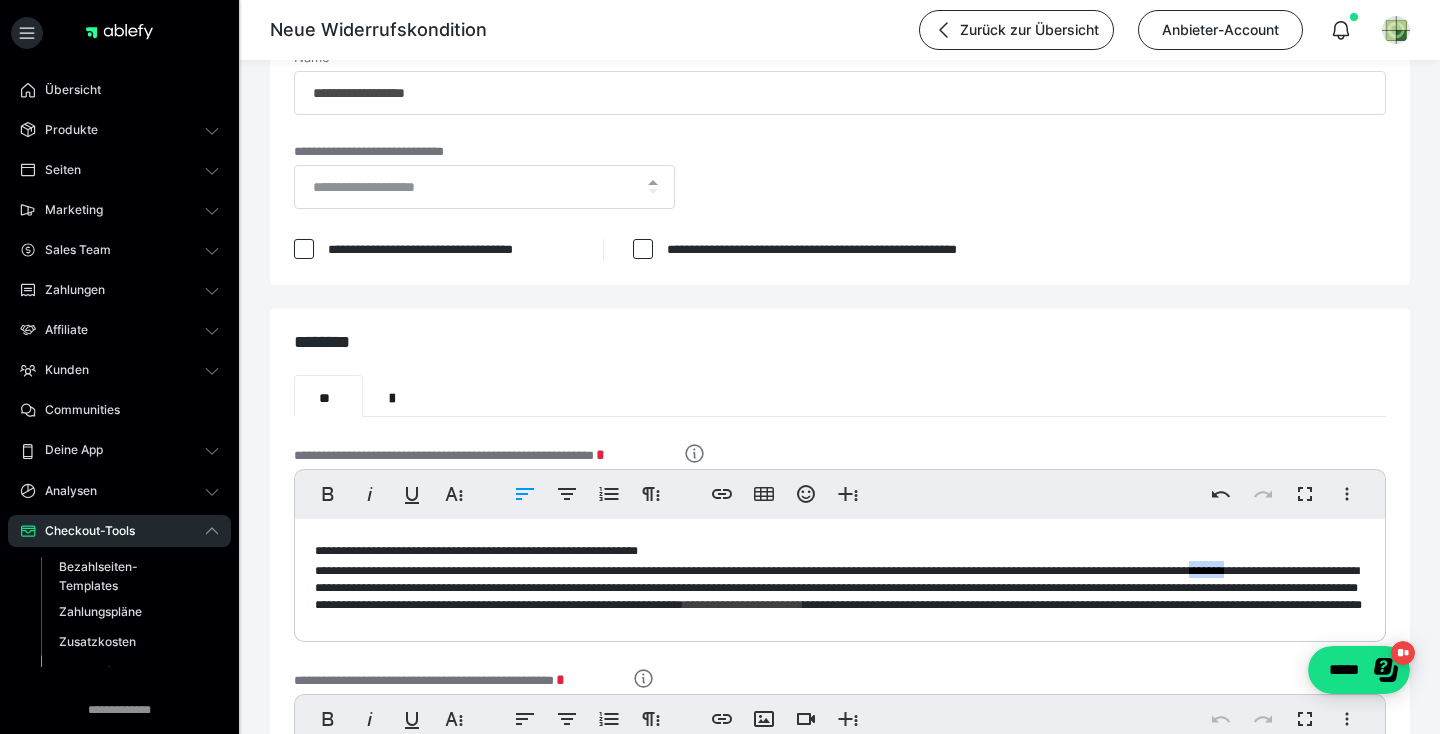 drag, startPoint x: 472, startPoint y: 597, endPoint x: 427, endPoint y: 595, distance: 45.044422 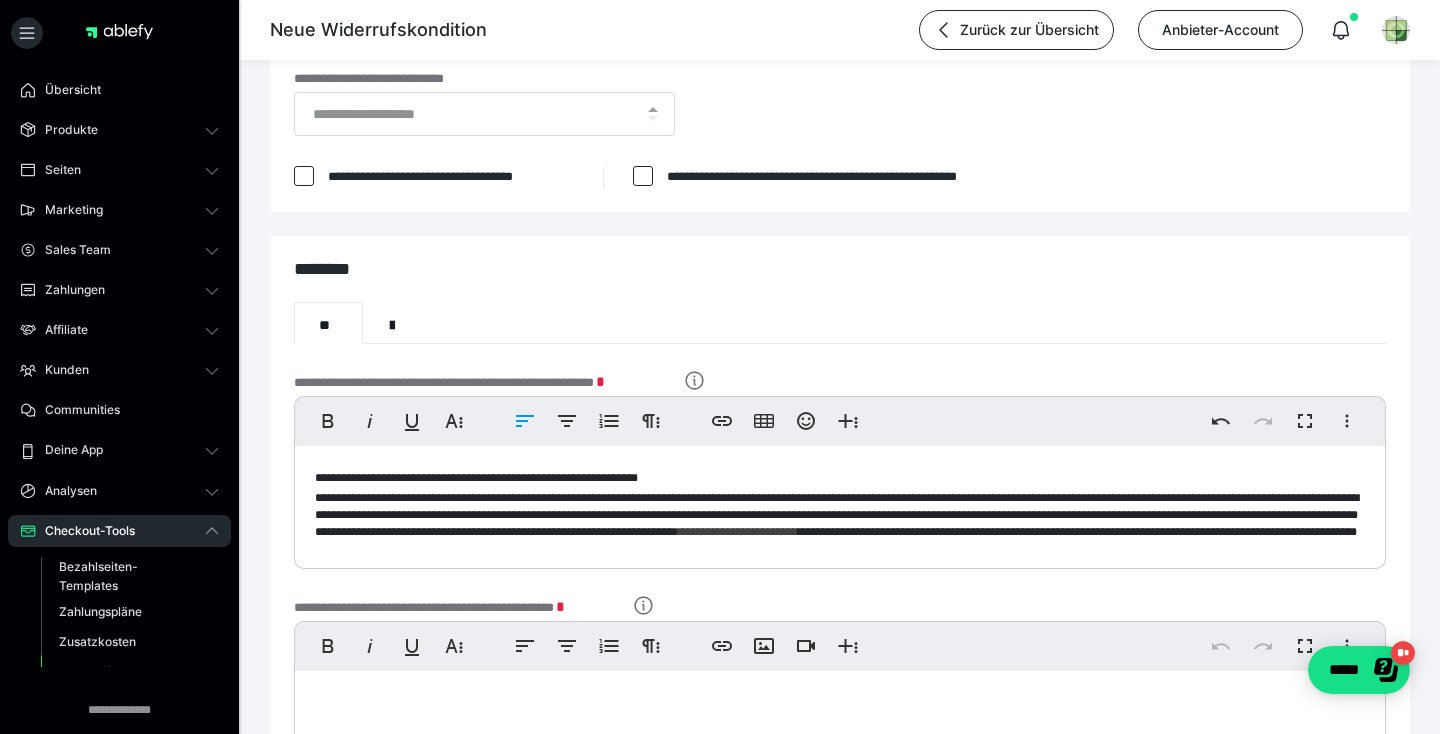 scroll, scrollTop: 189, scrollLeft: 0, axis: vertical 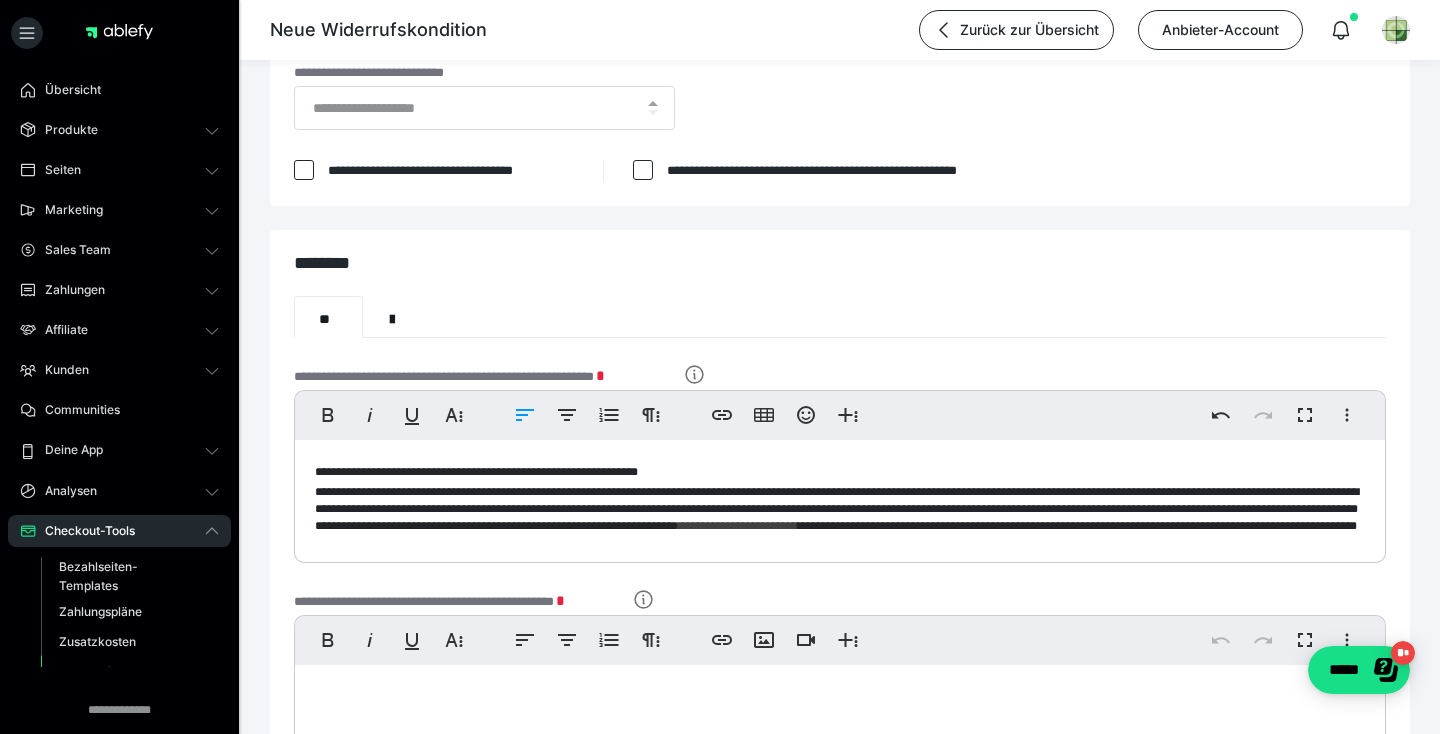 click on "**********" at bounding box center [840, 507] 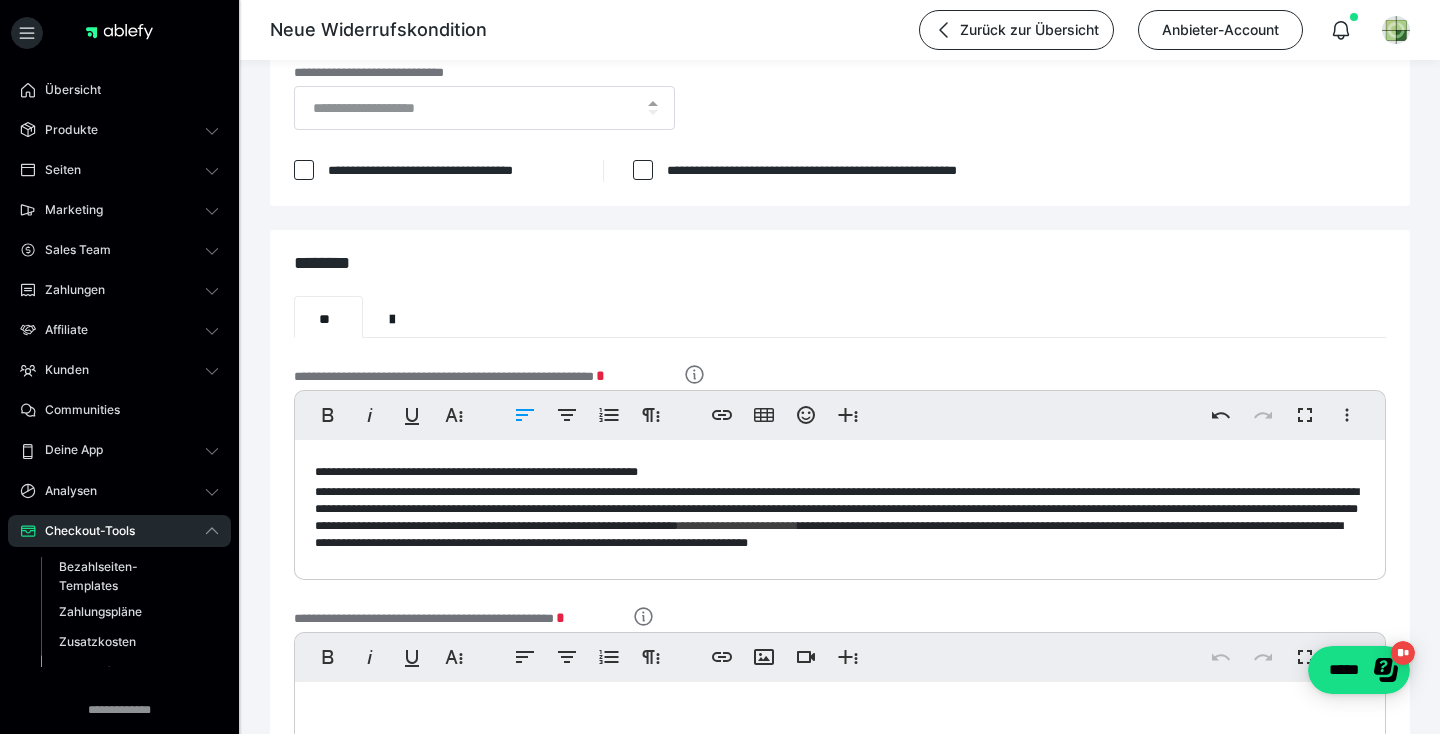 click on "**********" at bounding box center (829, 534) 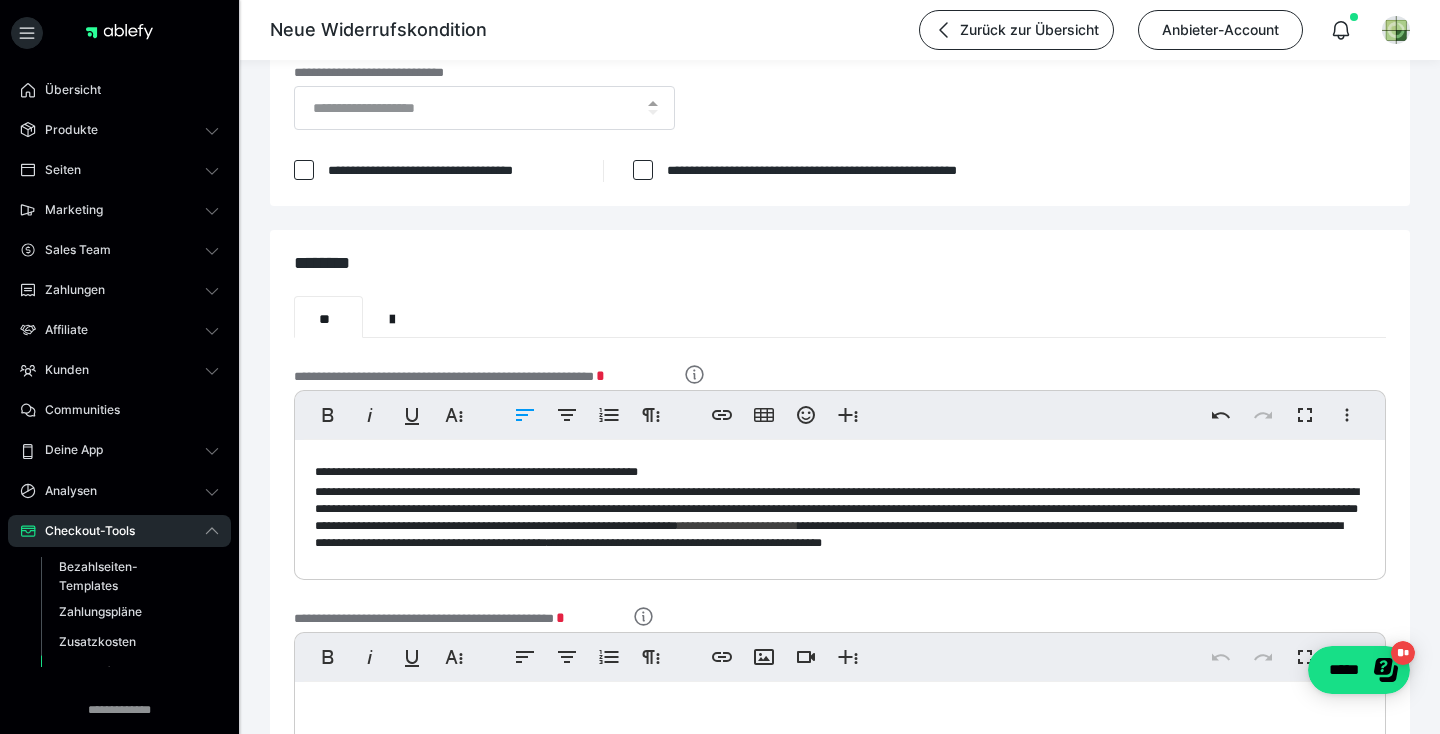 click on "**********" at bounding box center [829, 534] 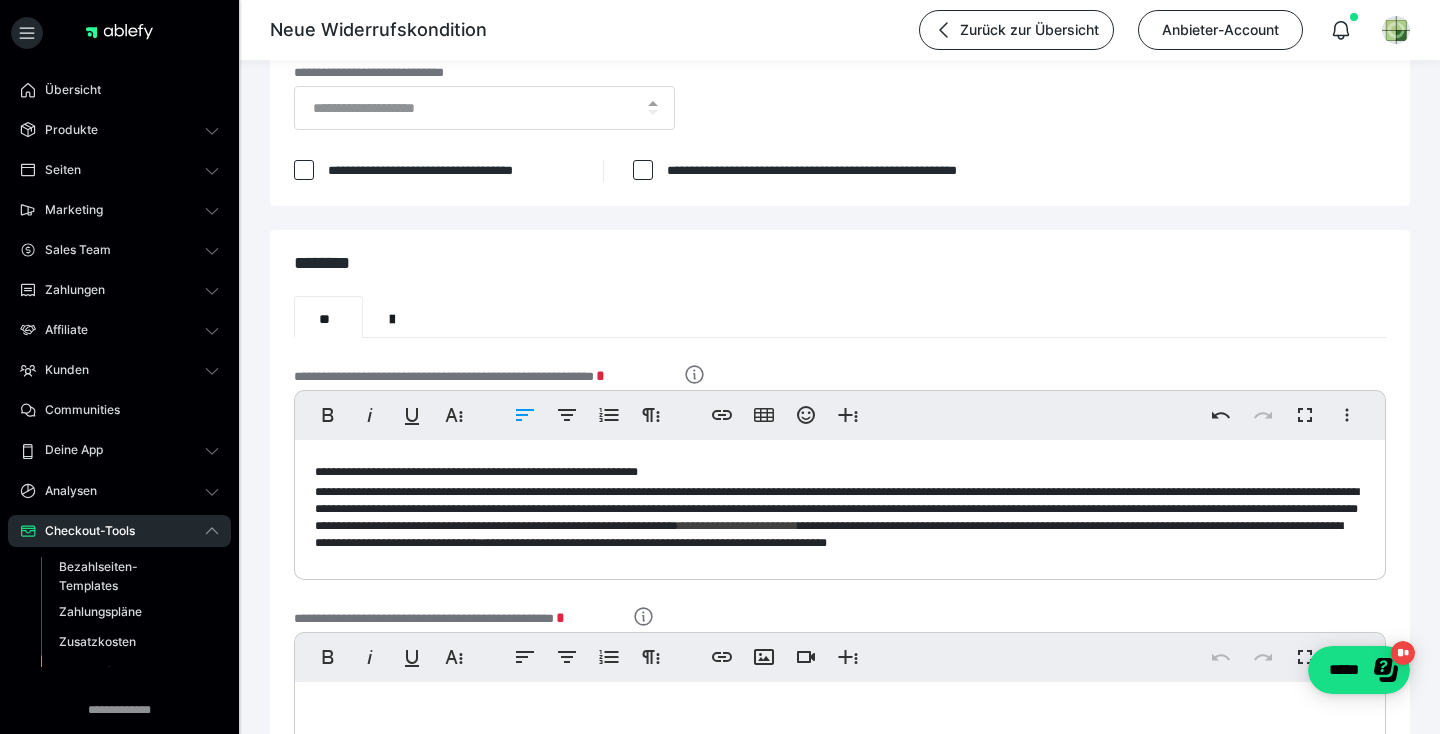 click on "**********" at bounding box center [829, 534] 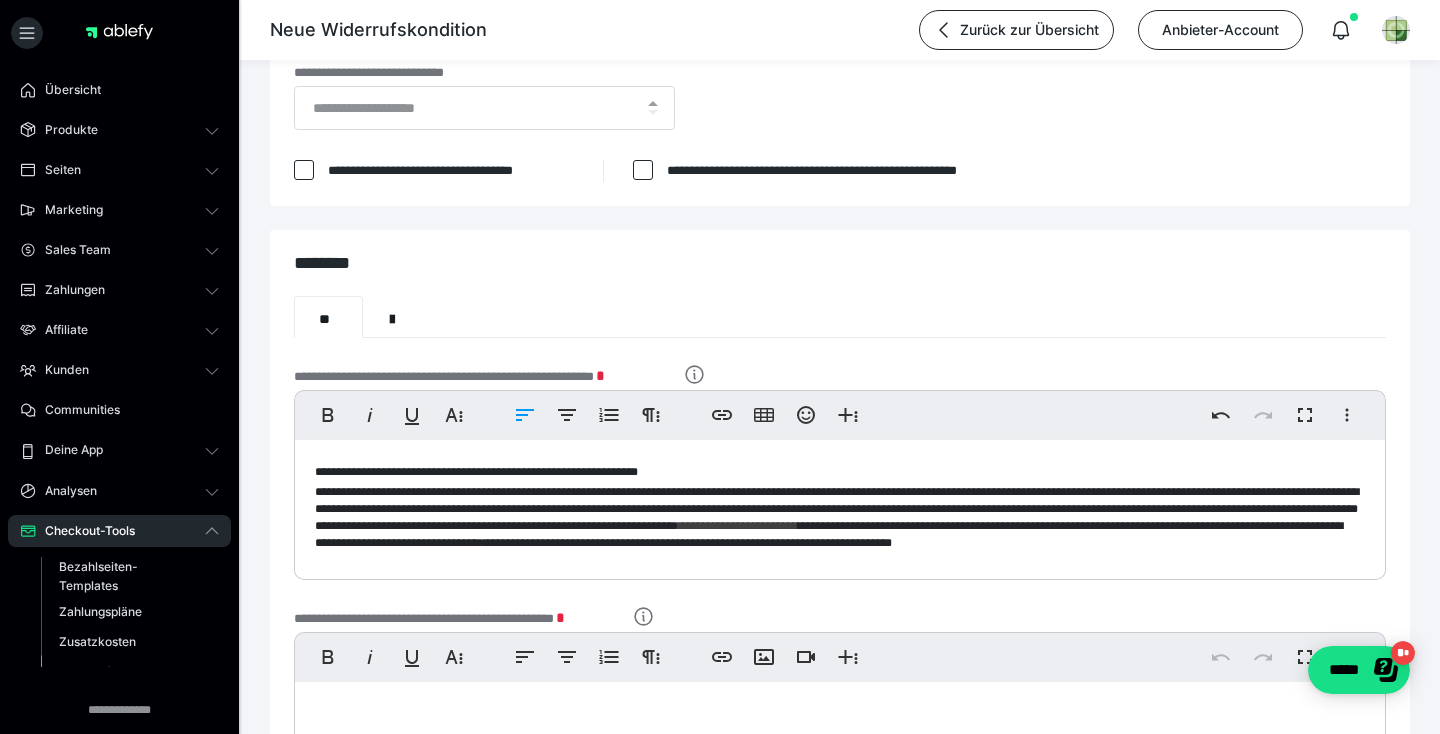 click on "**********" at bounding box center (829, 534) 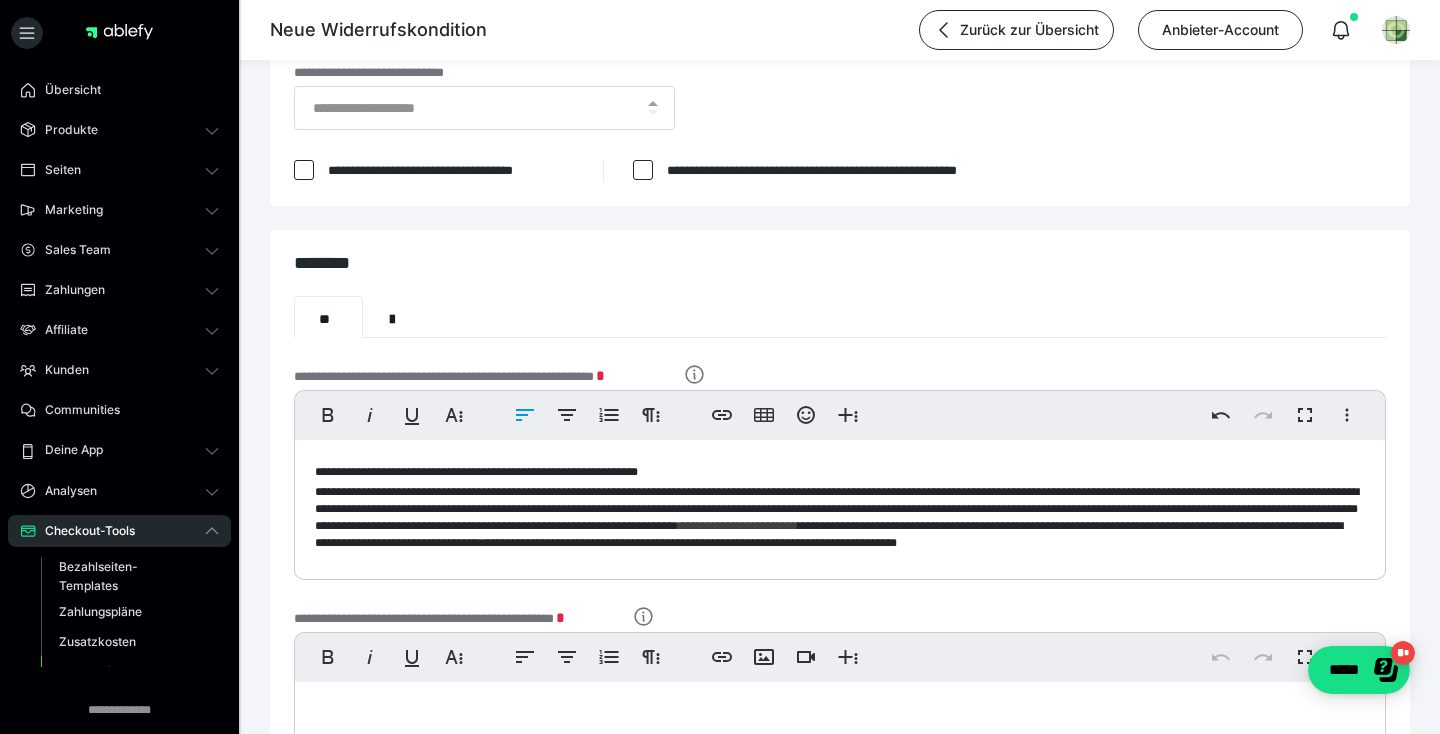 click on "**********" at bounding box center [840, 516] 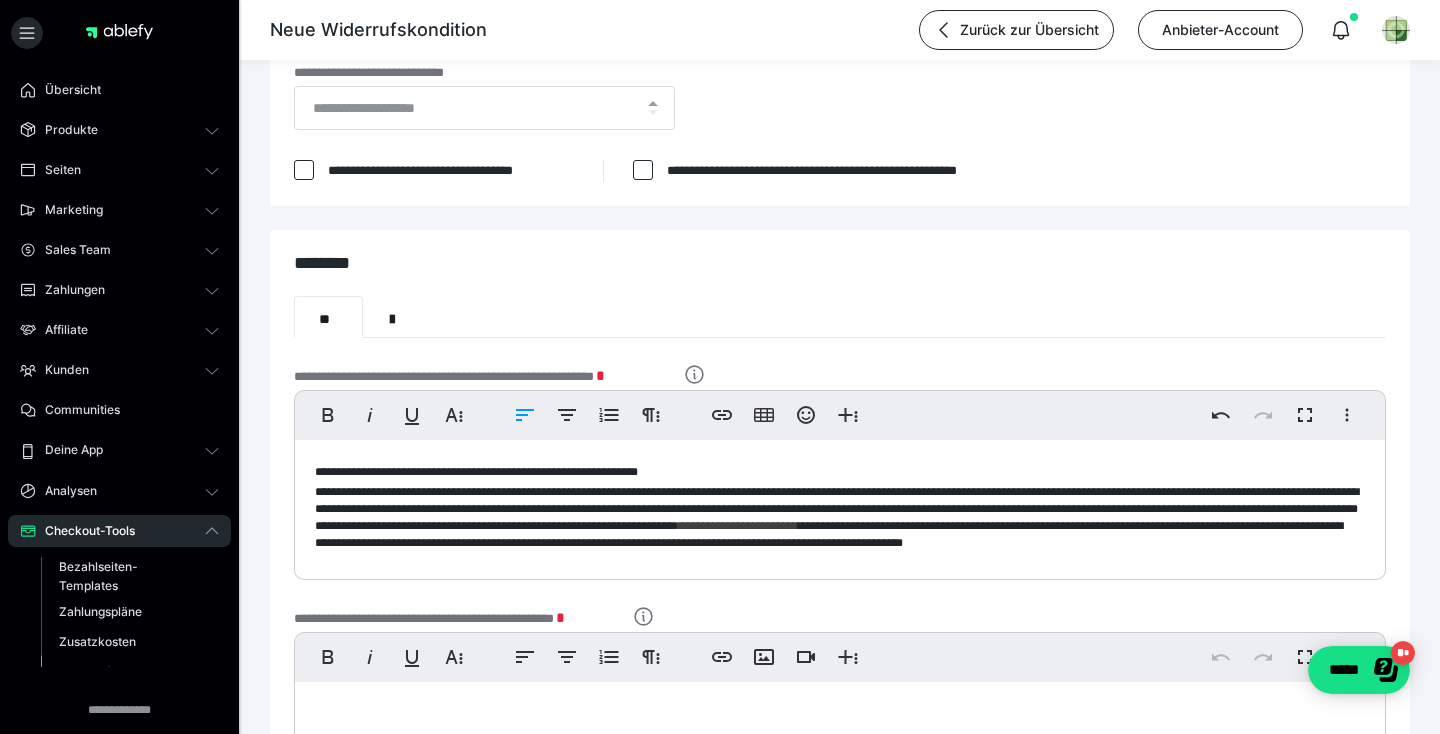 click on "**********" at bounding box center [829, 534] 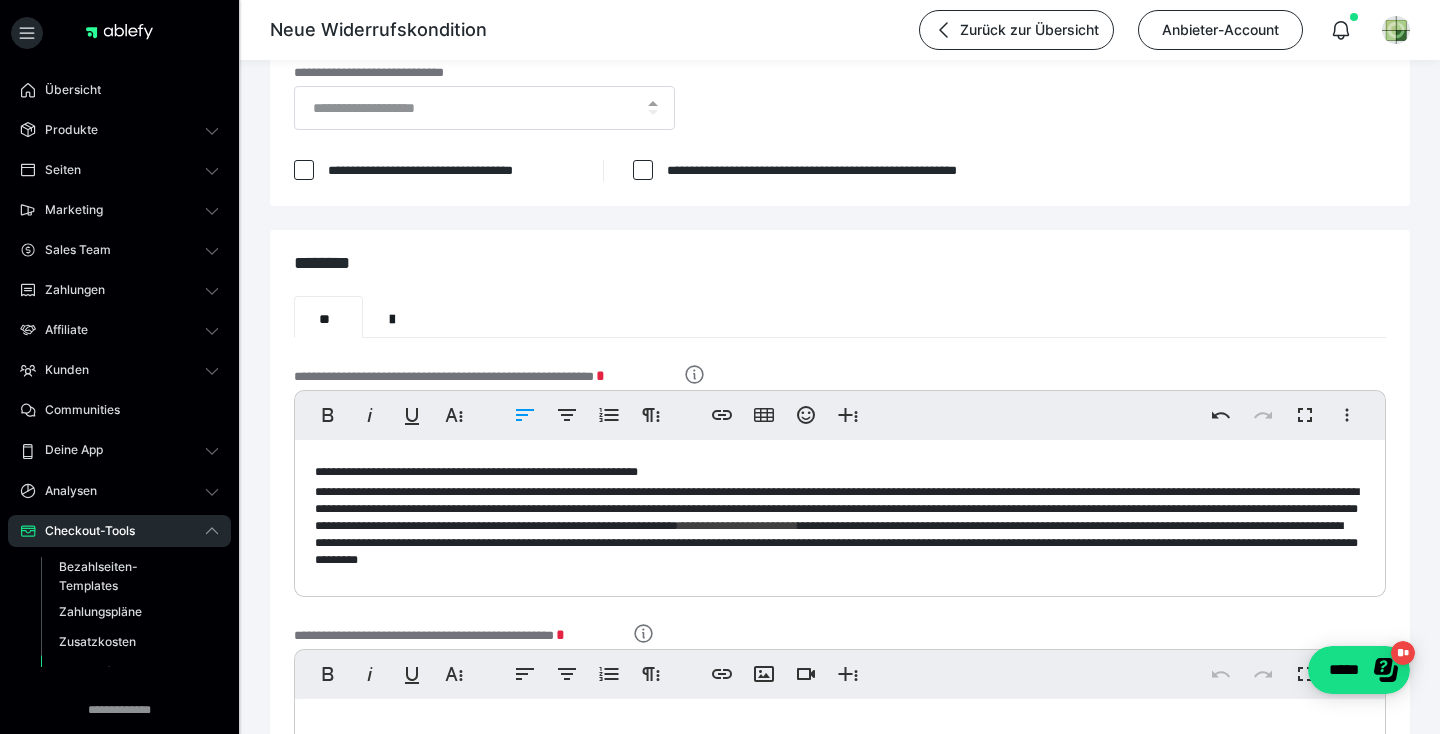 click on "**********" at bounding box center [836, 543] 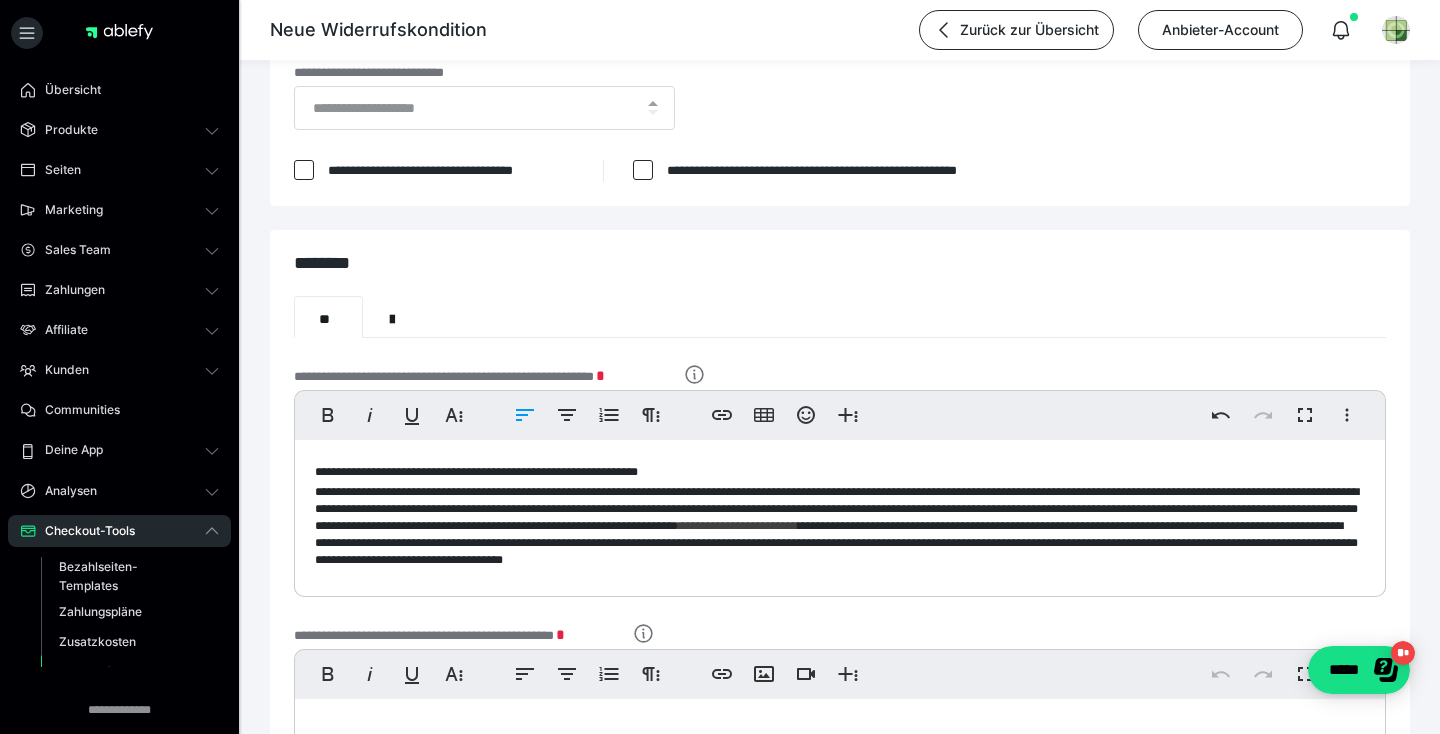 click on "**********" at bounding box center (840, 524) 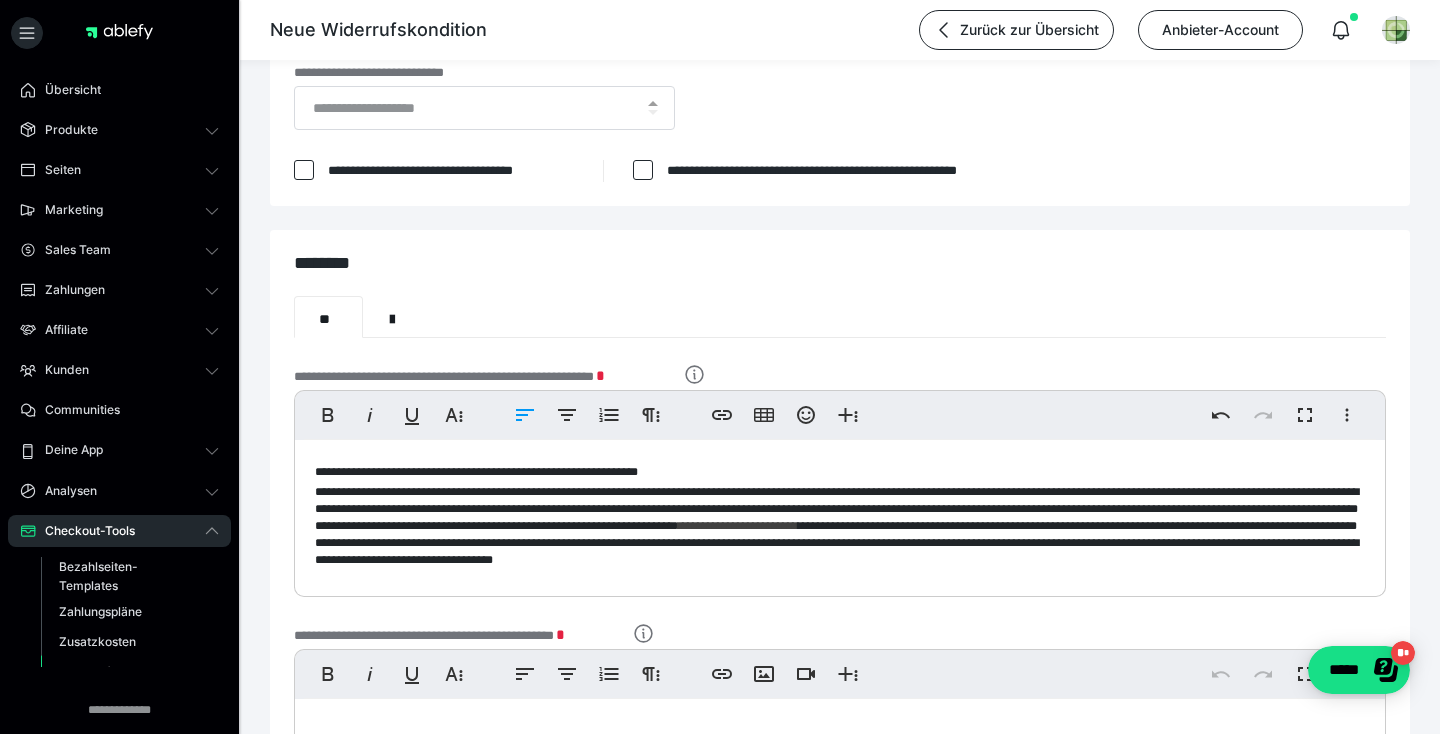 click on "**********" at bounding box center [837, 551] 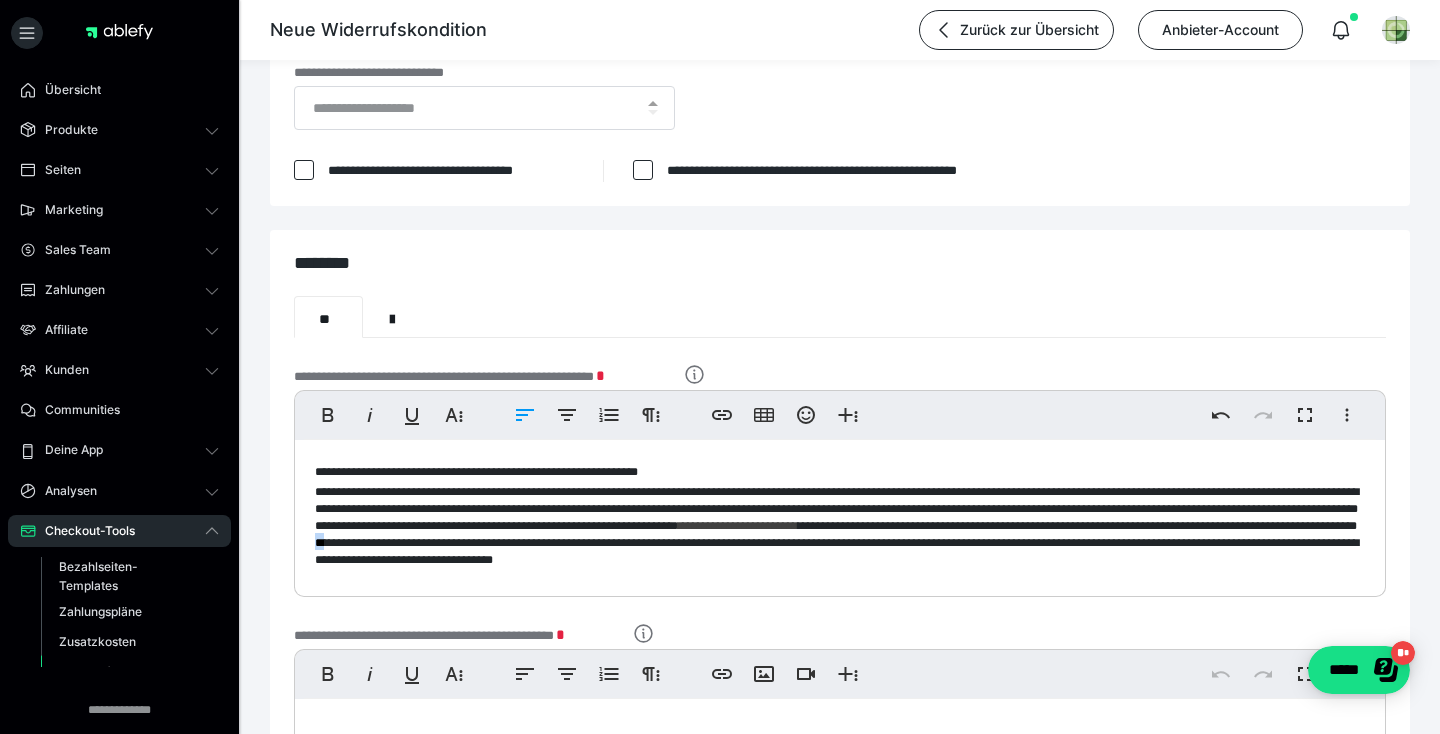 click on "**********" at bounding box center (837, 551) 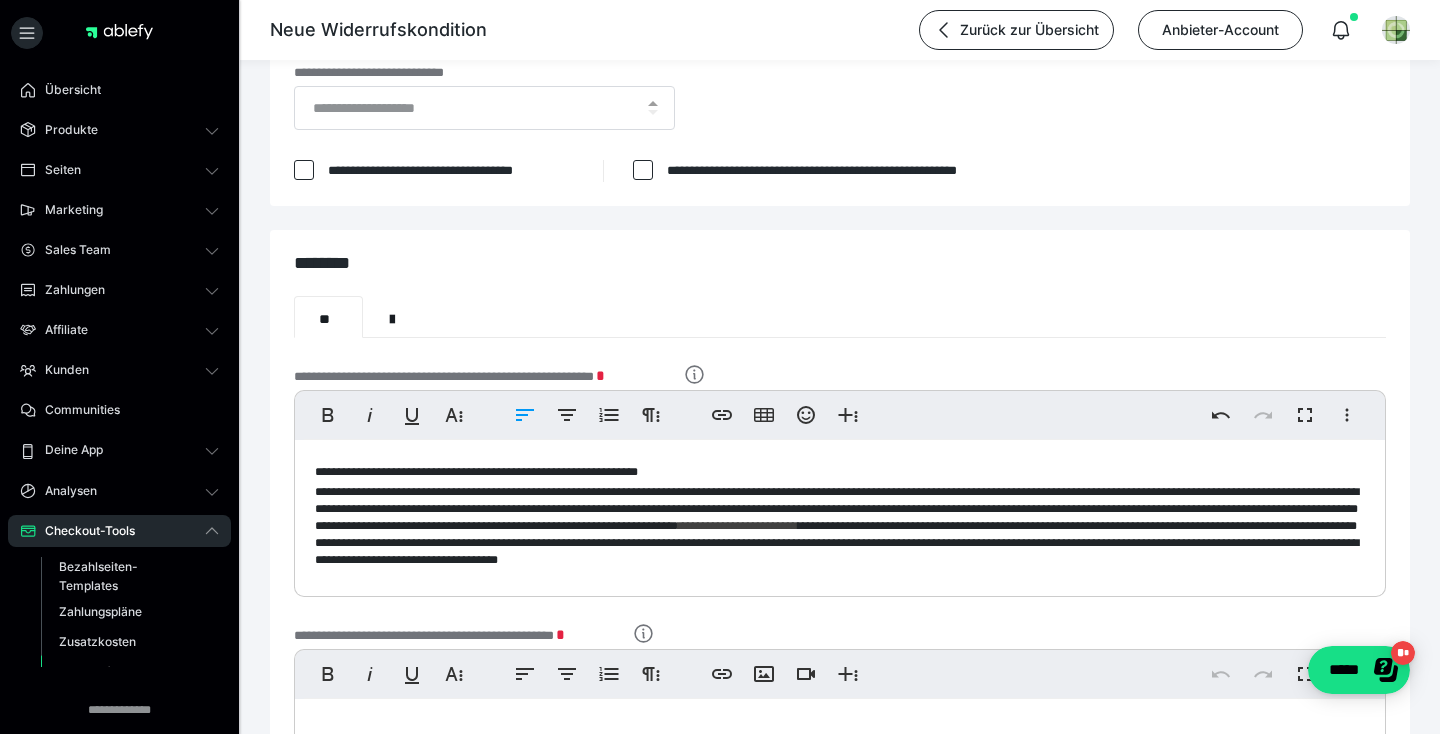 click on "**********" at bounding box center [837, 551] 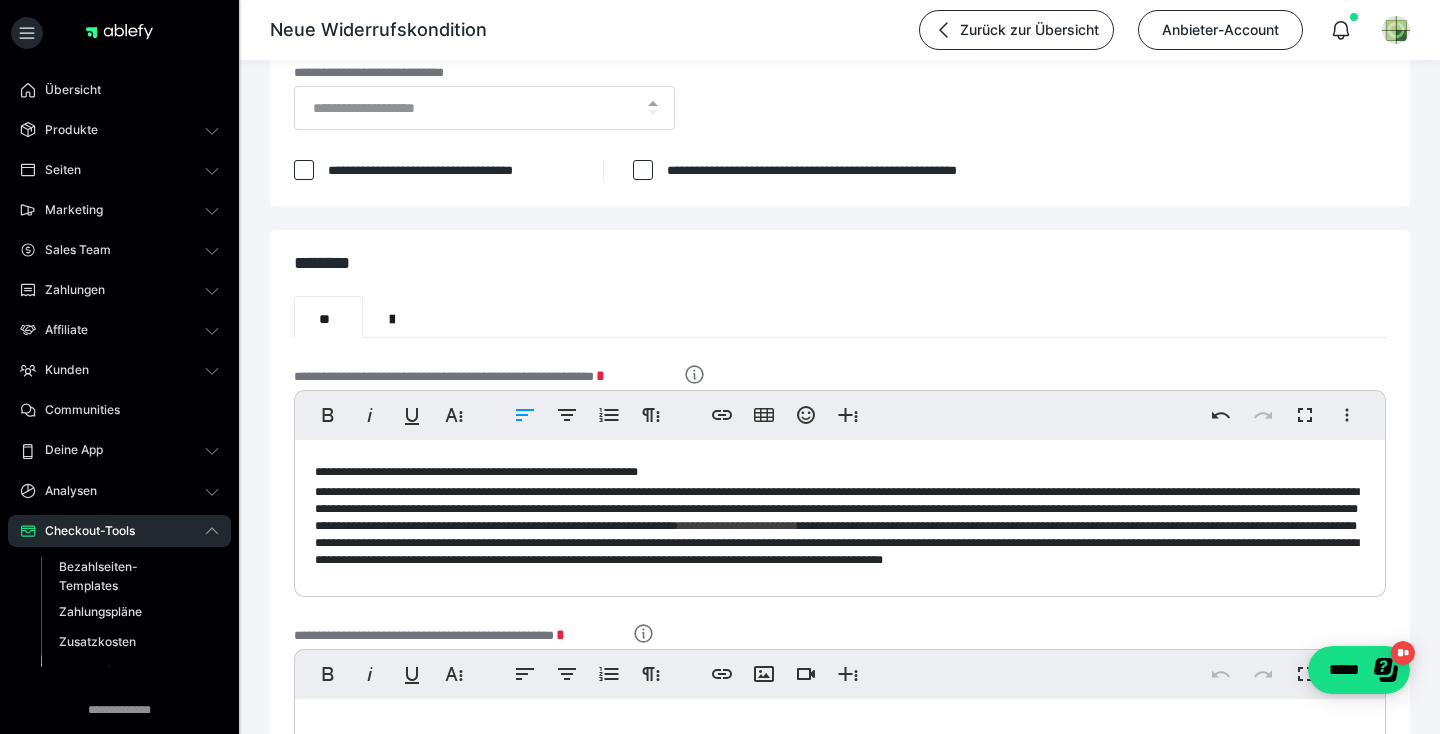 click on "**********" at bounding box center (837, 551) 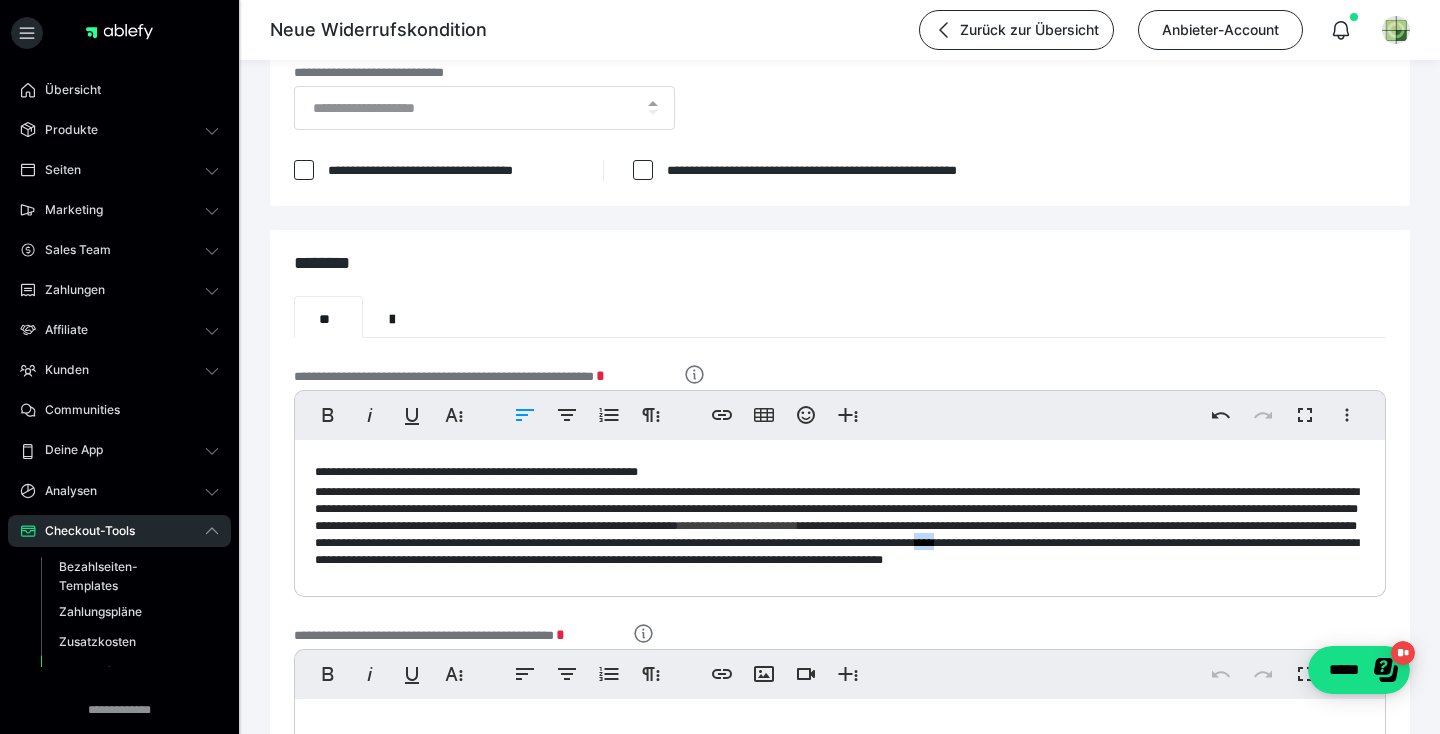 click on "**********" at bounding box center (837, 551) 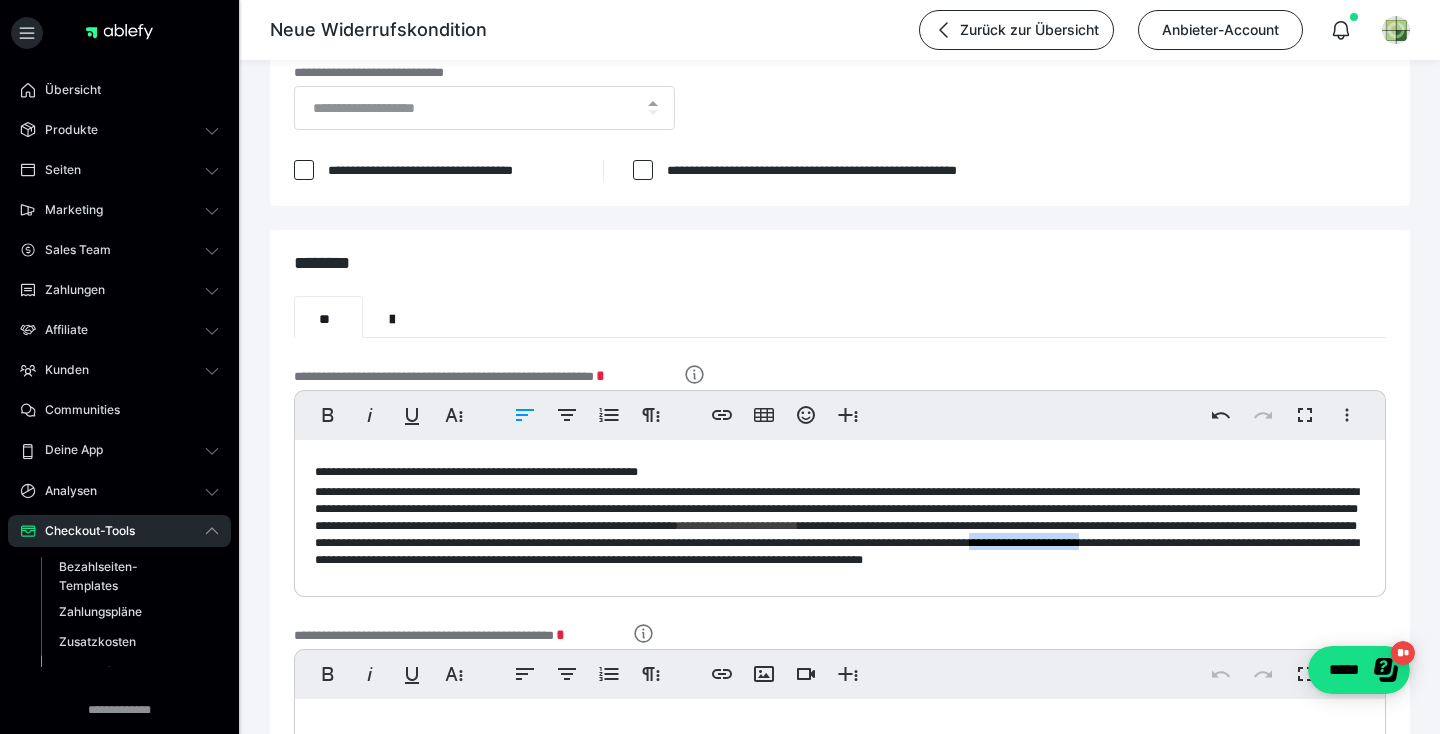 drag, startPoint x: 1251, startPoint y: 583, endPoint x: 1108, endPoint y: 581, distance: 143.01399 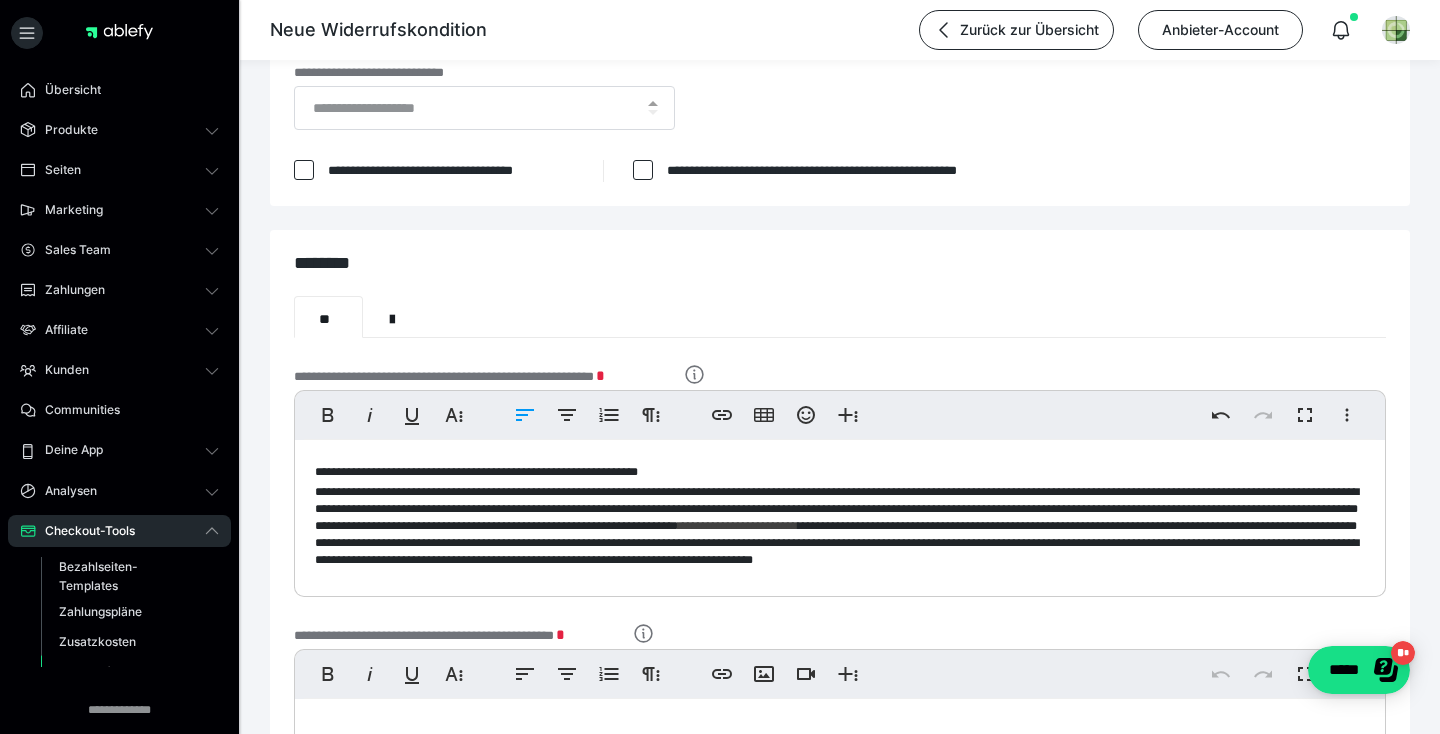 click on "**********" at bounding box center [837, 551] 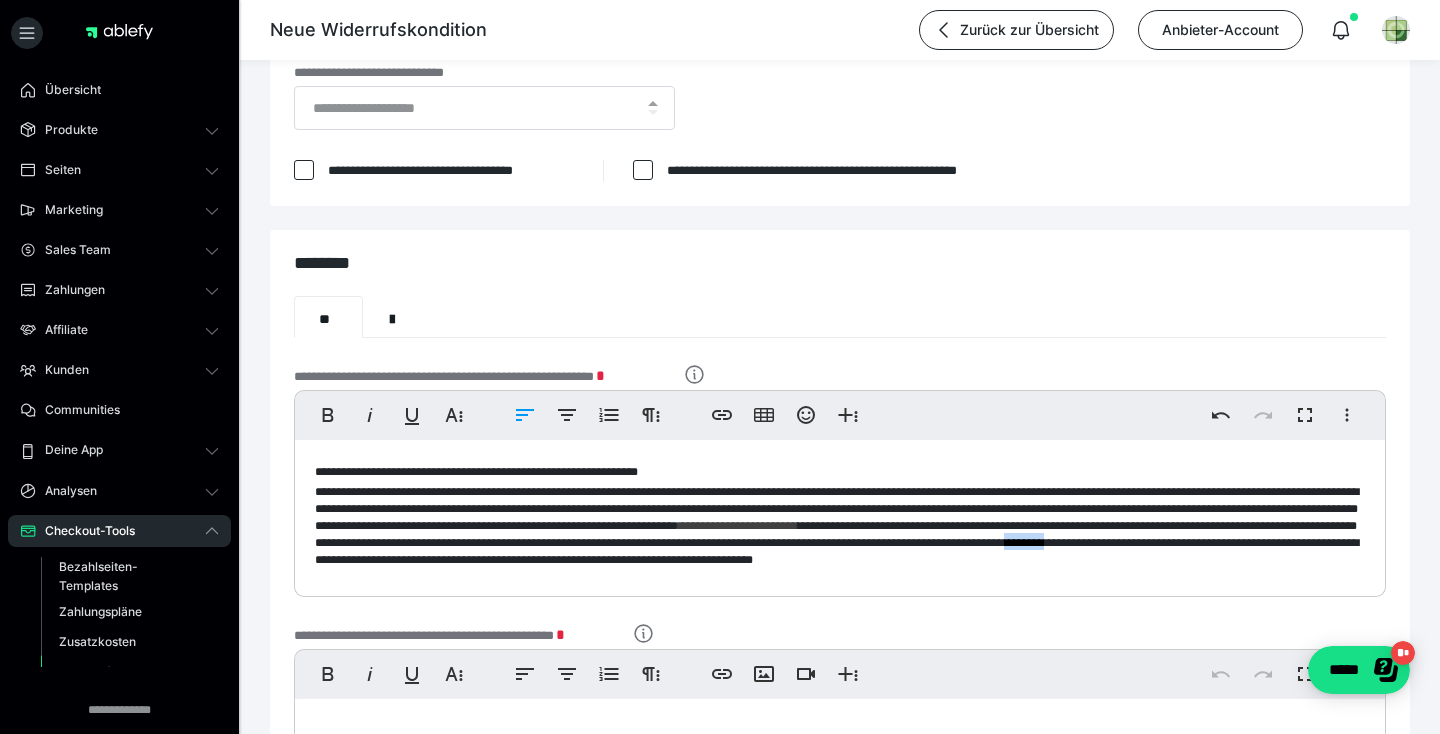 click on "**********" at bounding box center [837, 551] 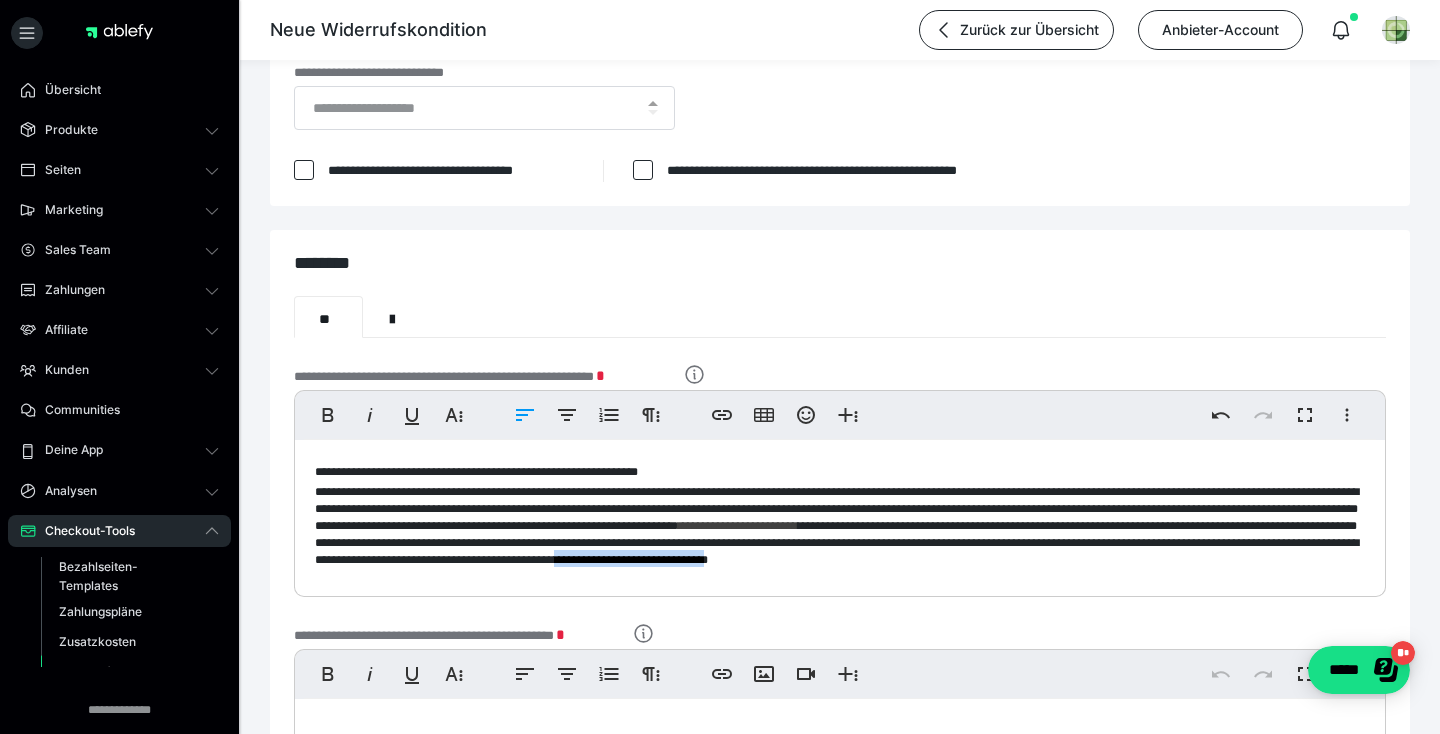 drag, startPoint x: 1001, startPoint y: 605, endPoint x: 829, endPoint y: 611, distance: 172.10461 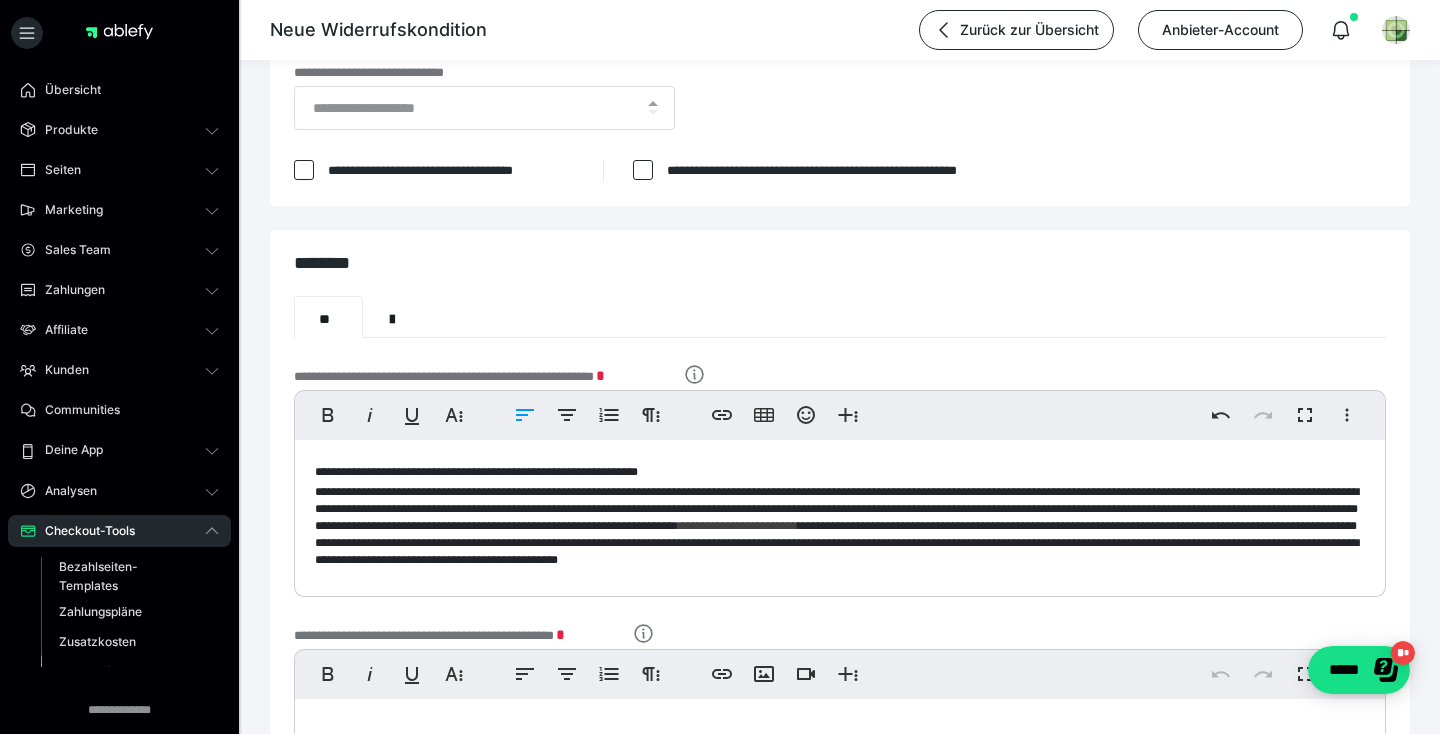 click on "**********" at bounding box center (840, 513) 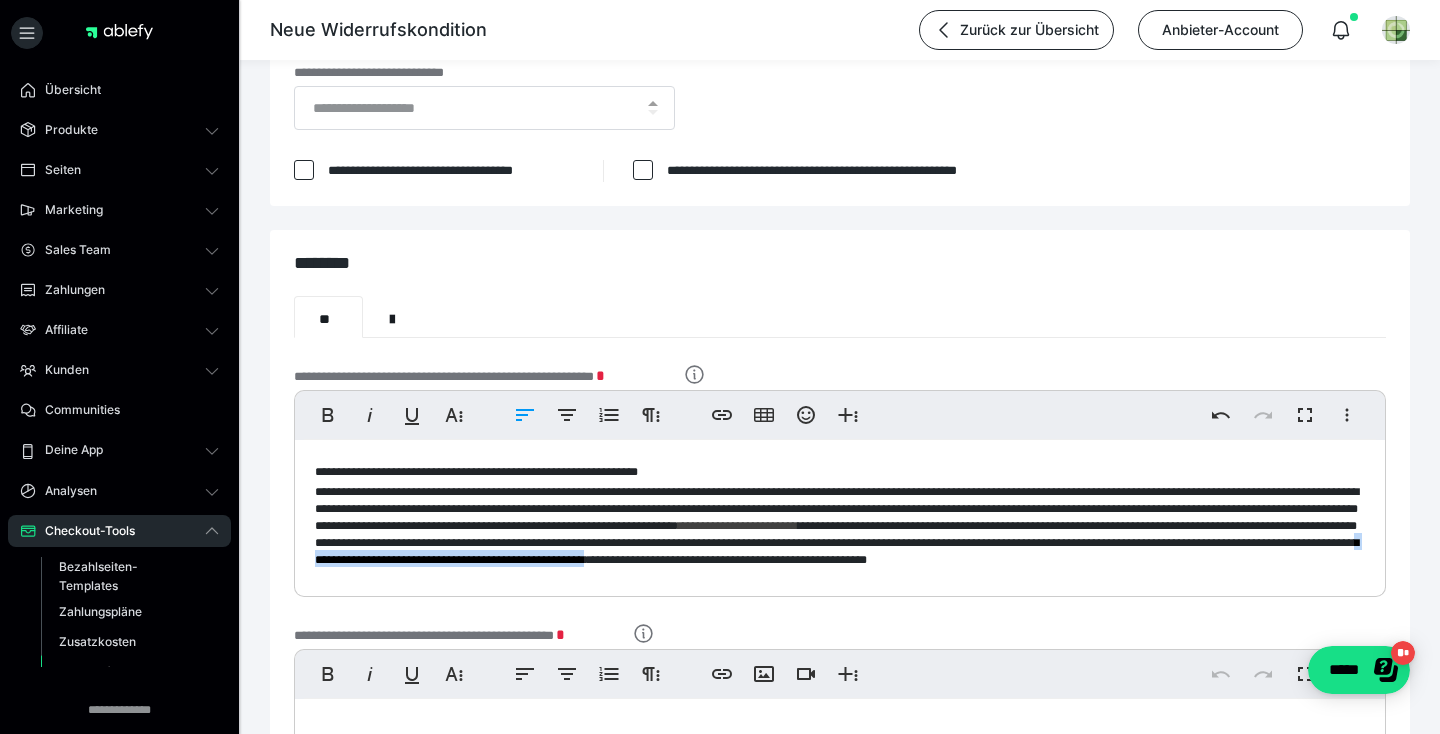 drag, startPoint x: 887, startPoint y: 606, endPoint x: 525, endPoint y: 610, distance: 362.0221 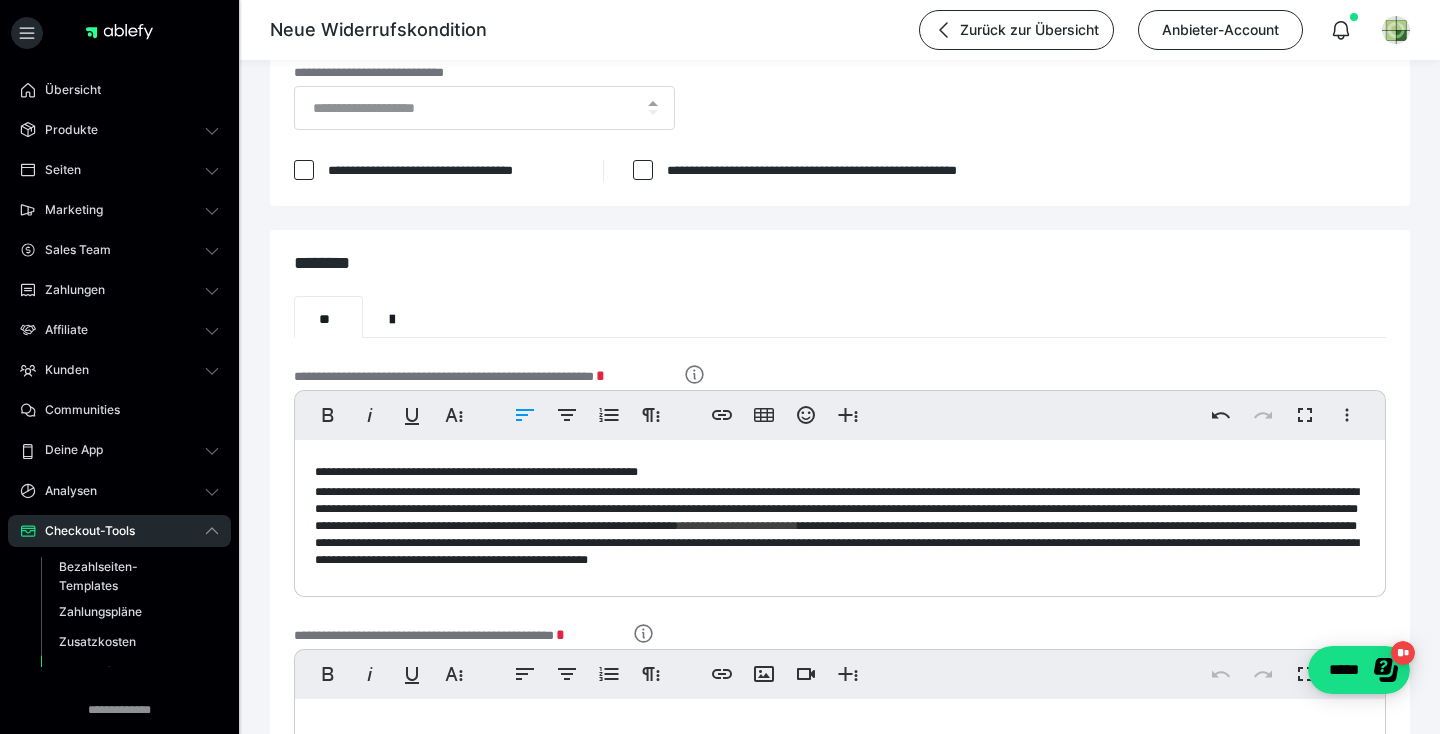 click on "**********" at bounding box center [837, 551] 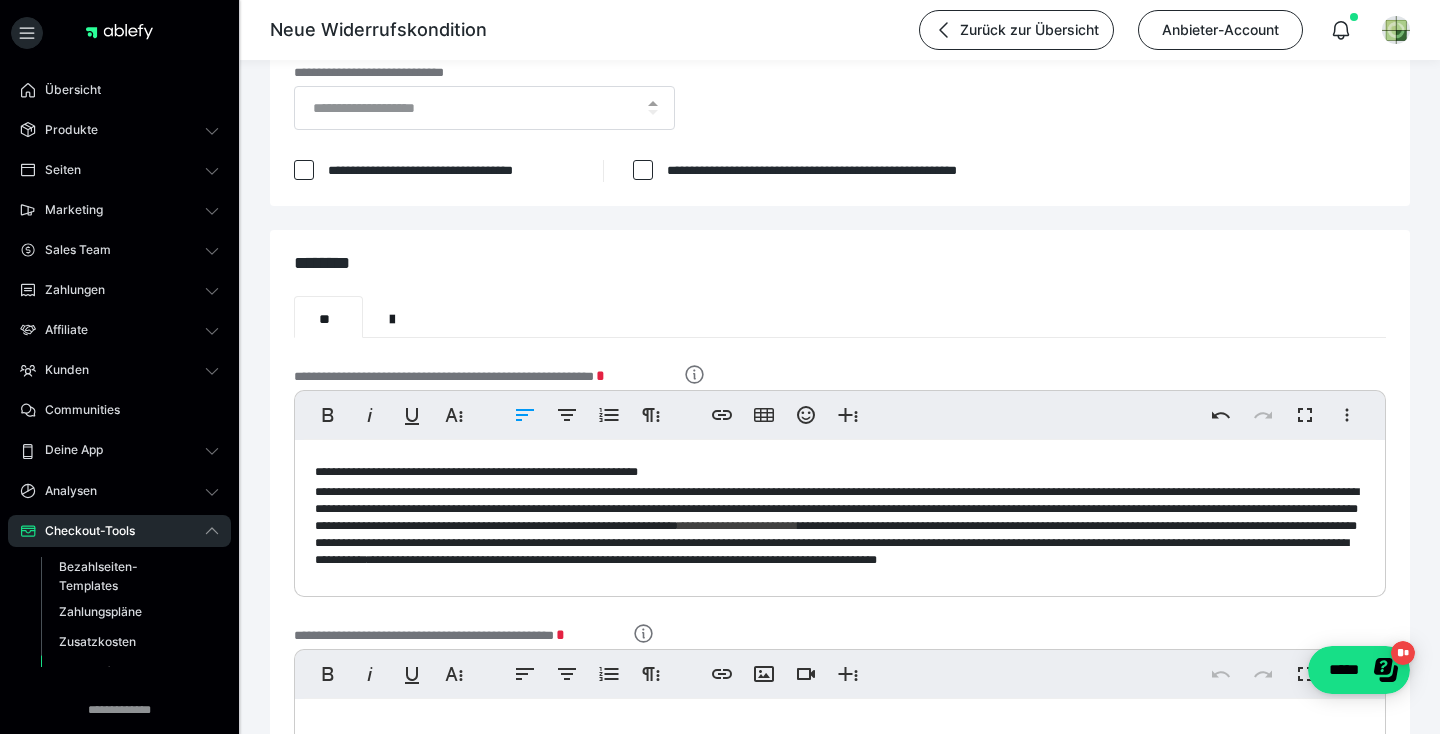 click on "**********" at bounding box center [832, 551] 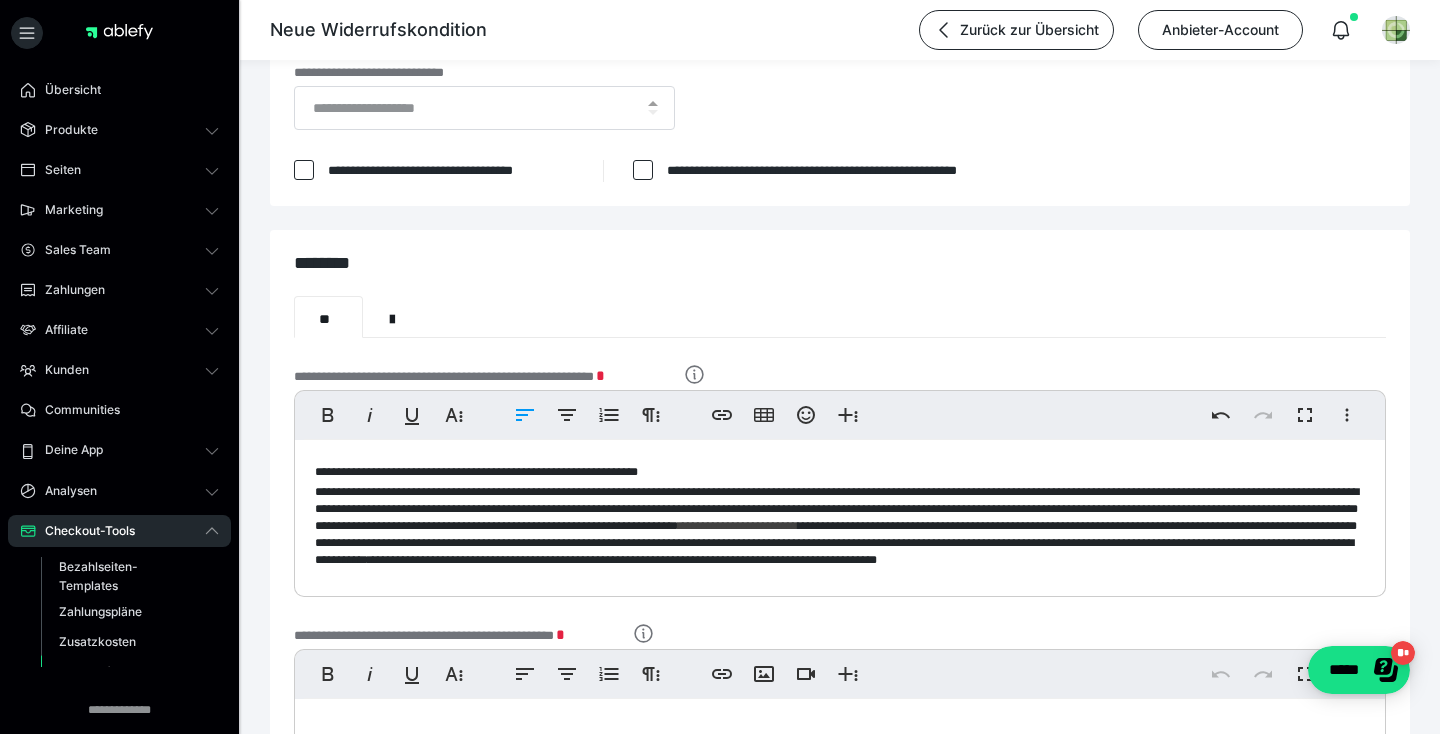 click on "**********" at bounding box center (834, 551) 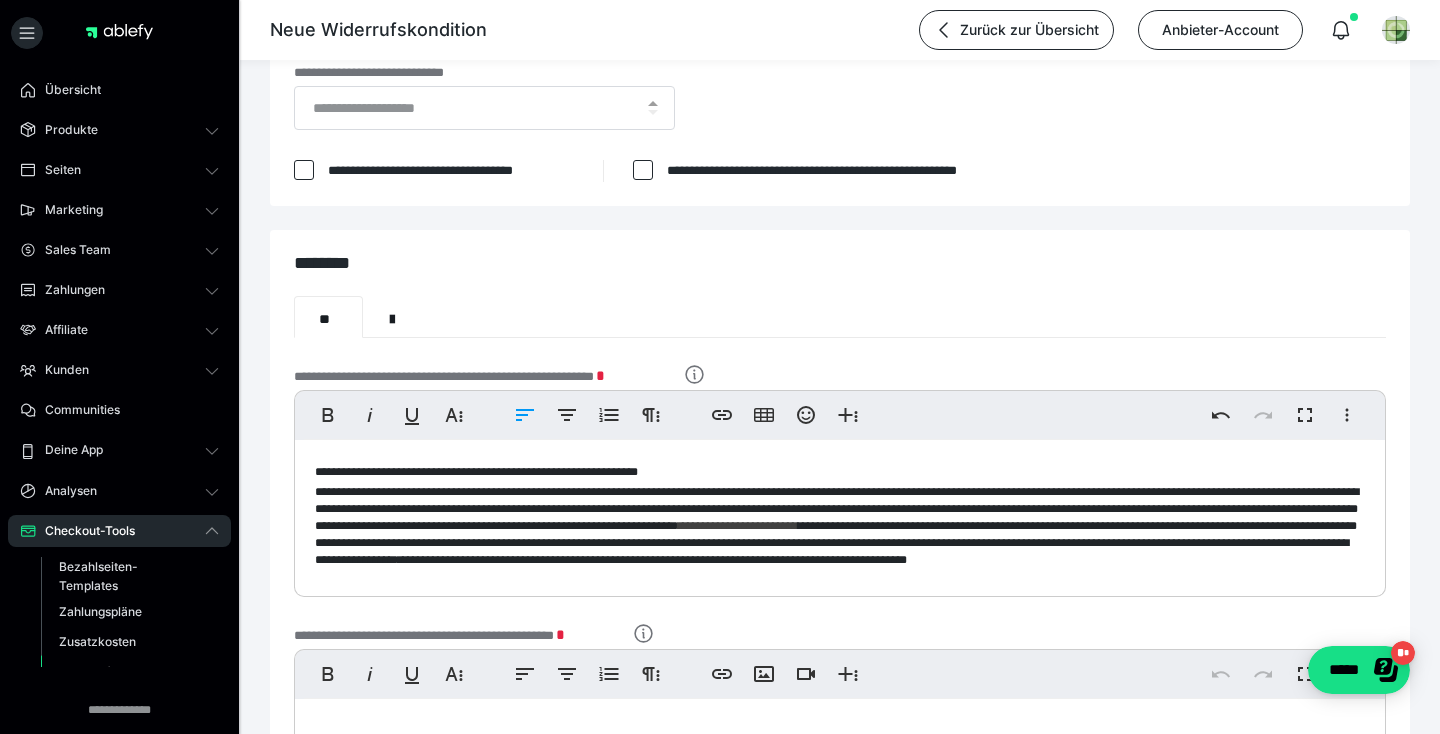 click on "**********" at bounding box center (832, 551) 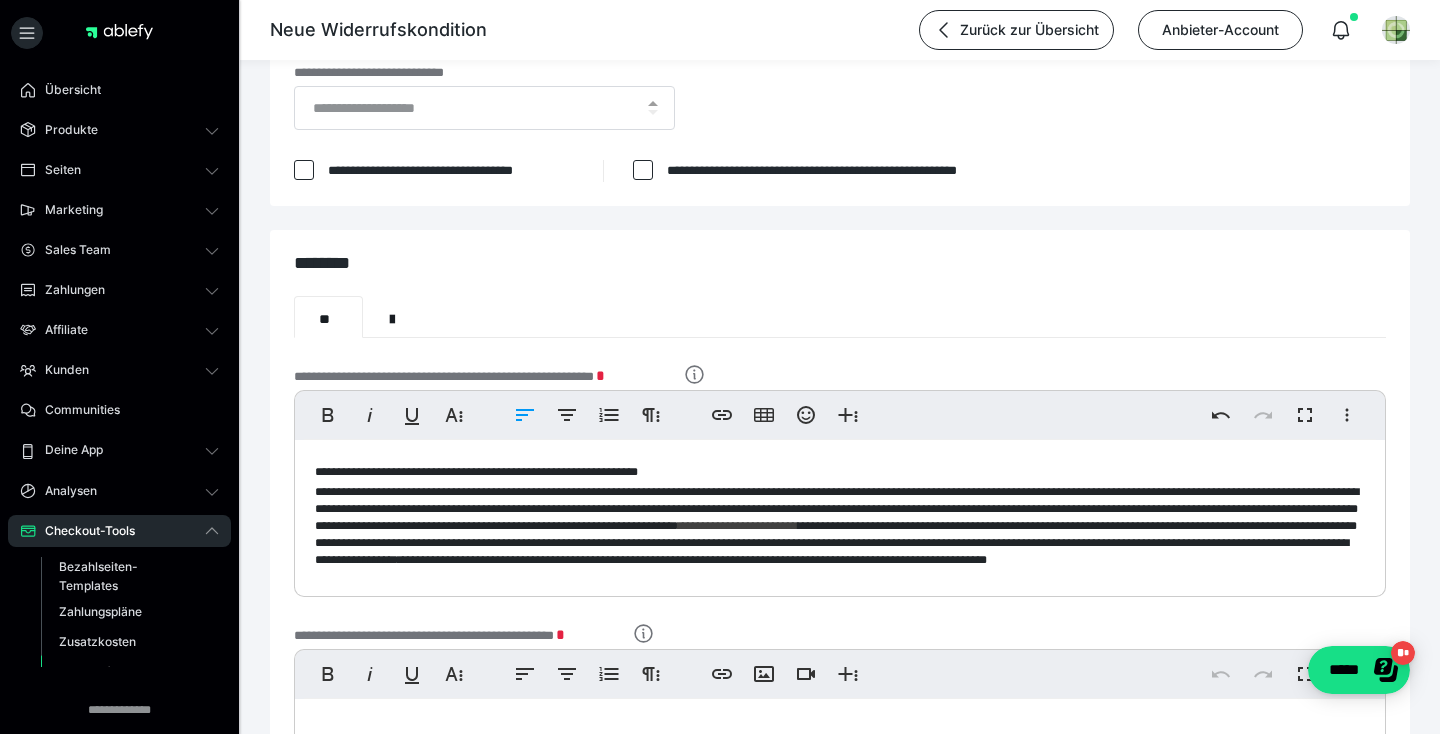click on "**********" at bounding box center (832, 551) 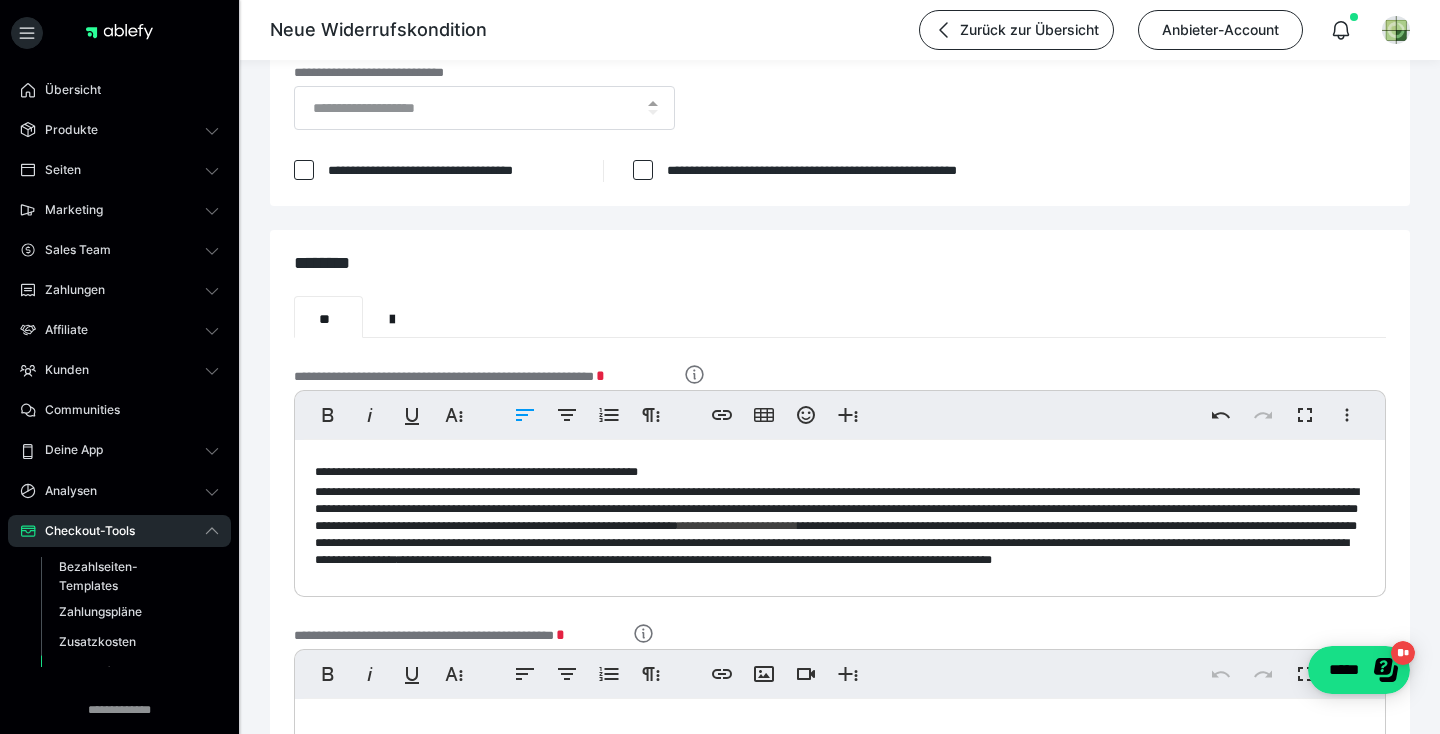 click on "**********" at bounding box center (832, 551) 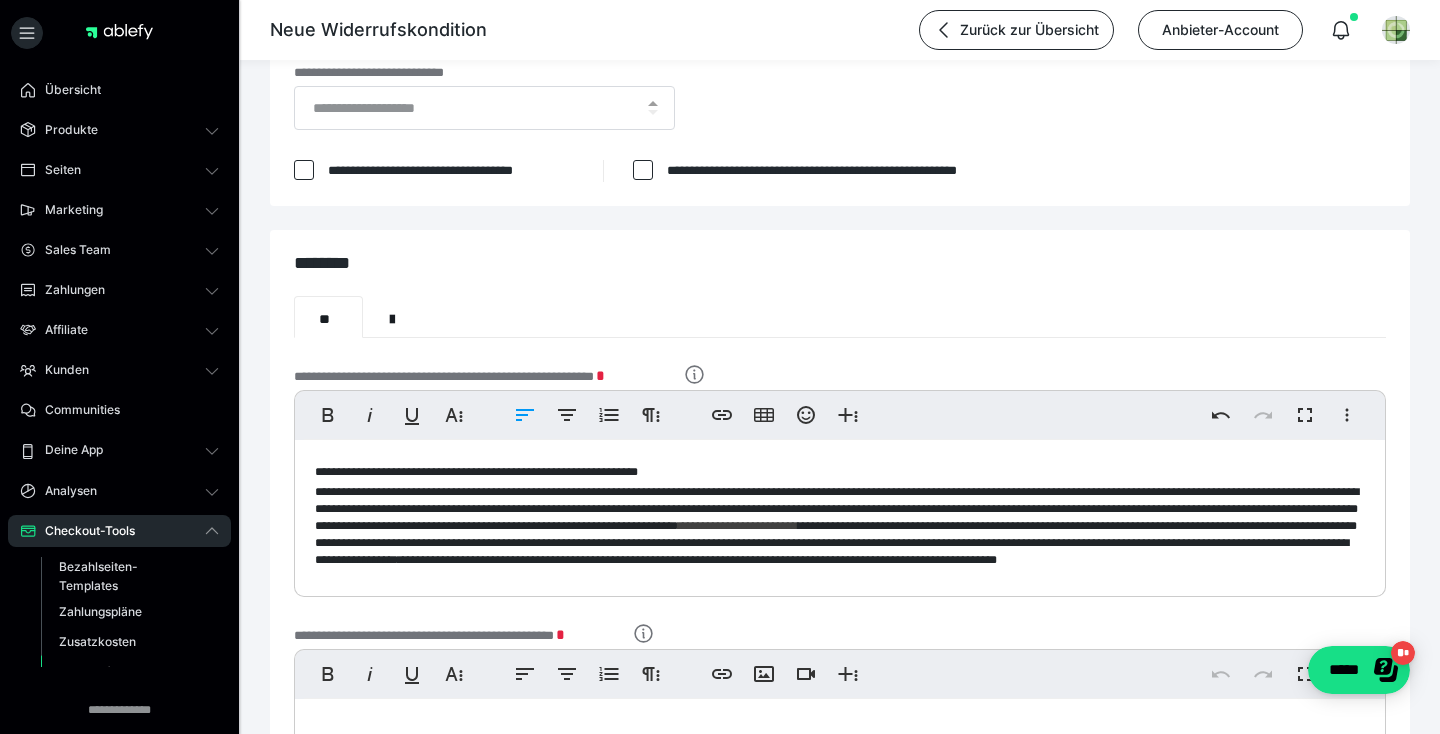 click on "**********" at bounding box center [832, 551] 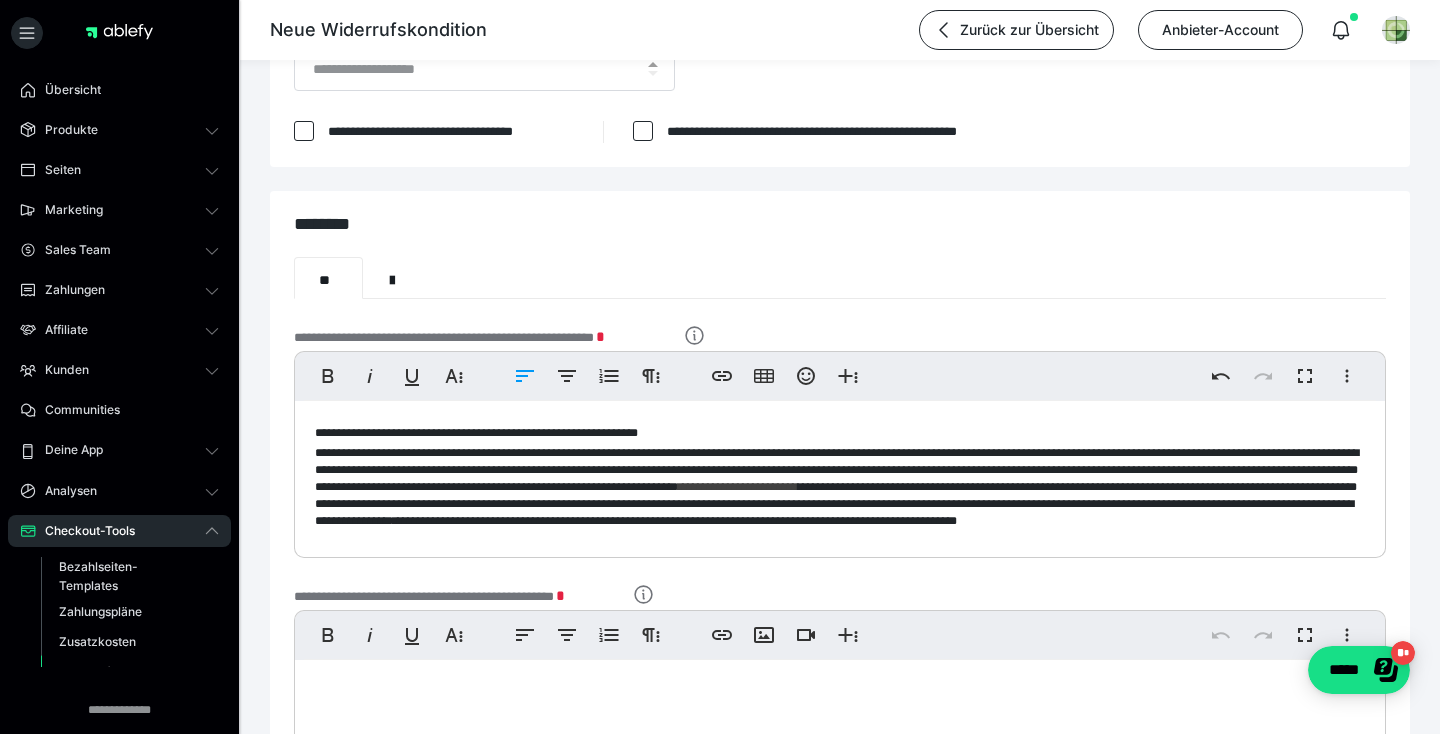 scroll, scrollTop: 228, scrollLeft: 0, axis: vertical 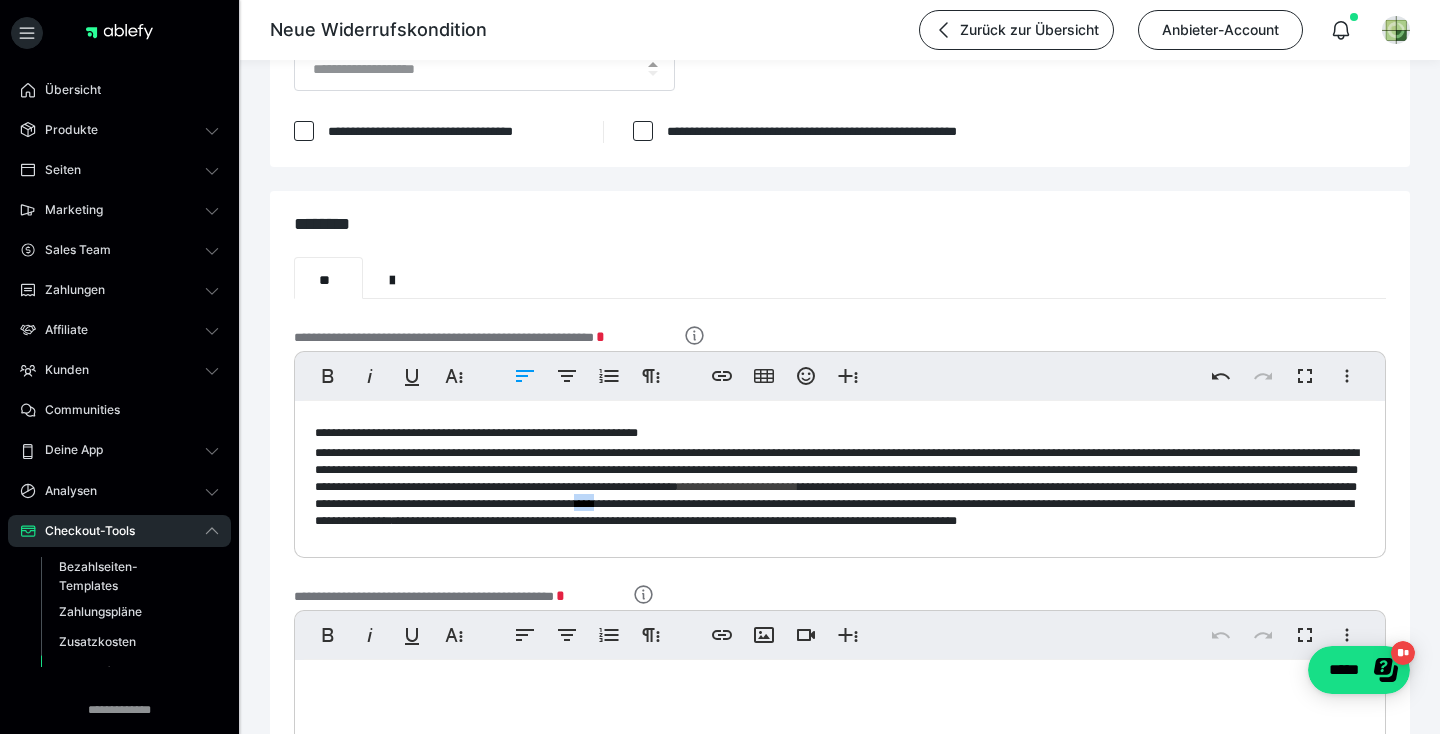 click on "**********" at bounding box center (834, 512) 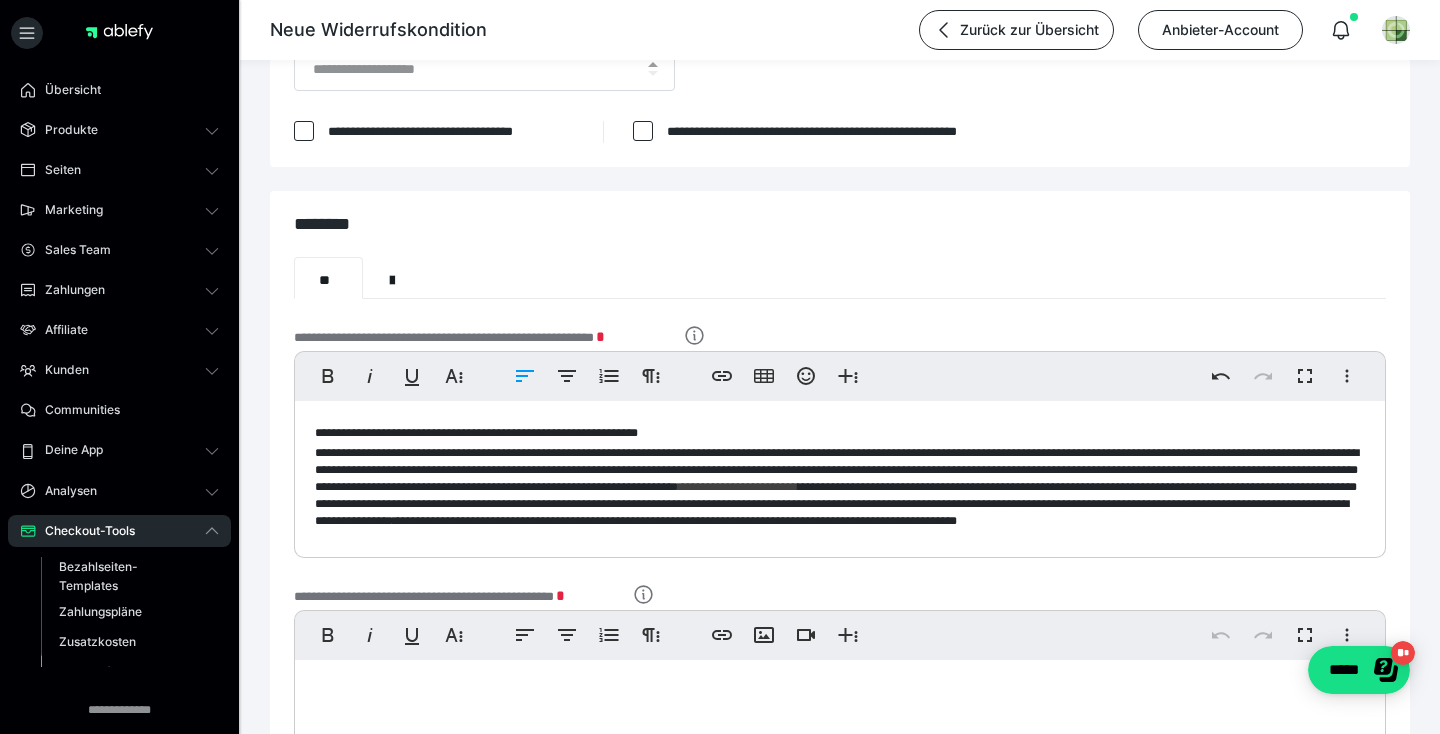 click on "**********" at bounding box center [832, 512] 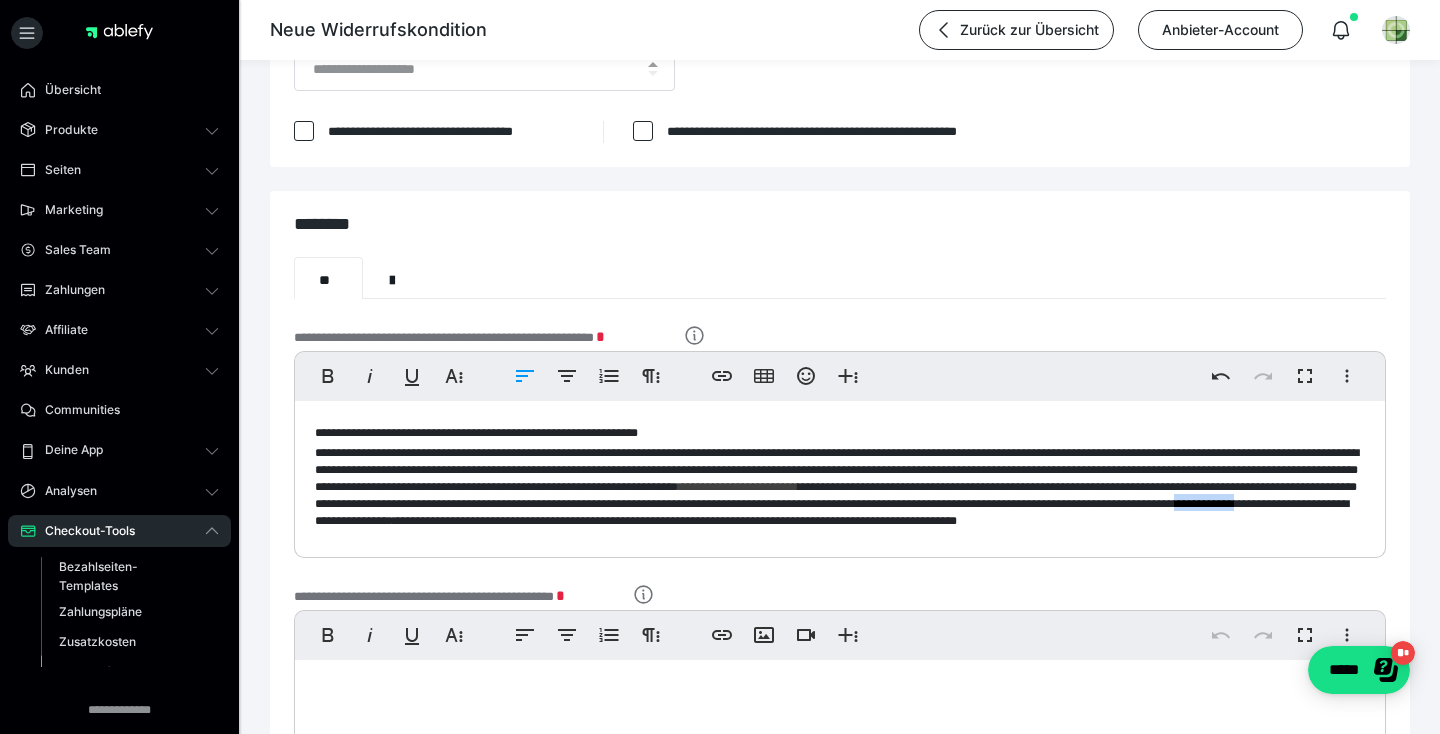 click on "**********" at bounding box center (832, 512) 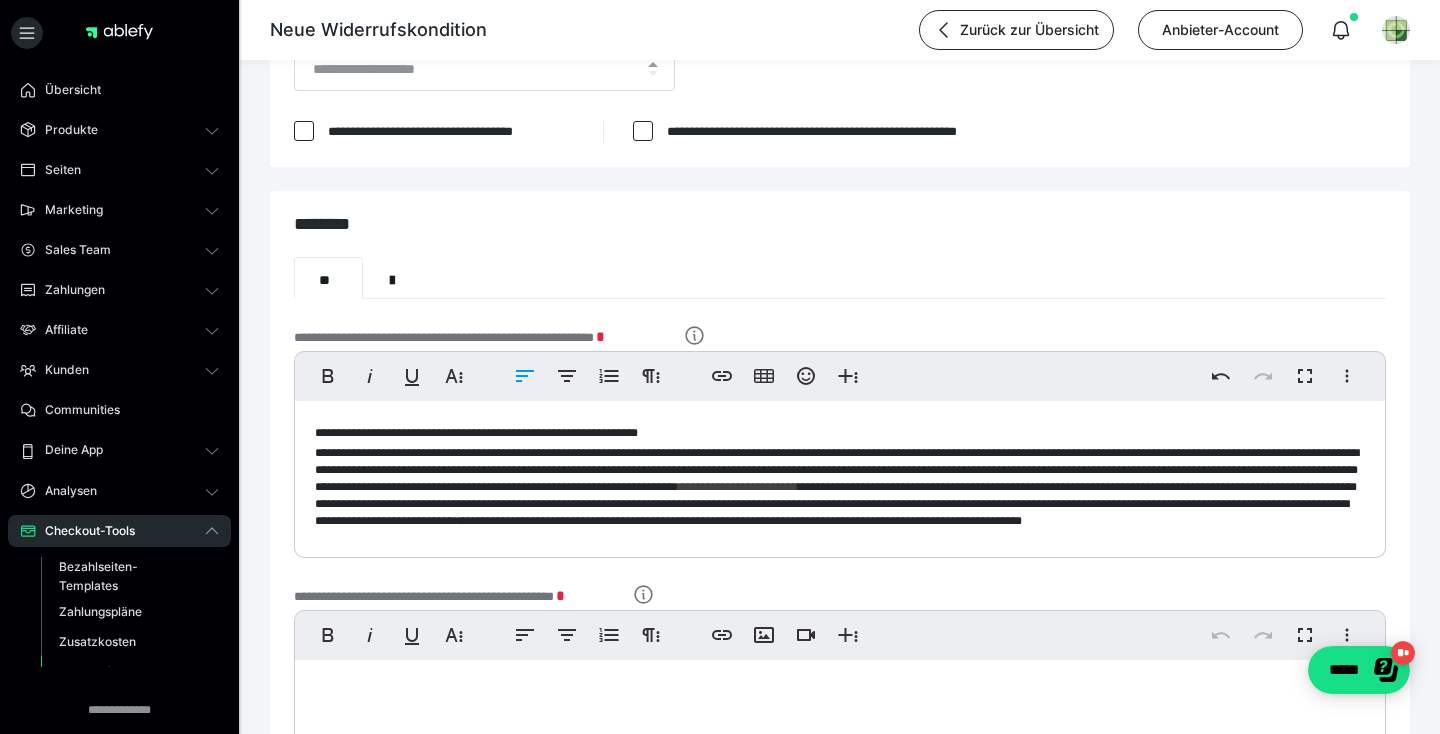 click on "**********" at bounding box center (832, 512) 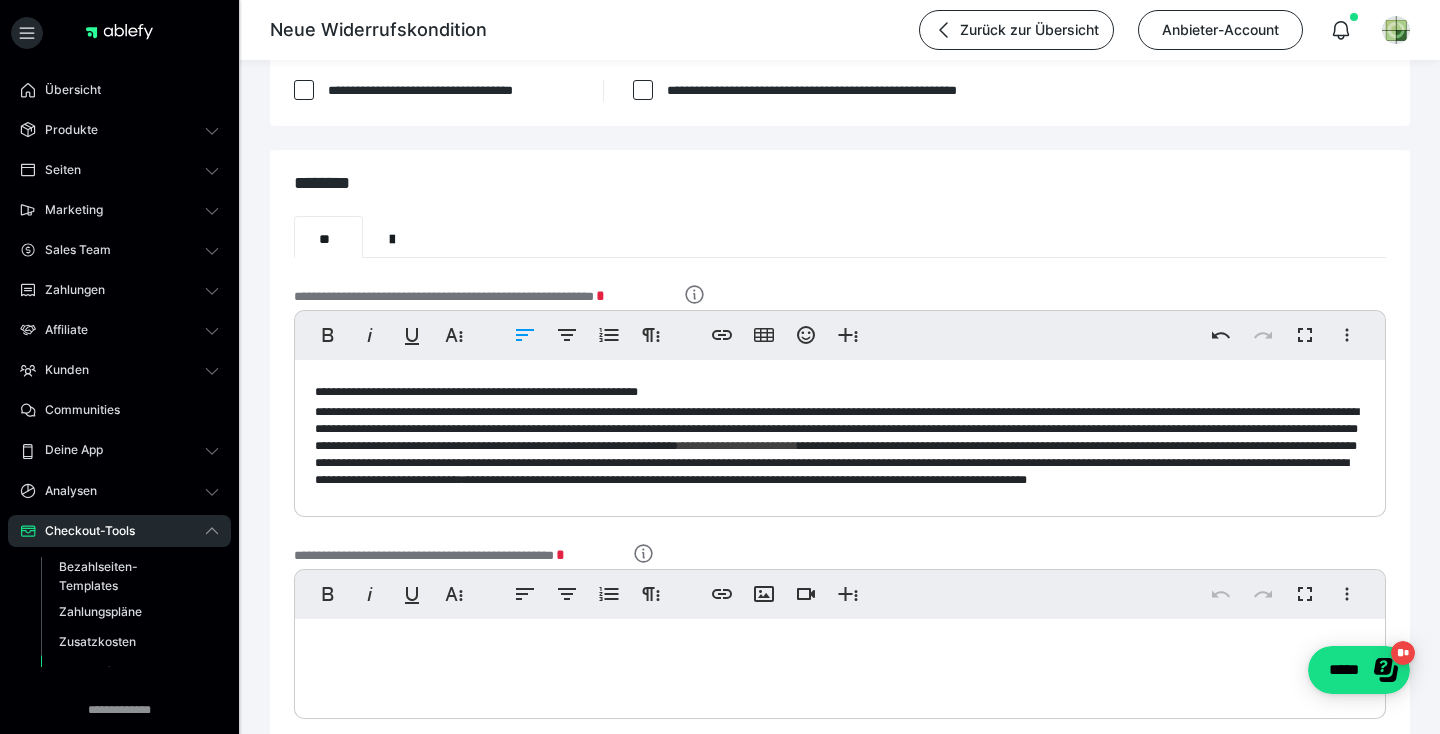 scroll, scrollTop: 270, scrollLeft: 0, axis: vertical 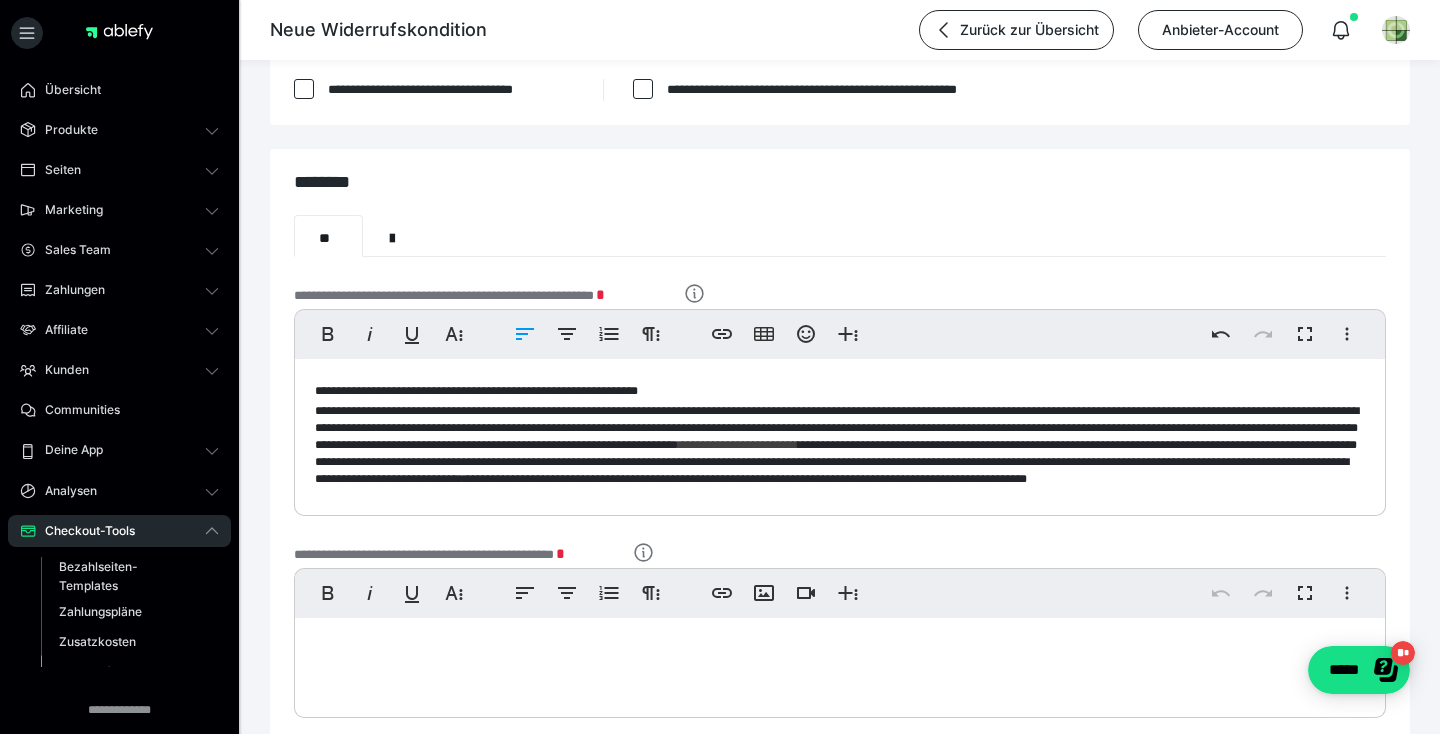 click on "**********" at bounding box center [832, 470] 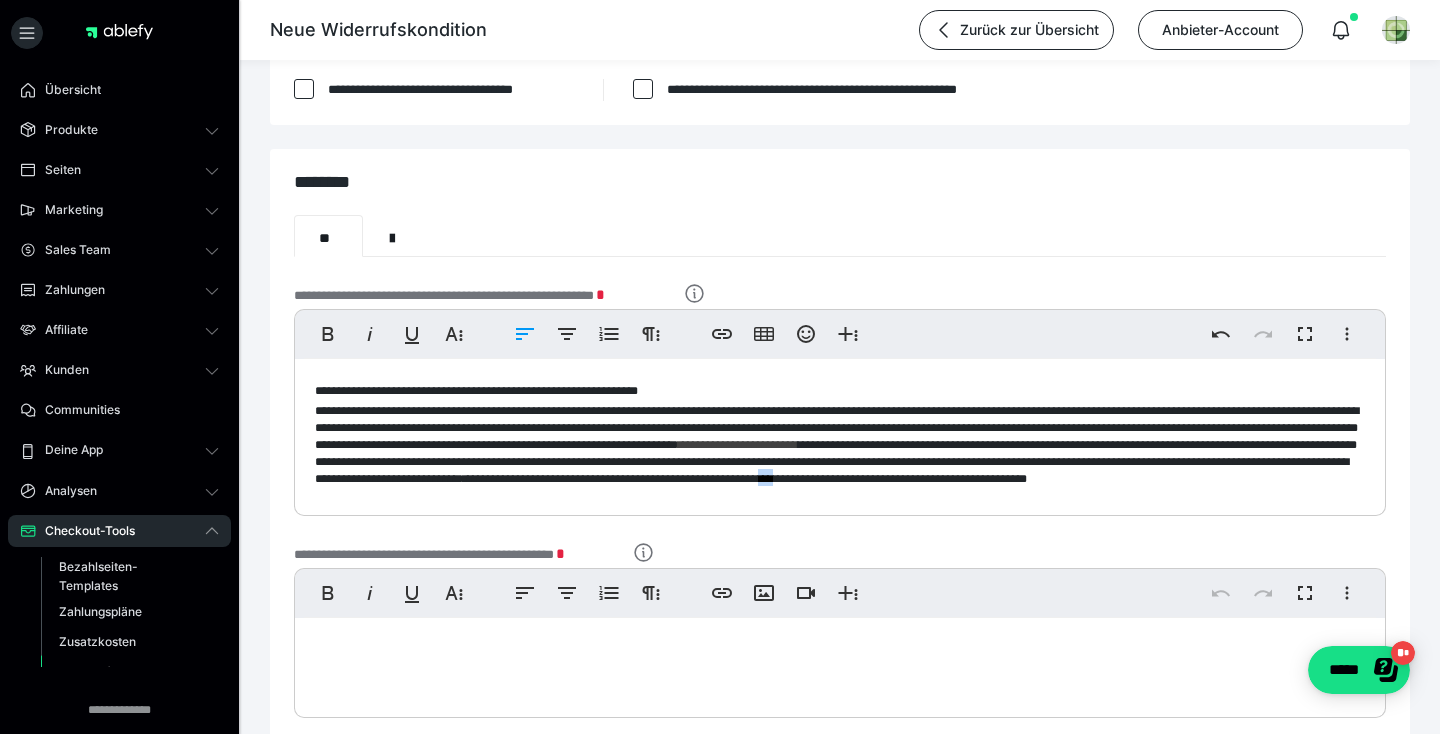 click on "**********" at bounding box center [832, 470] 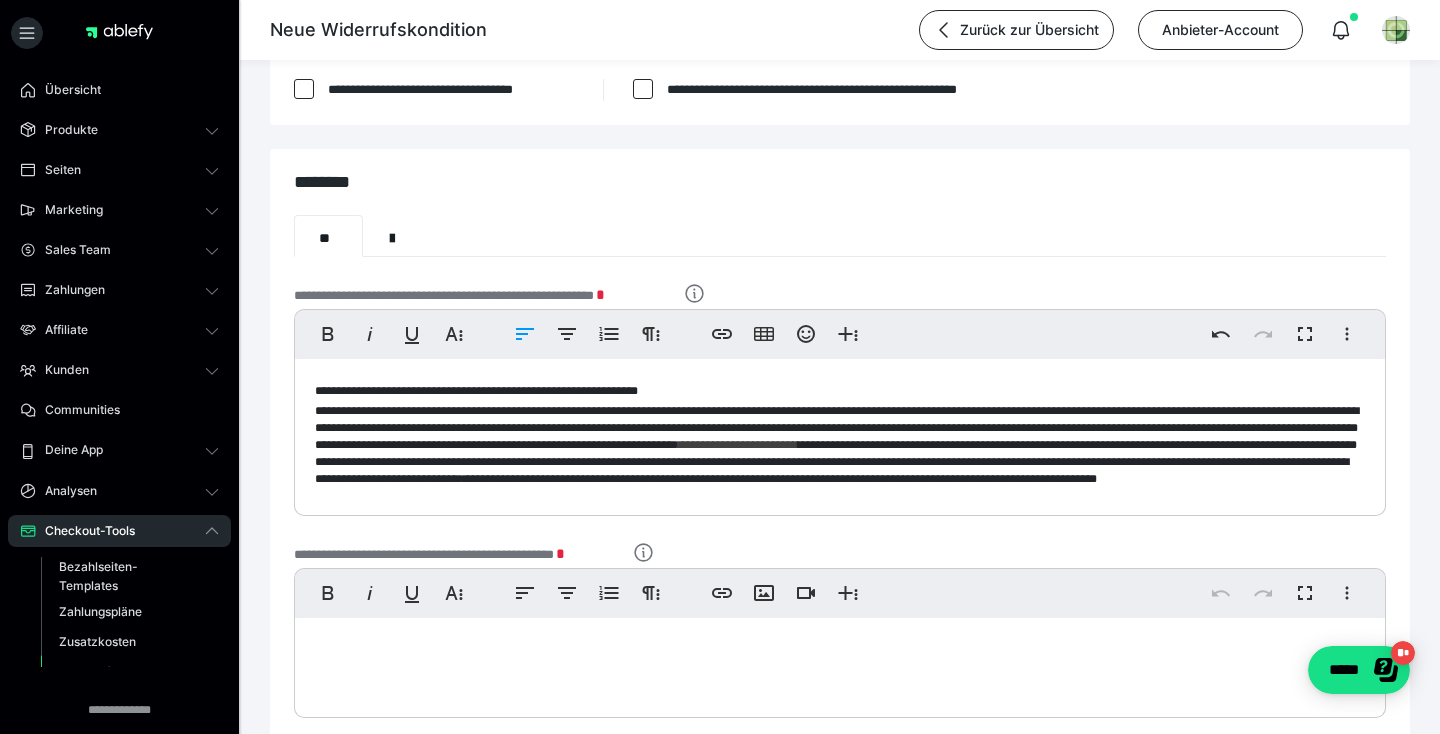 click on "**********" at bounding box center [832, 470] 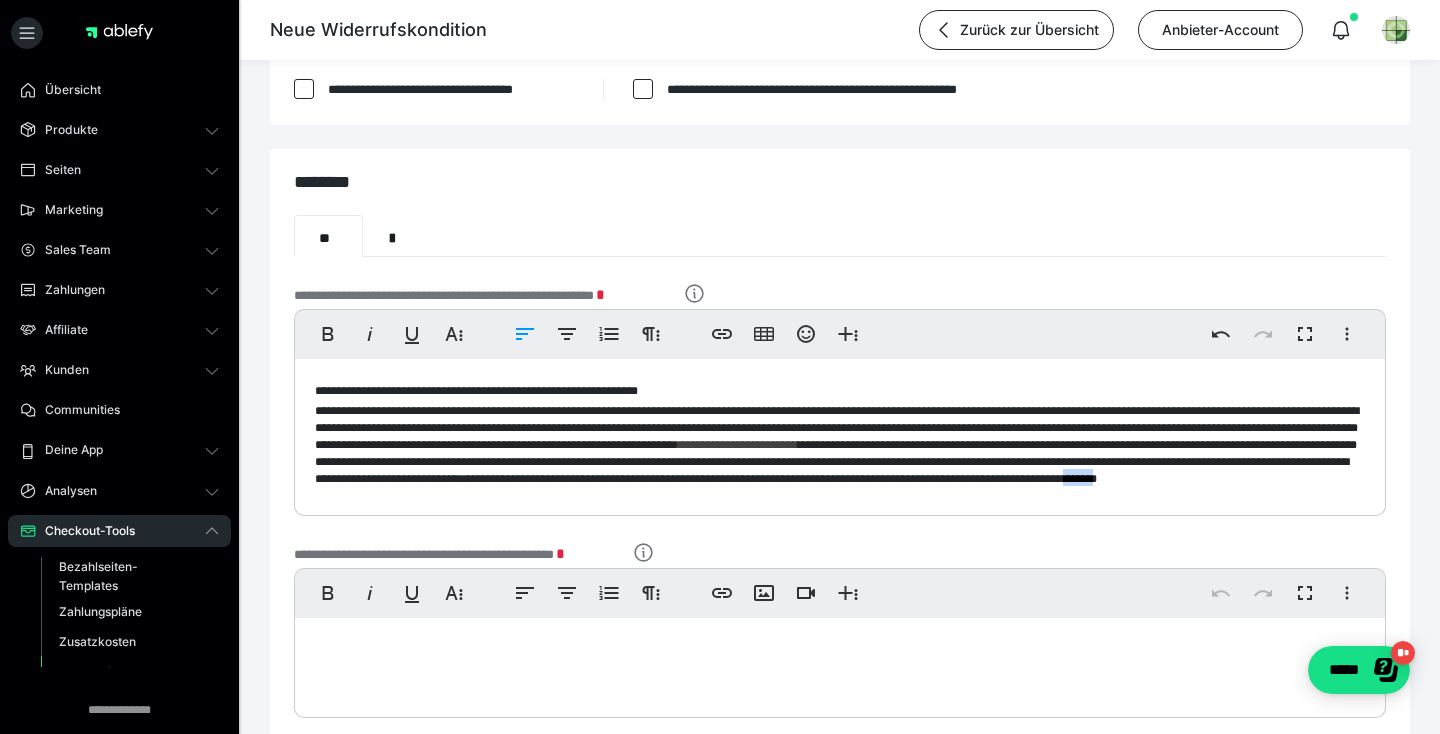 click on "**********" at bounding box center (832, 470) 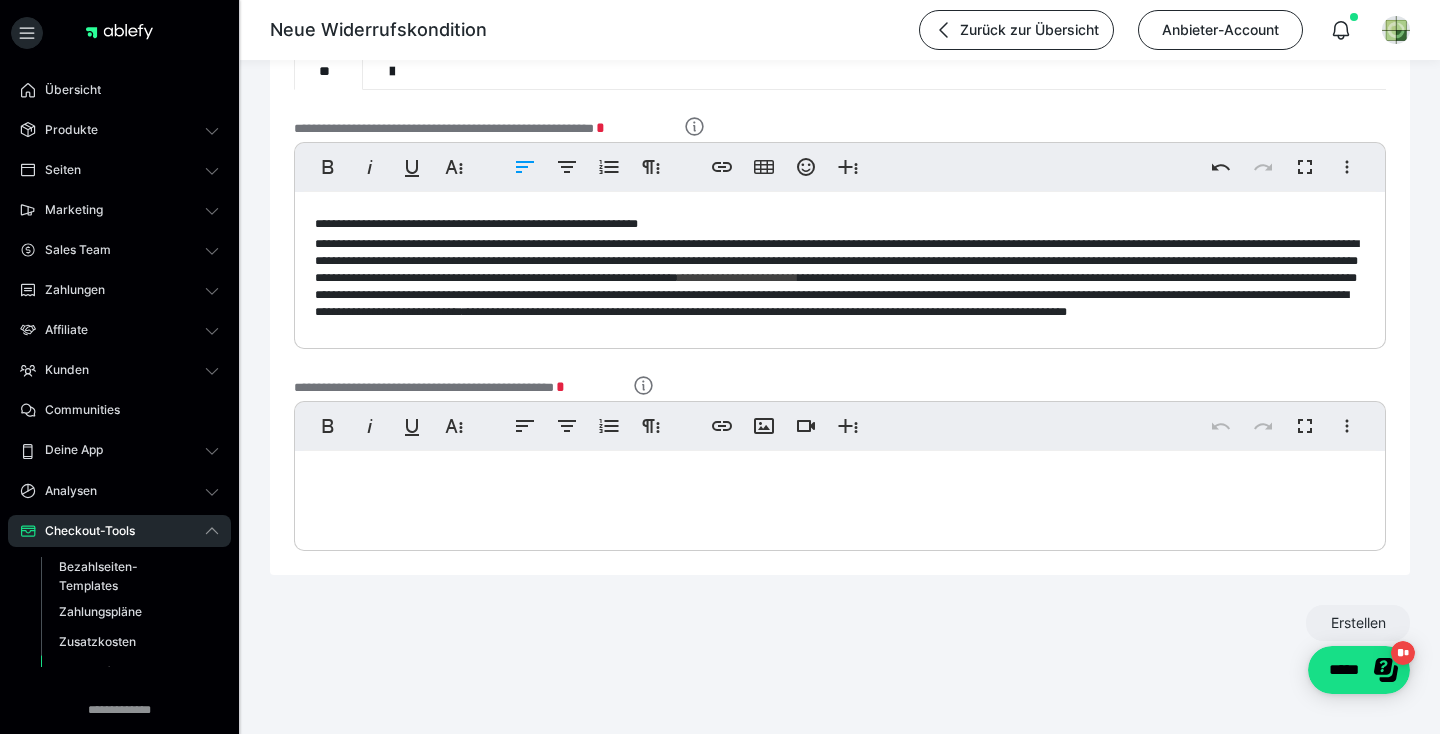 scroll, scrollTop: 436, scrollLeft: 0, axis: vertical 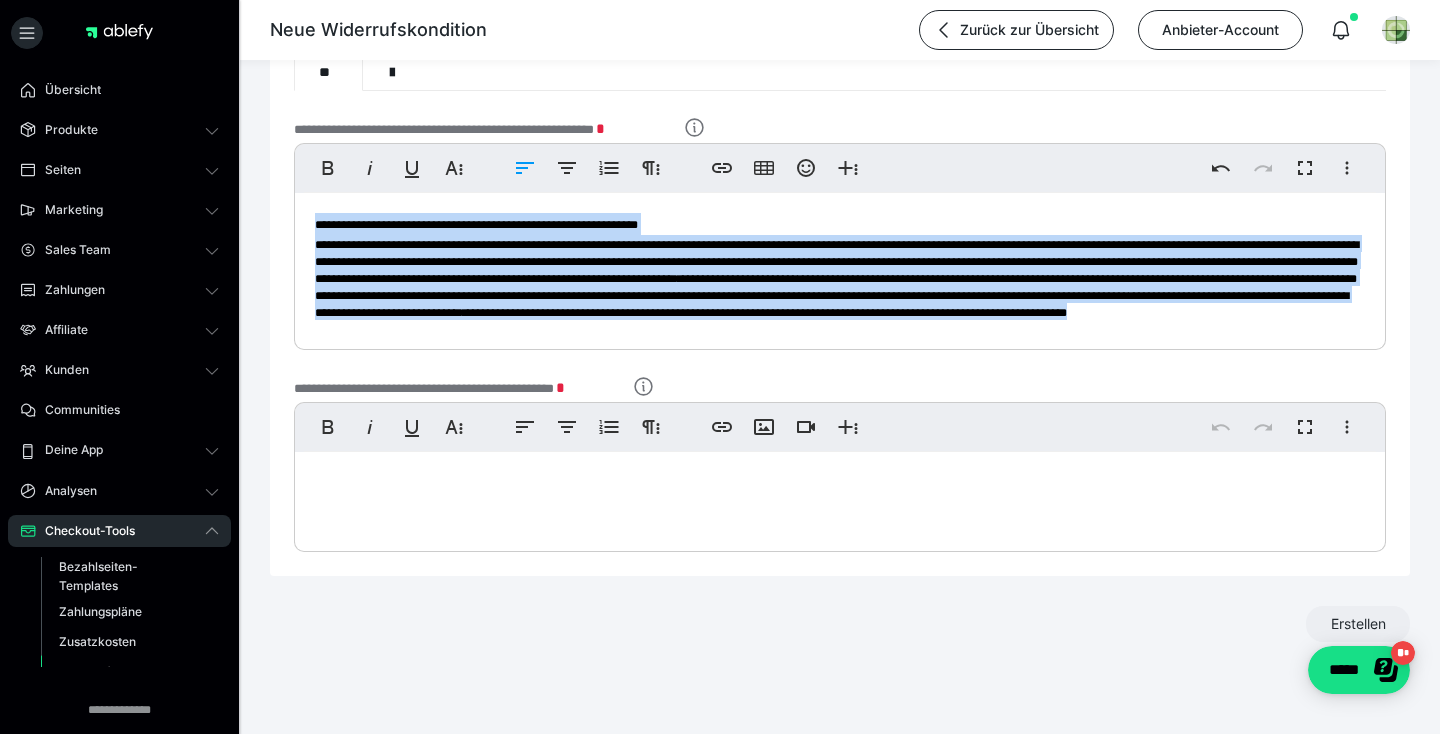 drag, startPoint x: 316, startPoint y: 220, endPoint x: 405, endPoint y: 396, distance: 197.22322 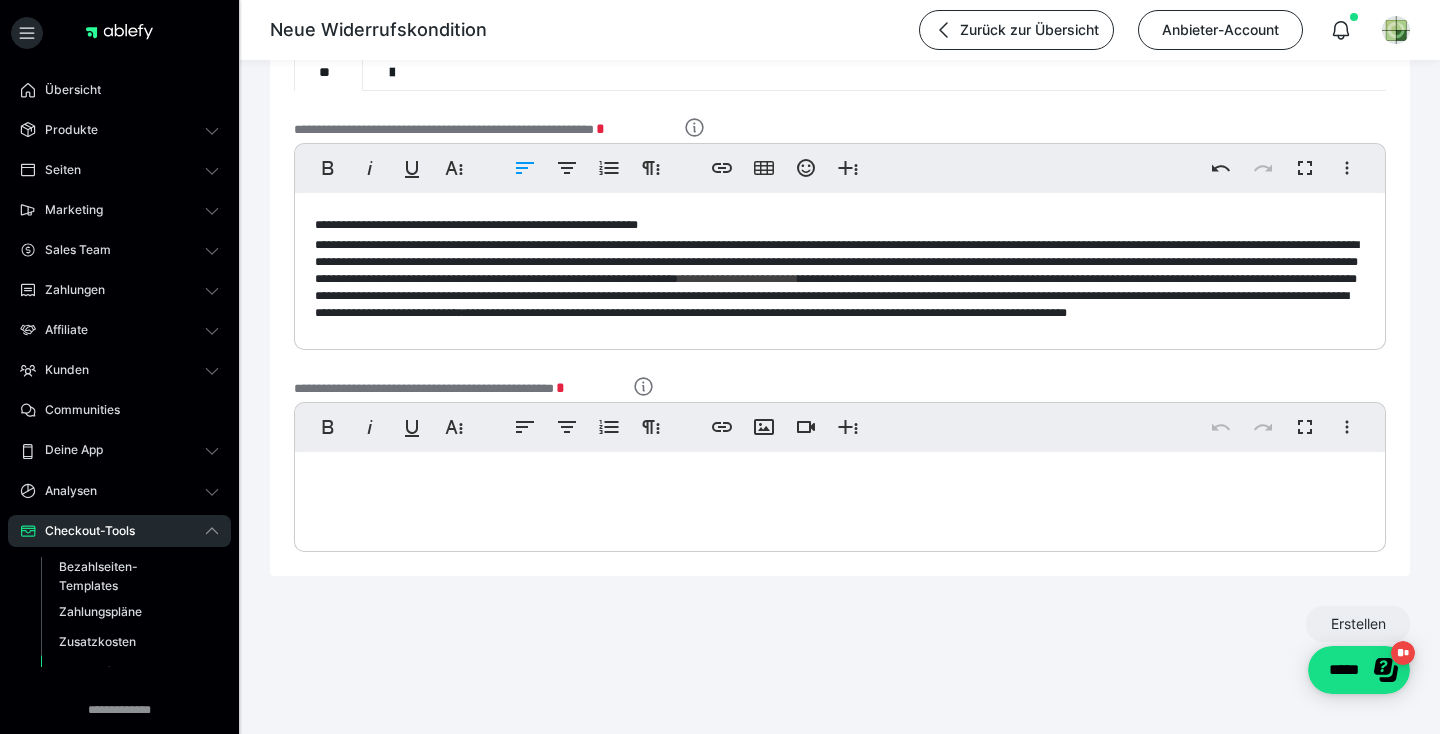 click at bounding box center (840, 497) 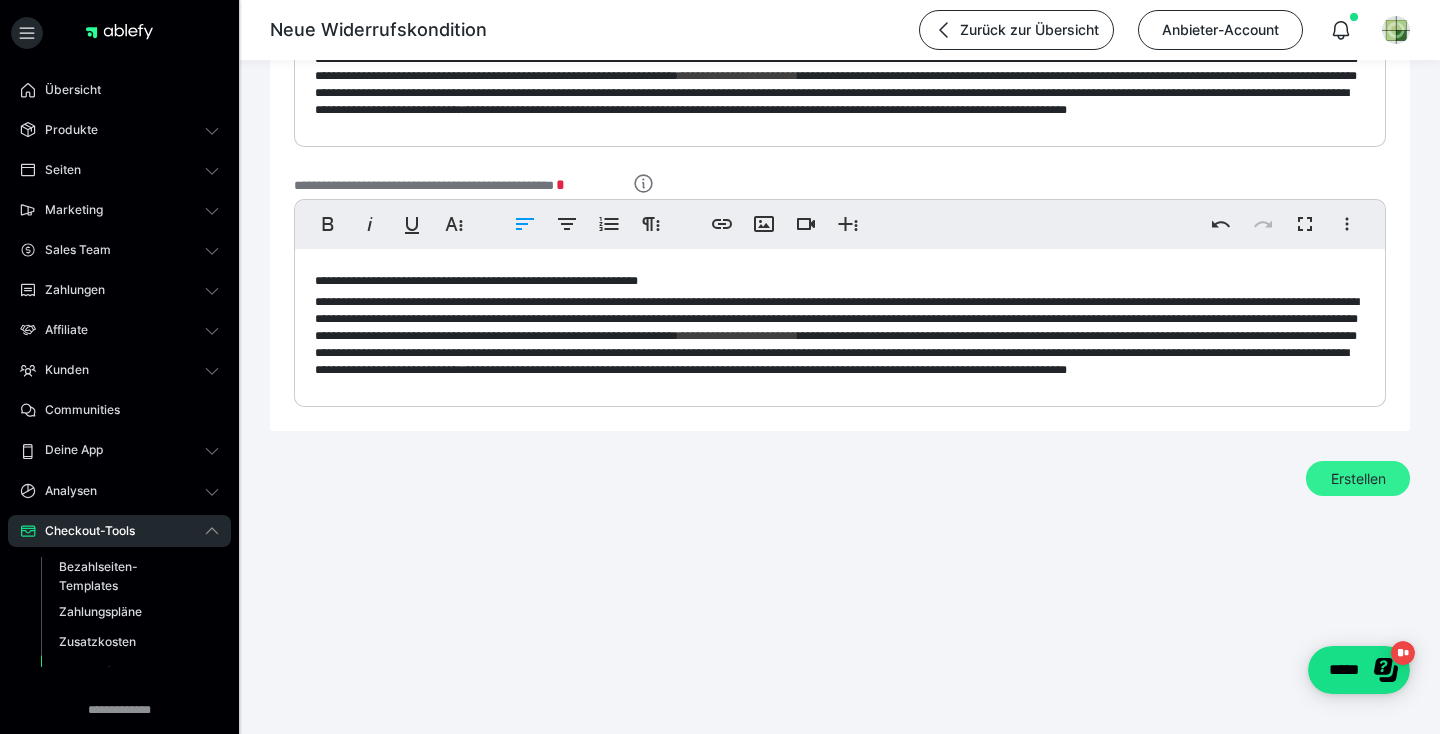 scroll, scrollTop: 639, scrollLeft: 0, axis: vertical 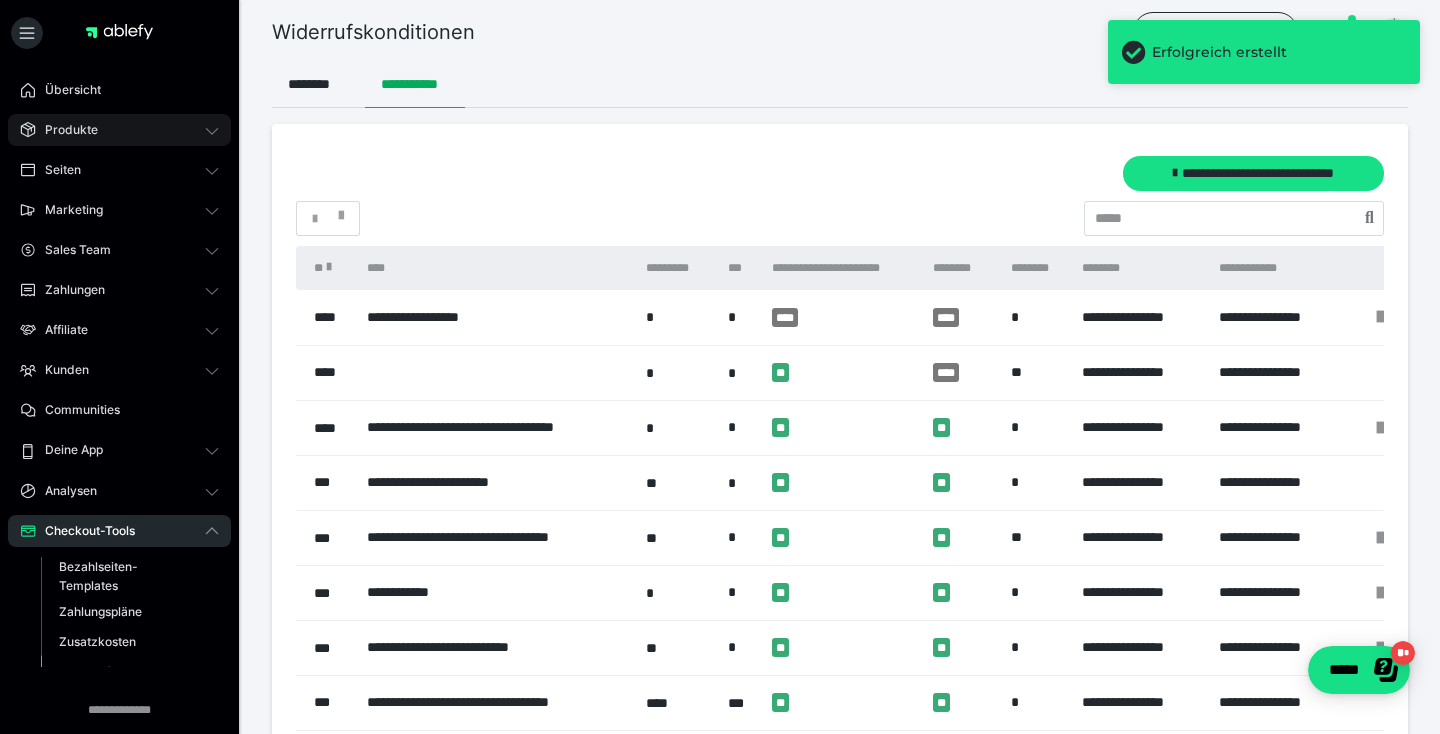 click on "Produkte" at bounding box center (64, 130) 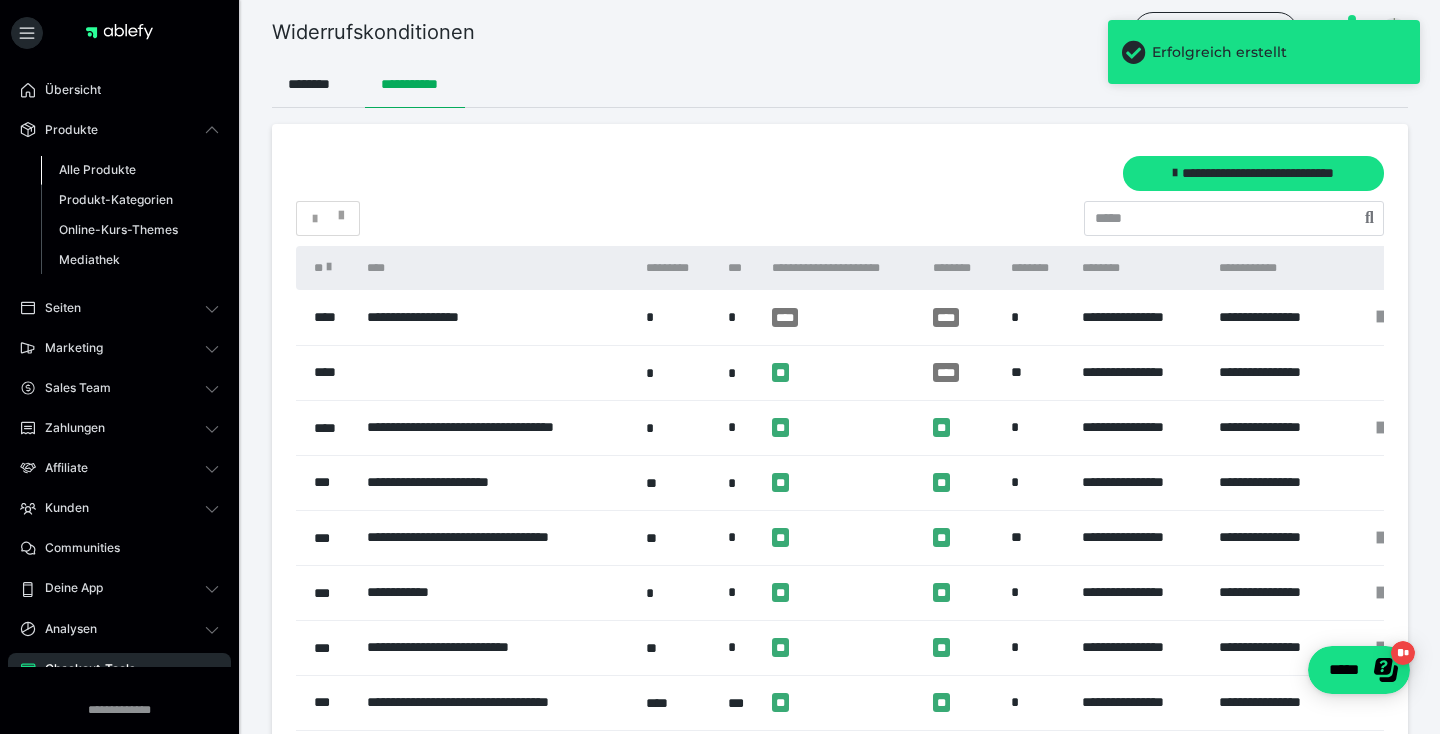 click on "Alle Produkte" at bounding box center (97, 169) 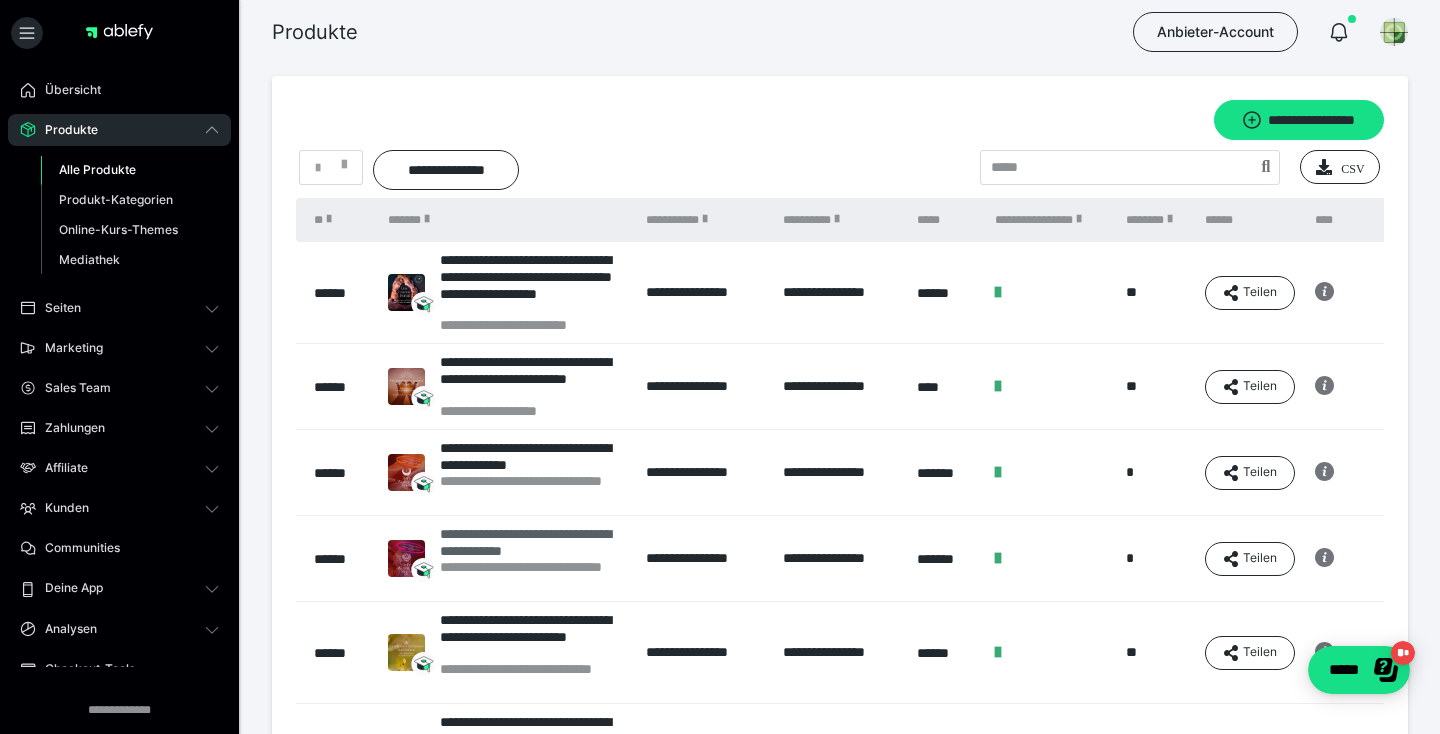 click on "**********" at bounding box center [533, 542] 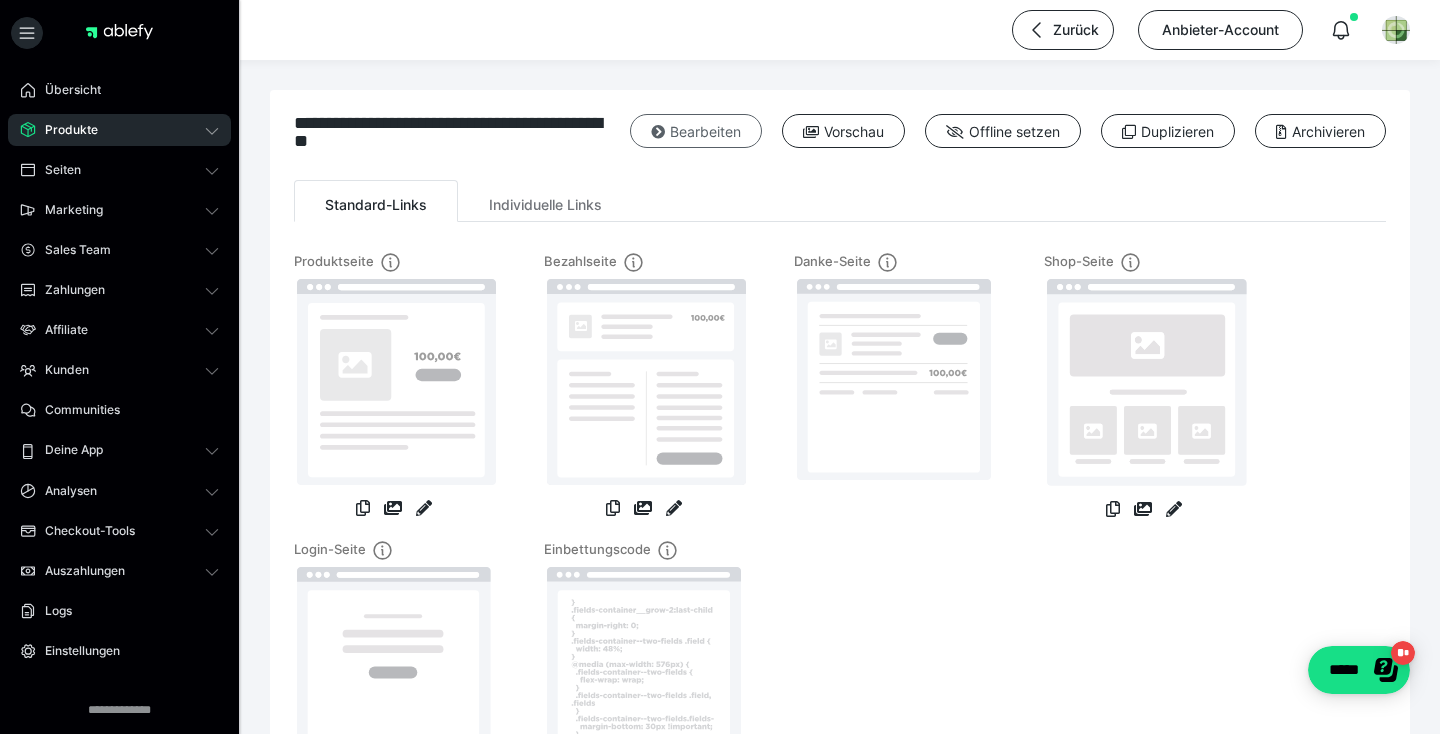 click on "Bearbeiten" at bounding box center (696, 131) 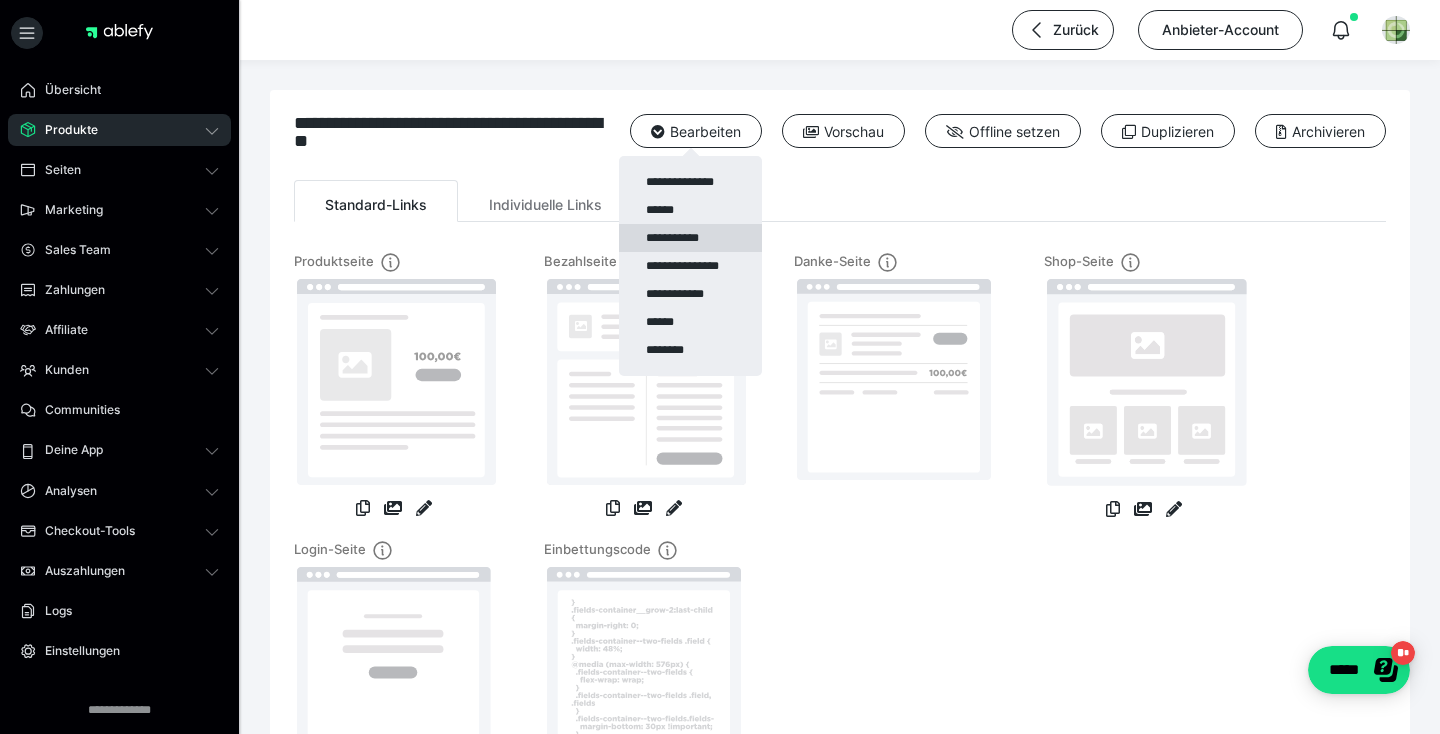 click on "**********" at bounding box center [690, 238] 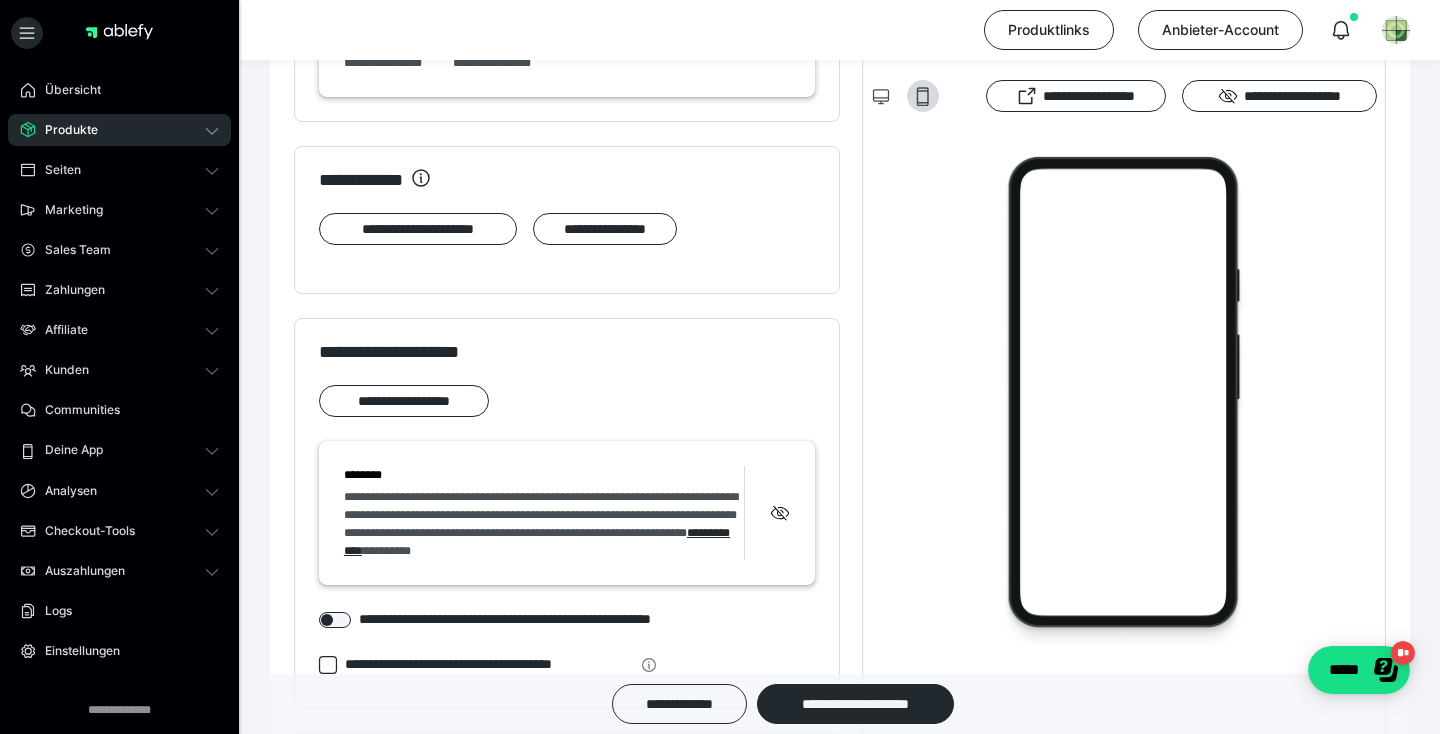 scroll, scrollTop: 2063, scrollLeft: 0, axis: vertical 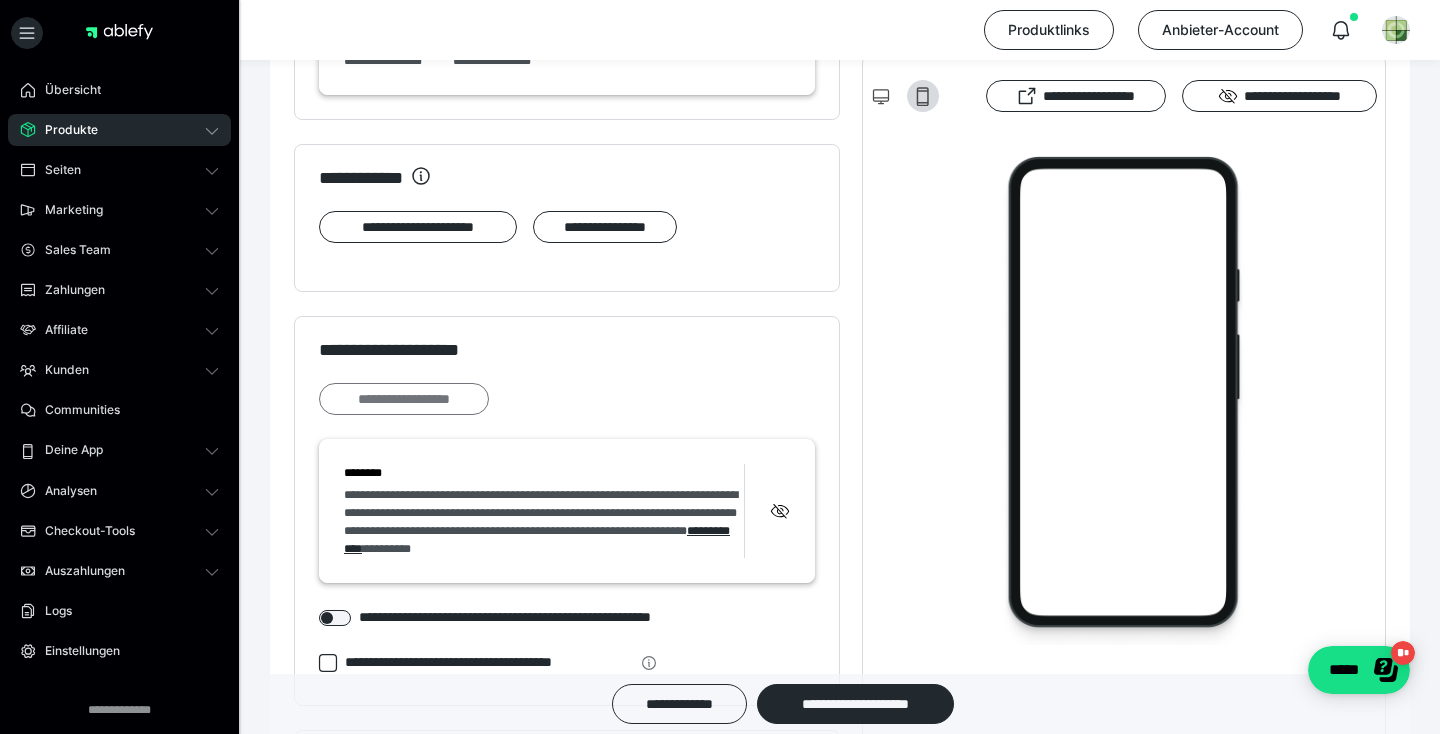 click on "**********" at bounding box center (404, 399) 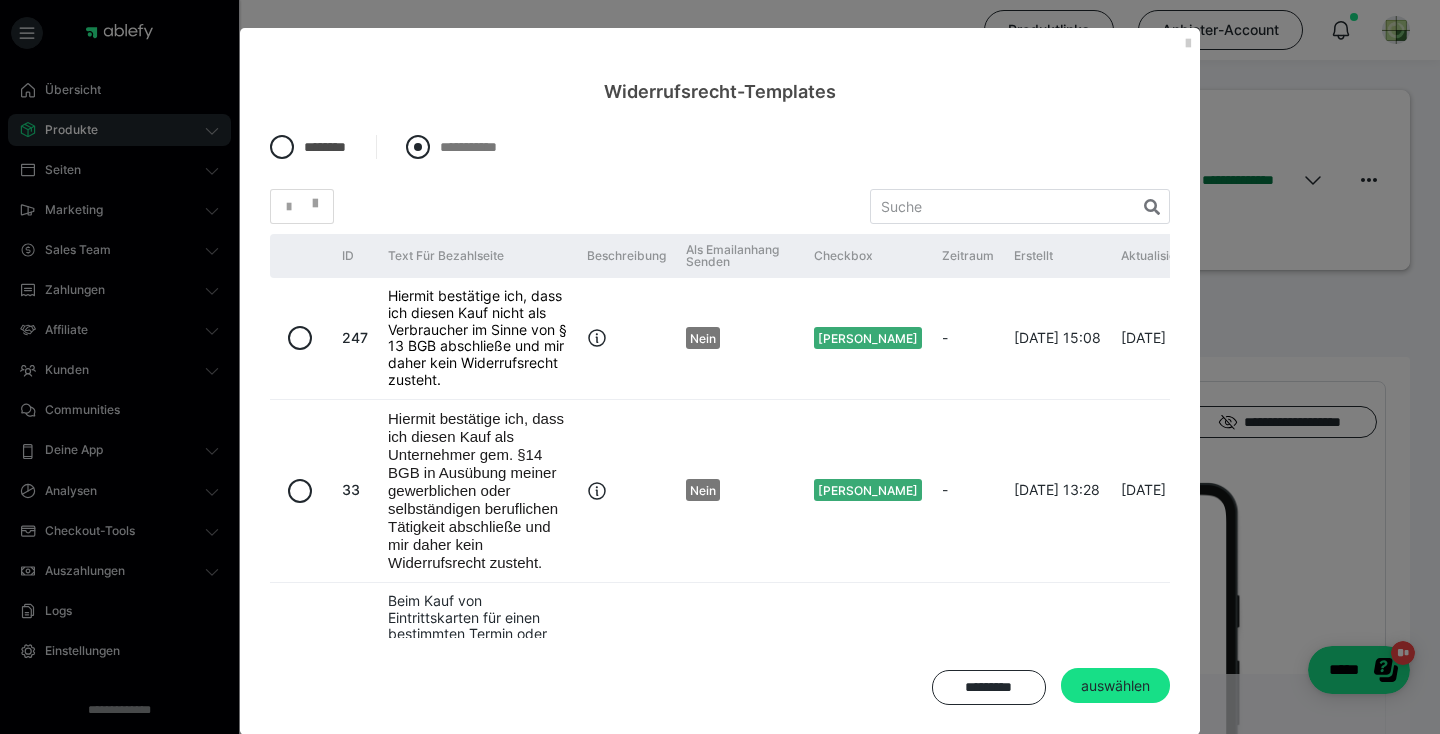 click at bounding box center [418, 147] 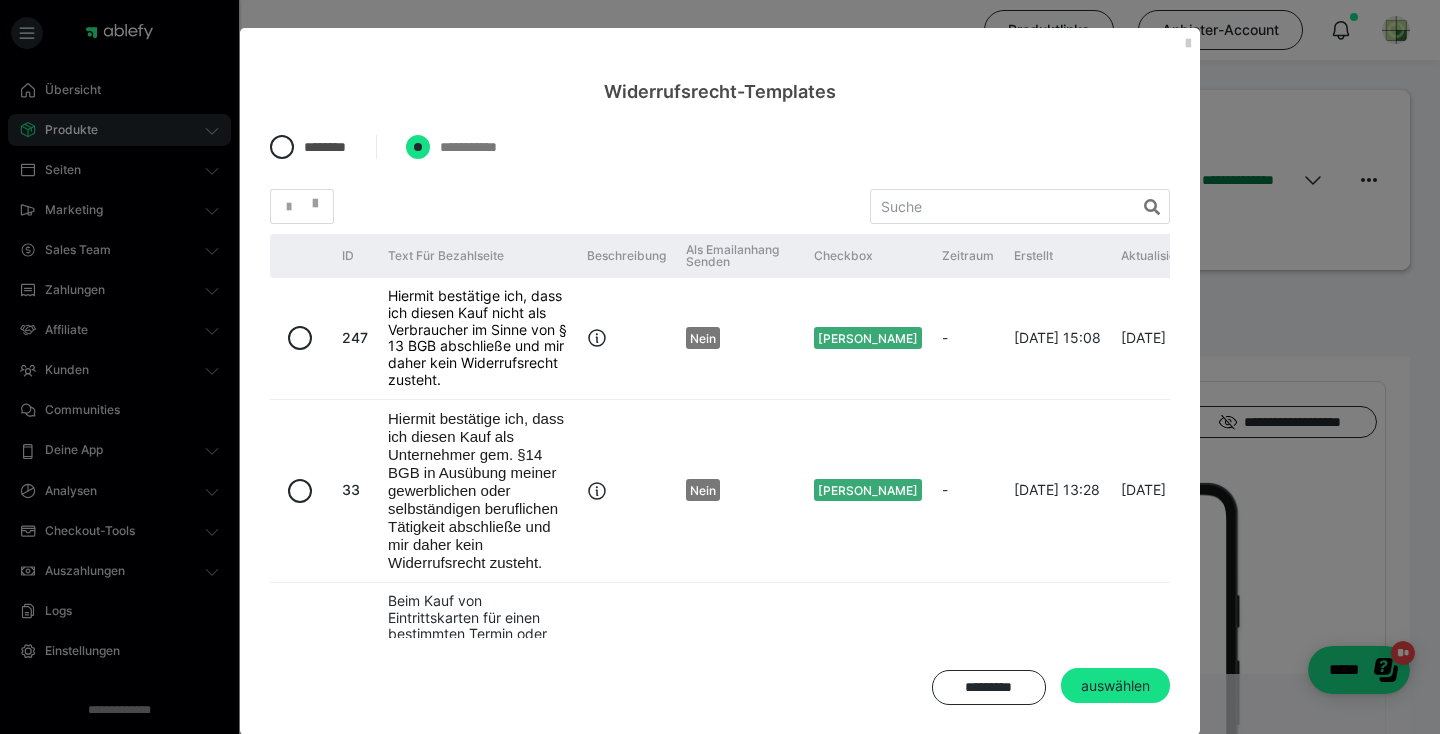 radio on "****" 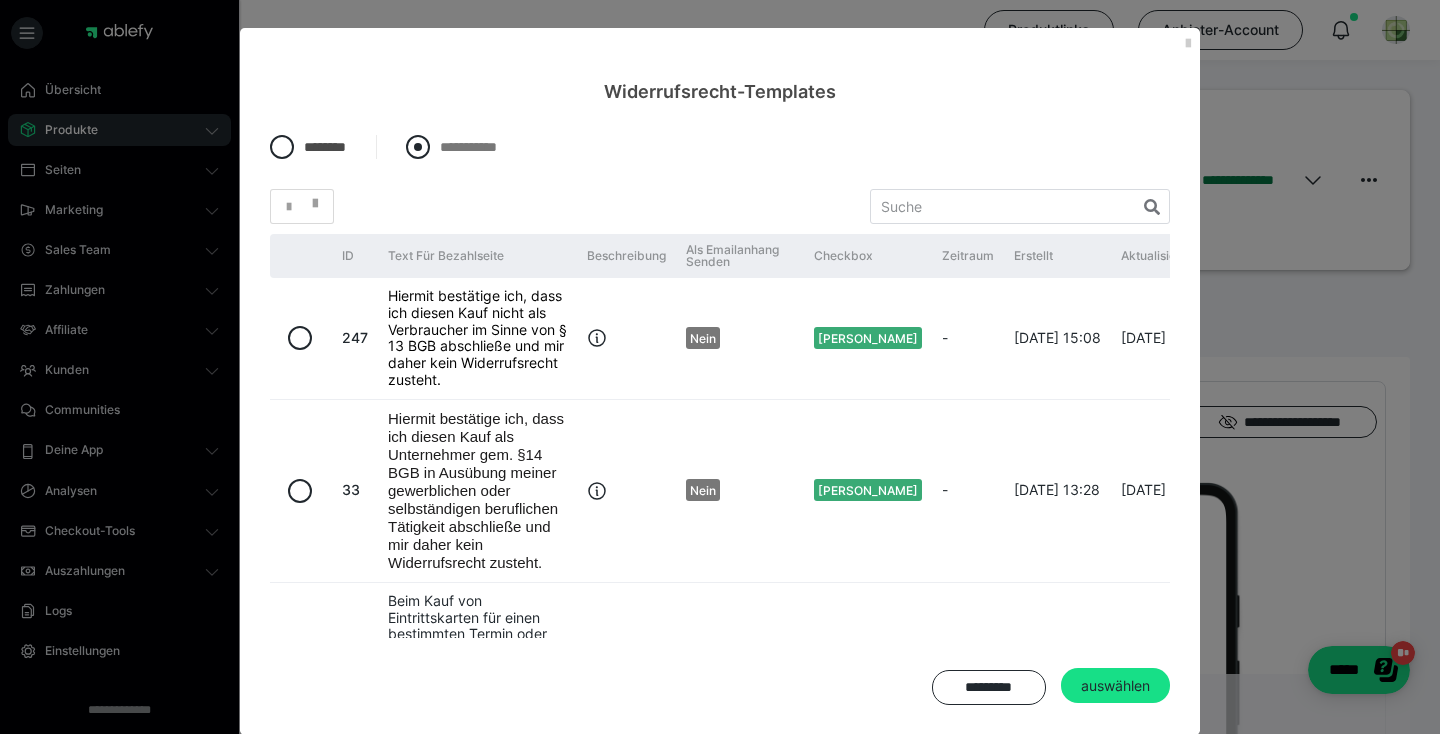 radio on "*****" 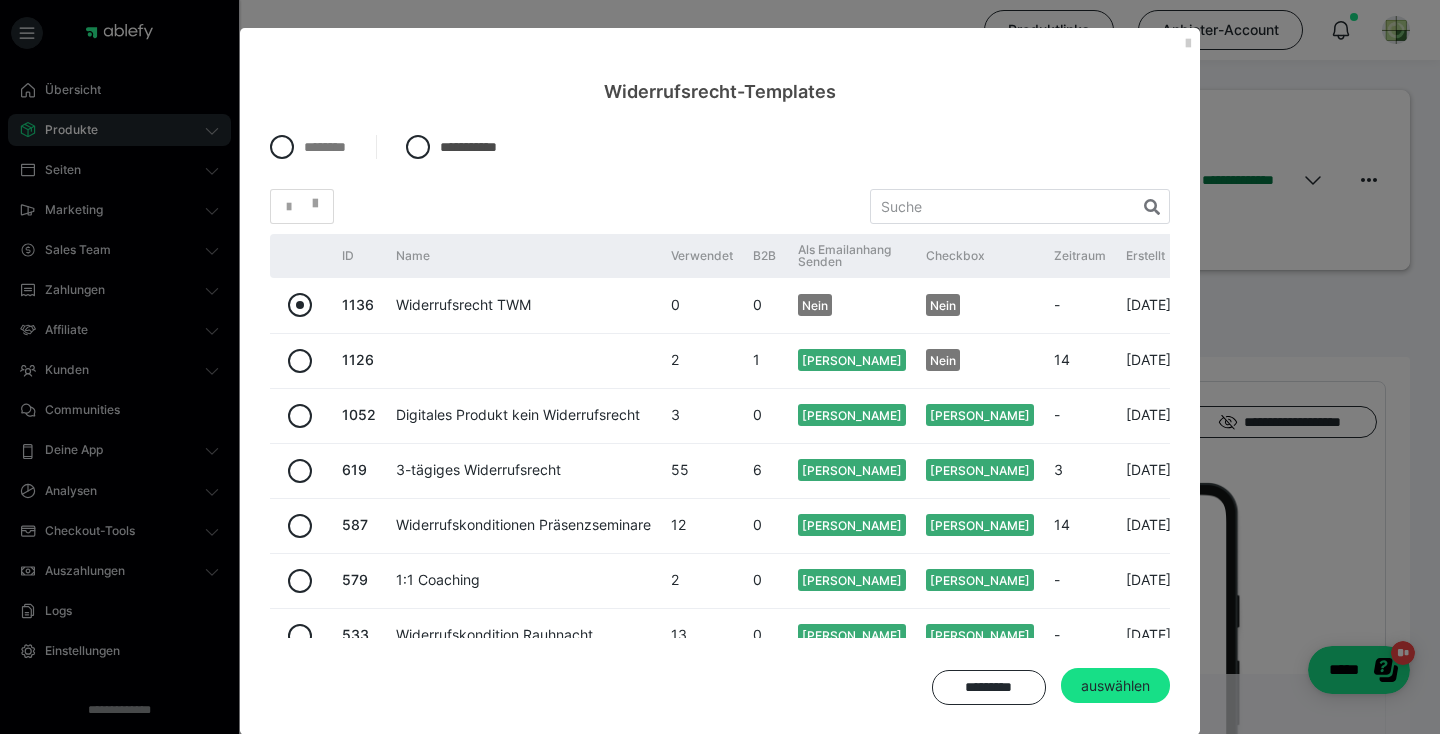 click at bounding box center [300, 305] 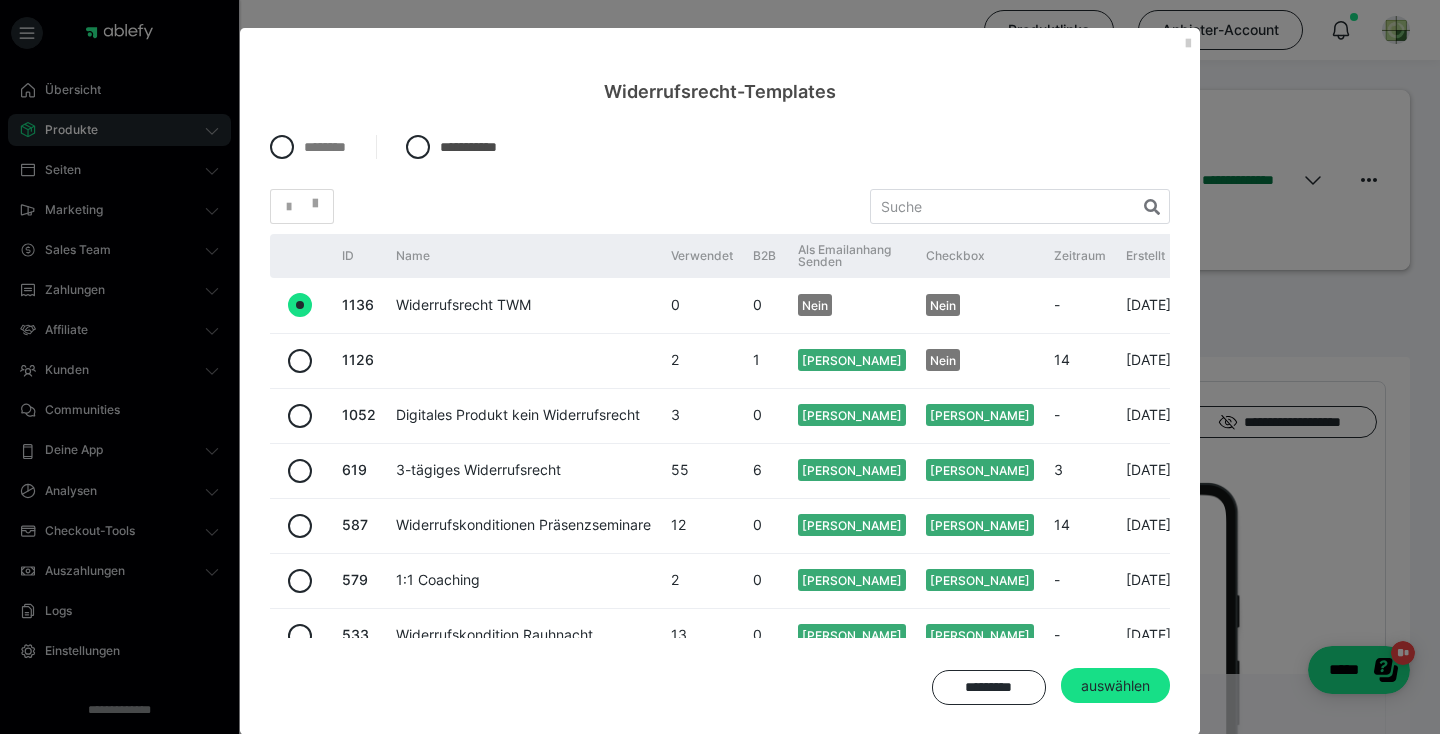 radio on "true" 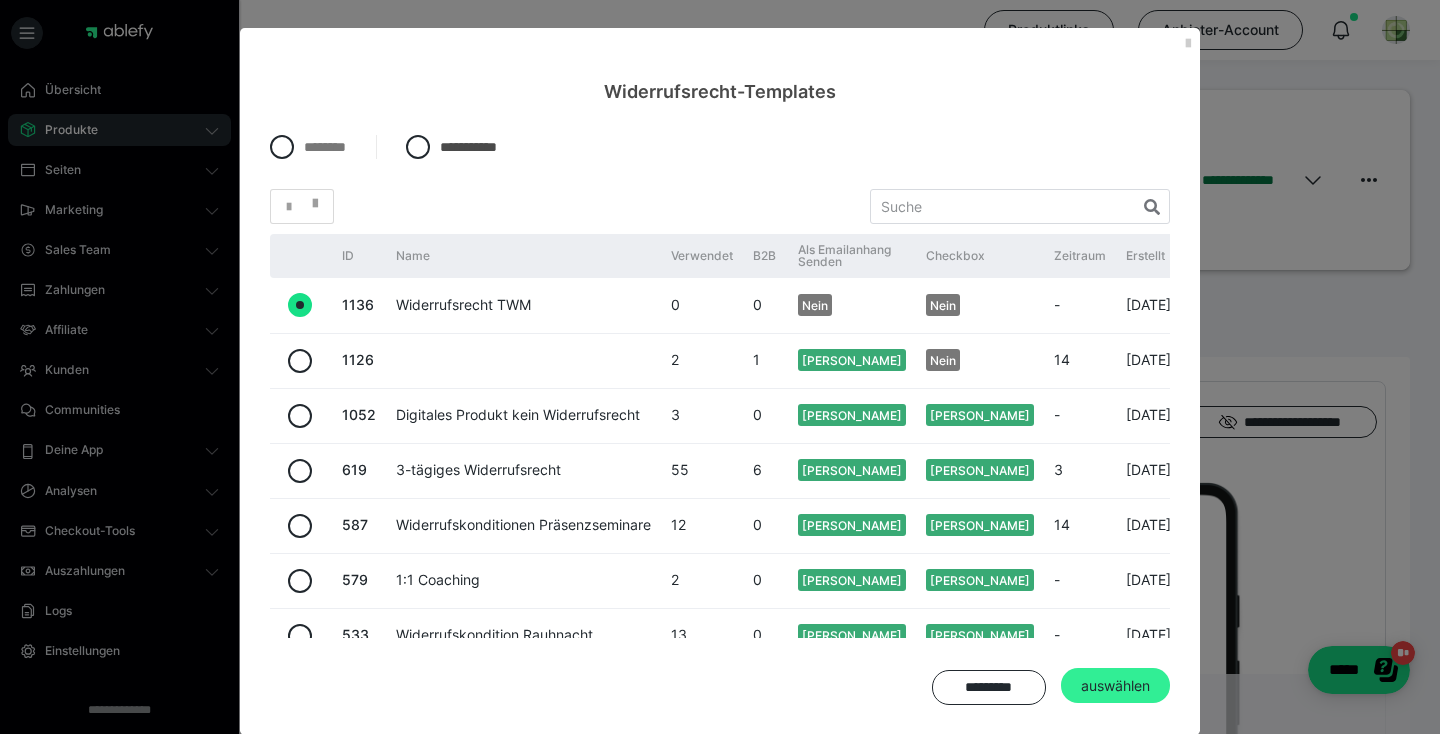 click on "auswählen" at bounding box center [1115, 686] 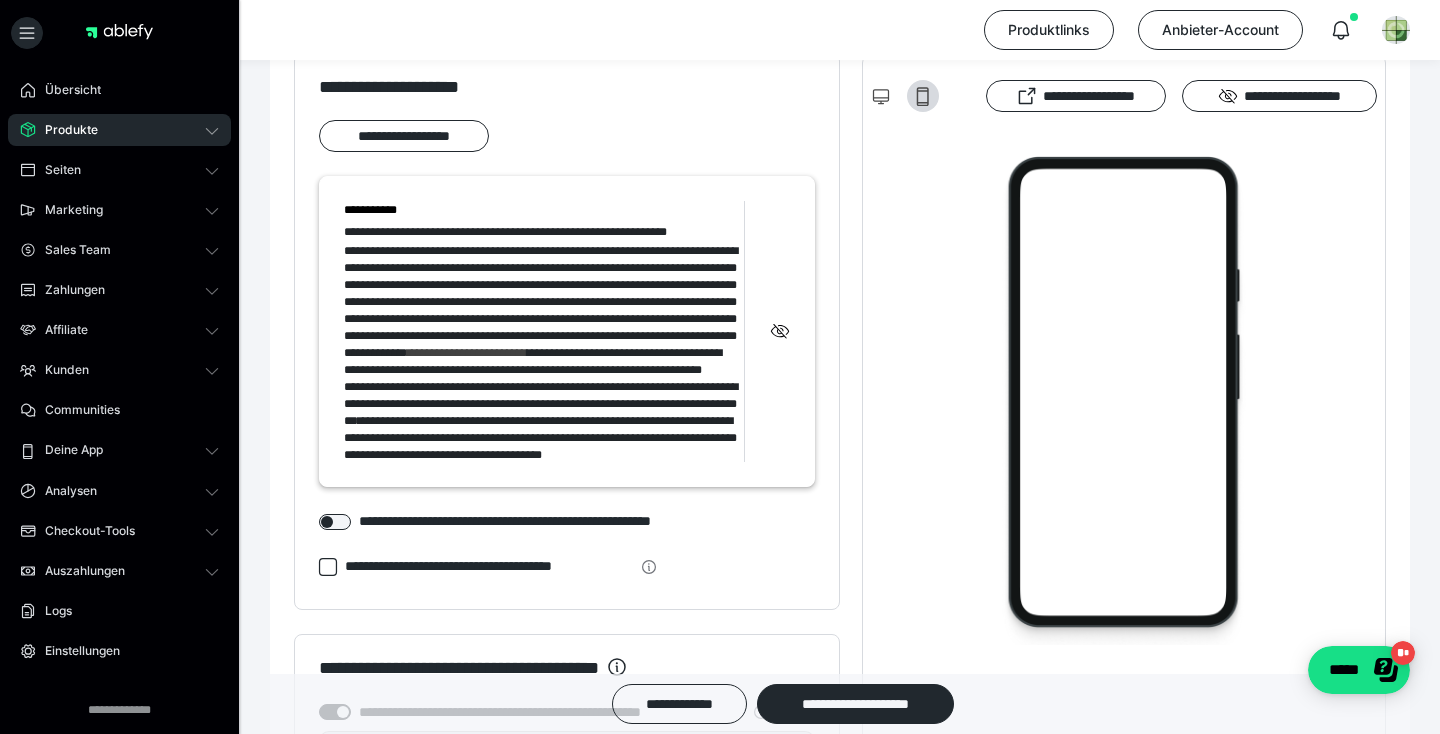 scroll, scrollTop: 2327, scrollLeft: 0, axis: vertical 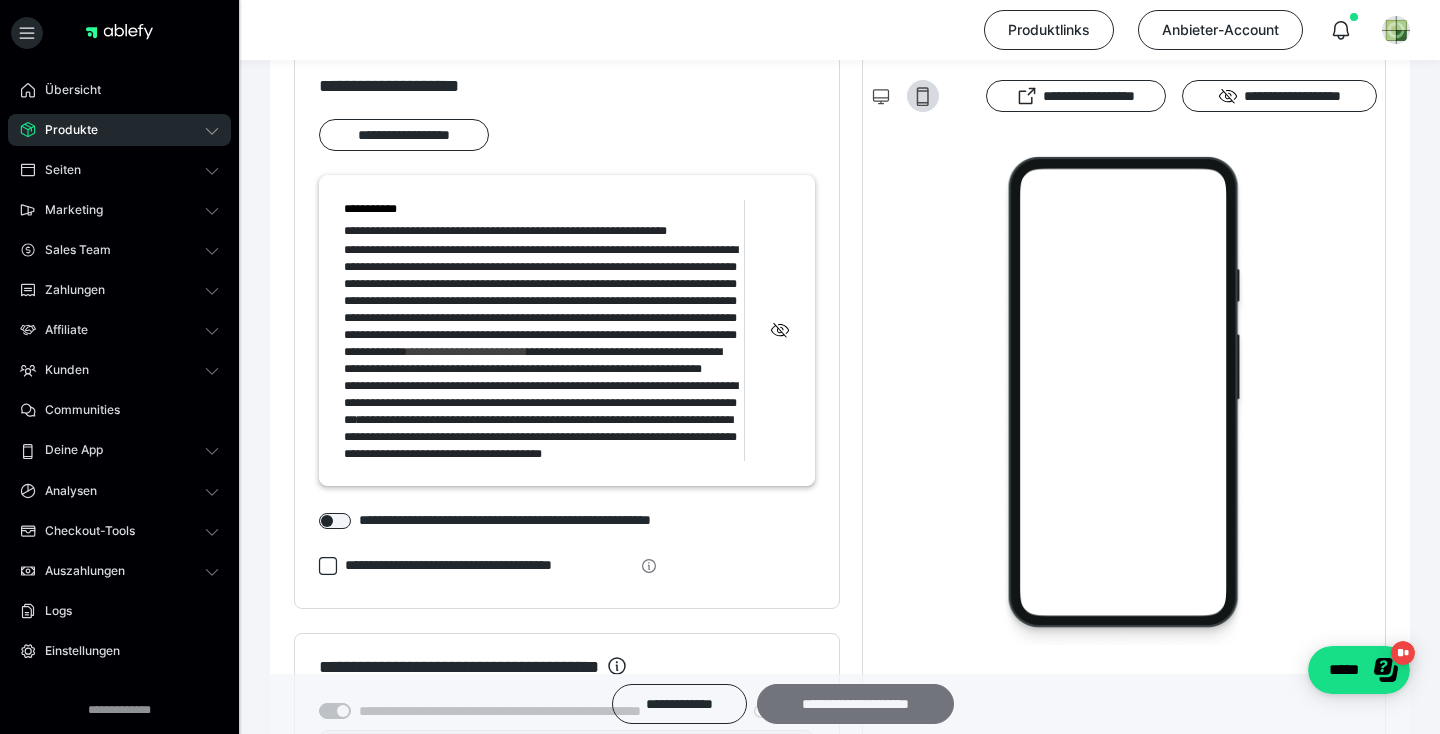 click on "**********" at bounding box center [855, 704] 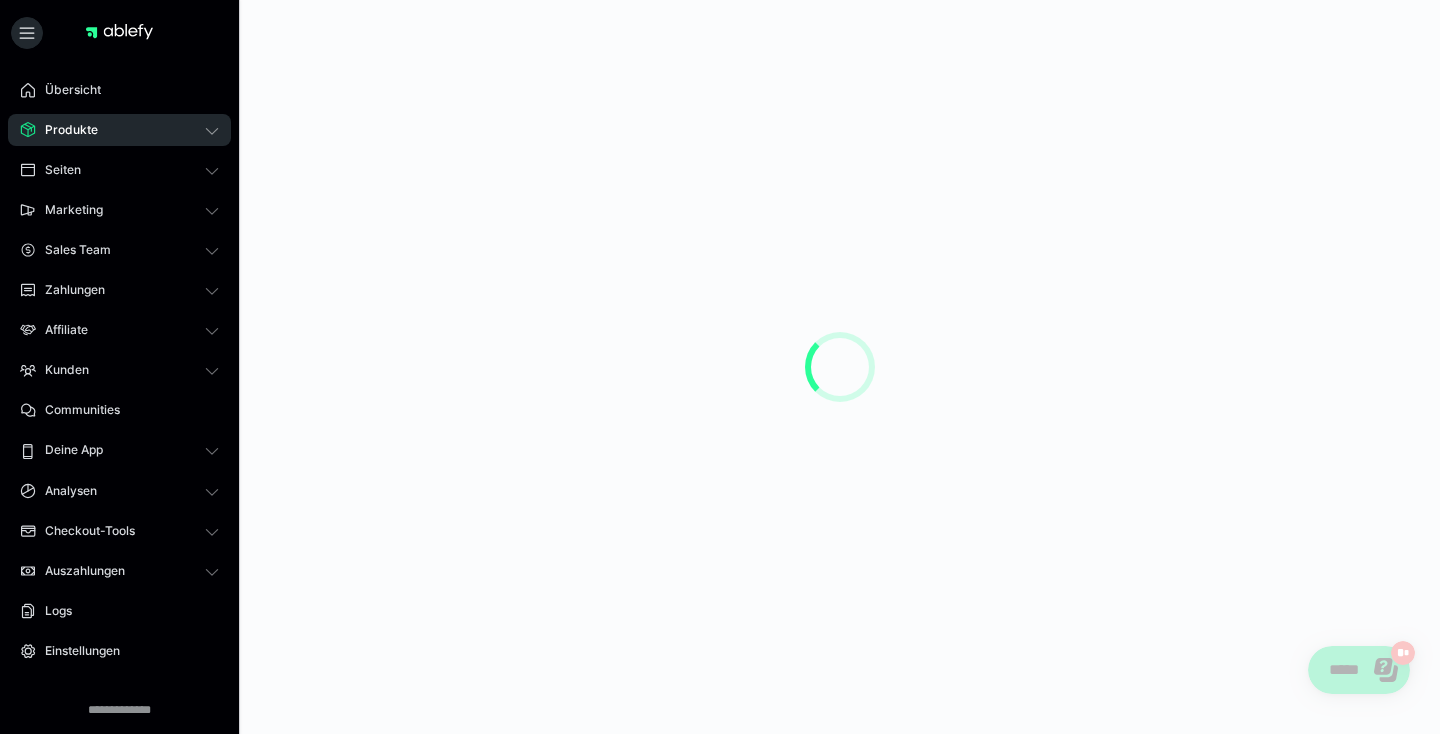 scroll, scrollTop: 0, scrollLeft: 0, axis: both 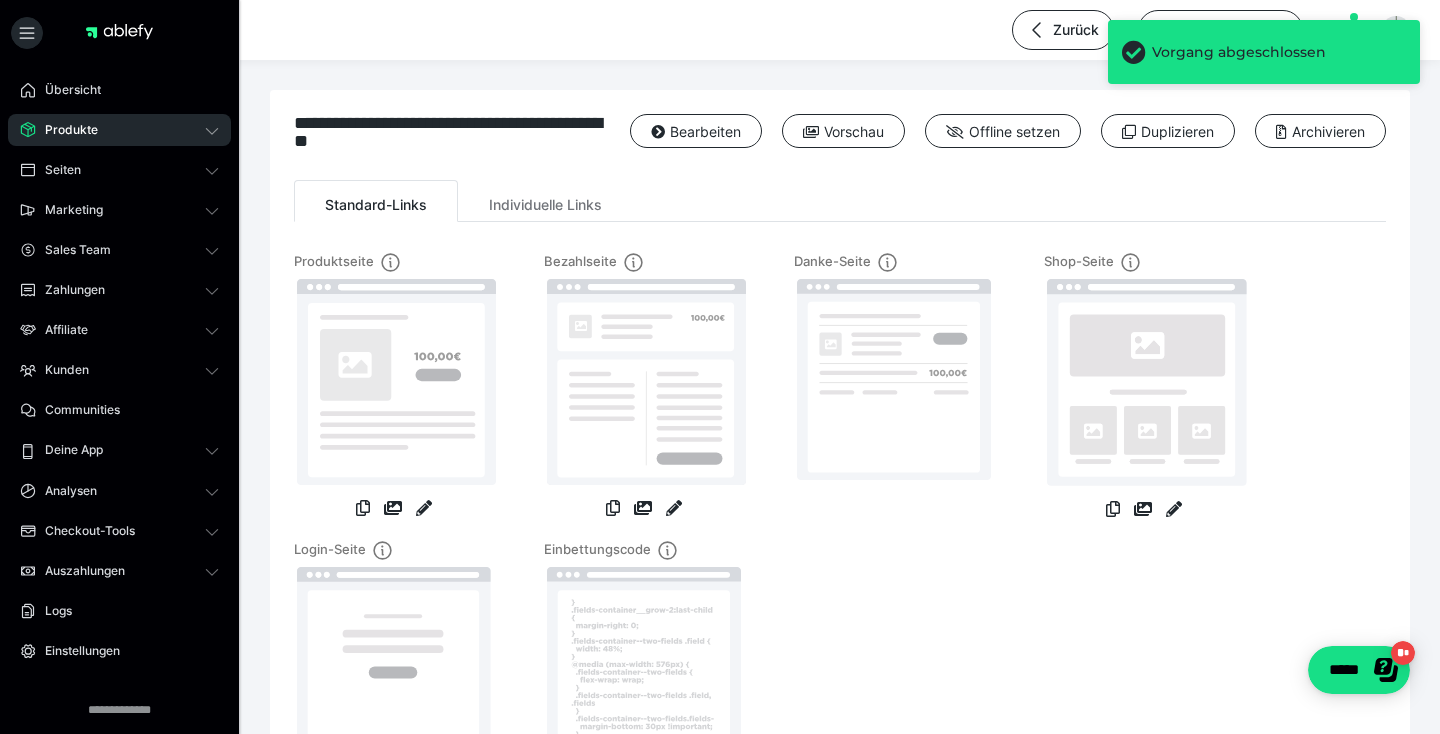 click on "Produkte" at bounding box center (64, 130) 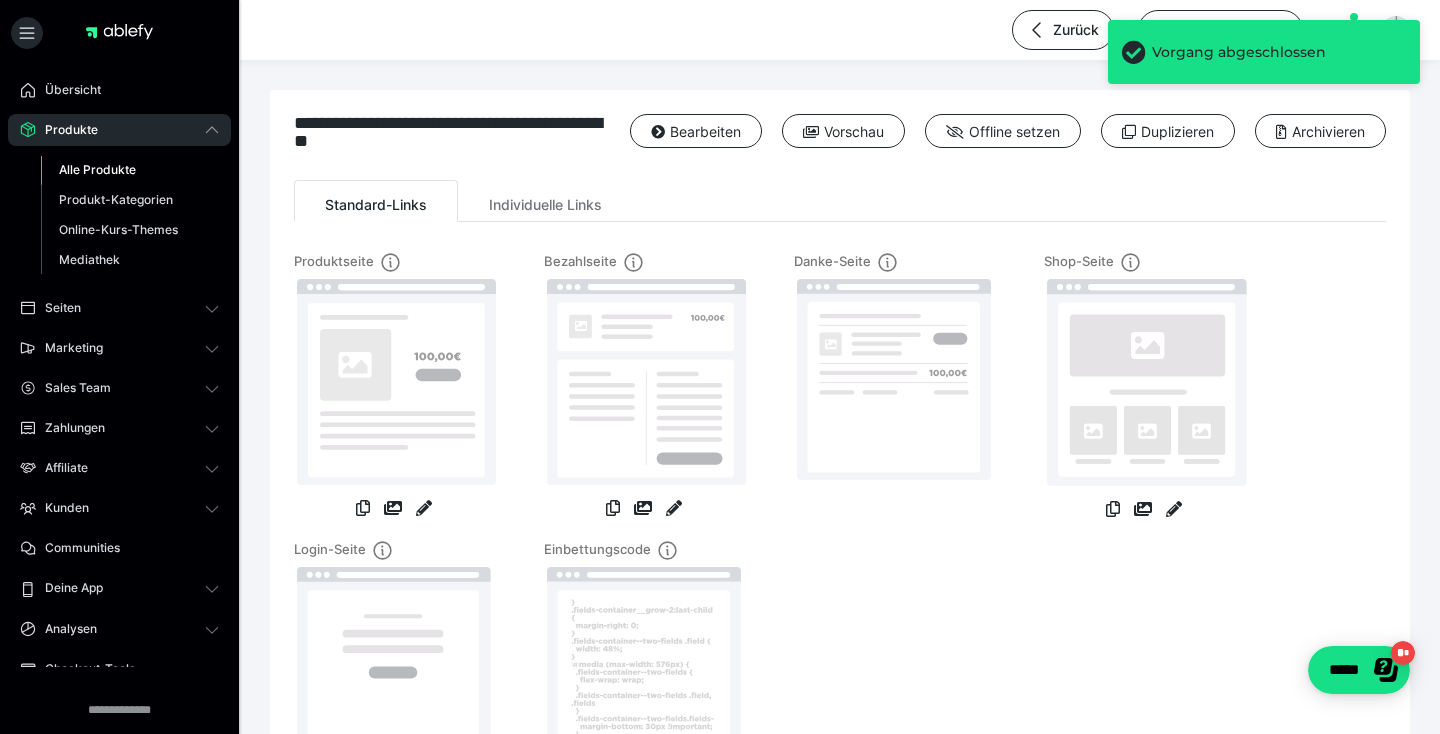 click on "Alle Produkte" at bounding box center [97, 169] 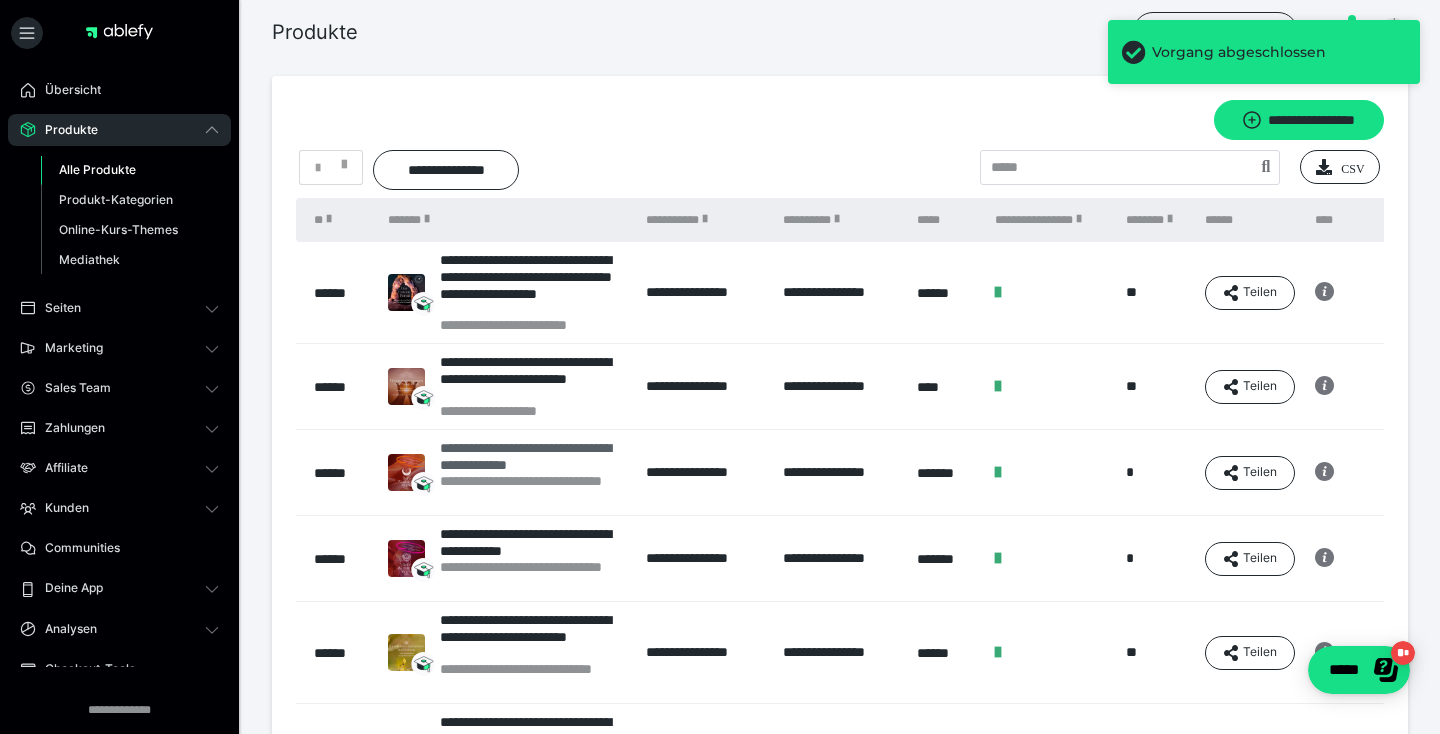 click on "**********" at bounding box center [533, 456] 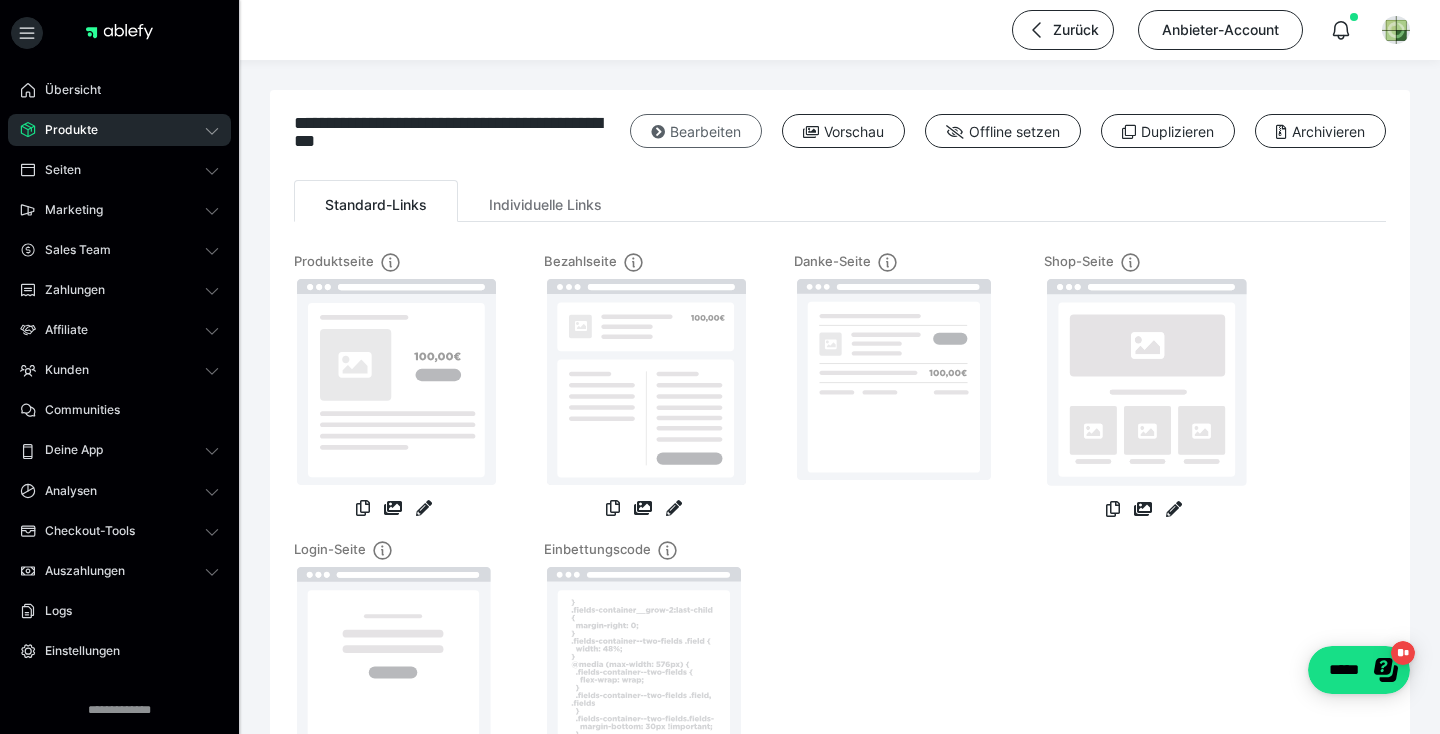 click on "Bearbeiten" at bounding box center [696, 131] 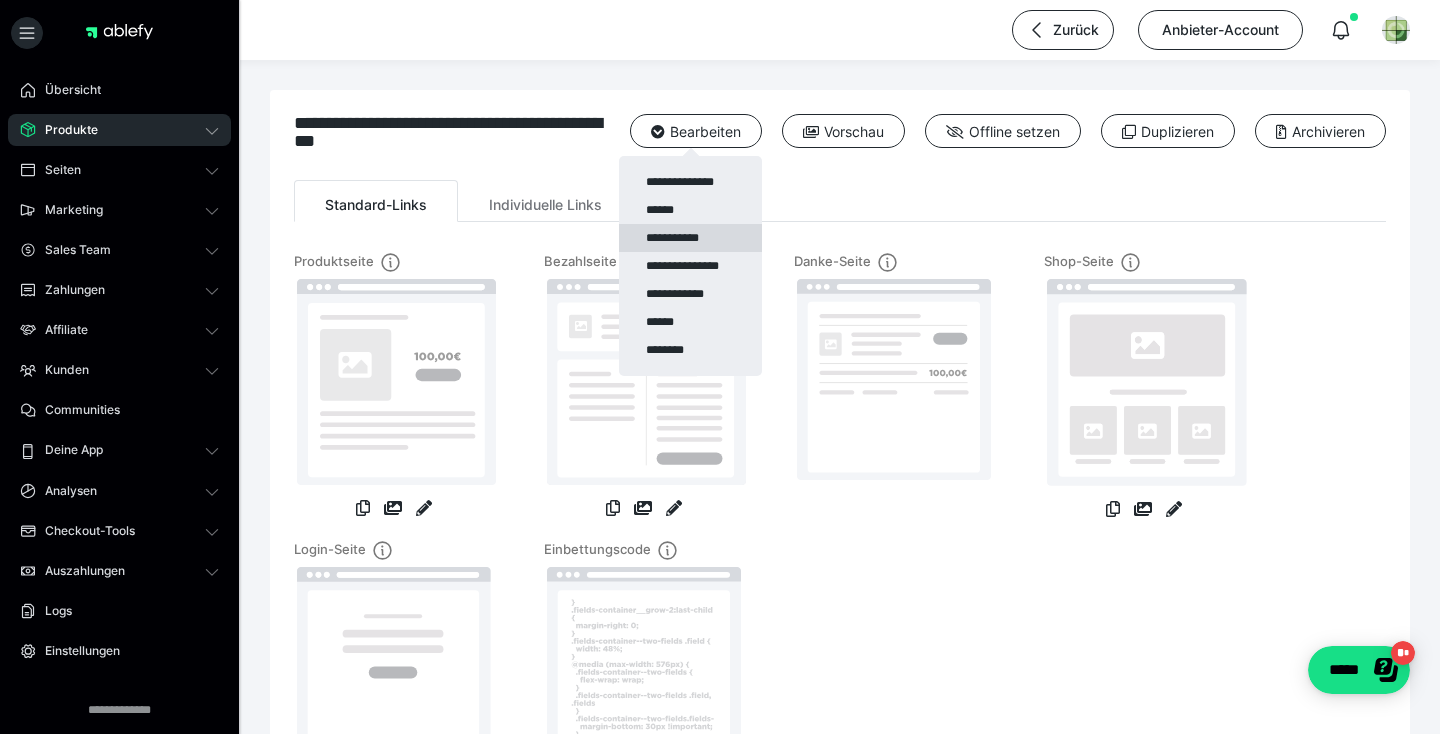 click on "**********" at bounding box center [690, 238] 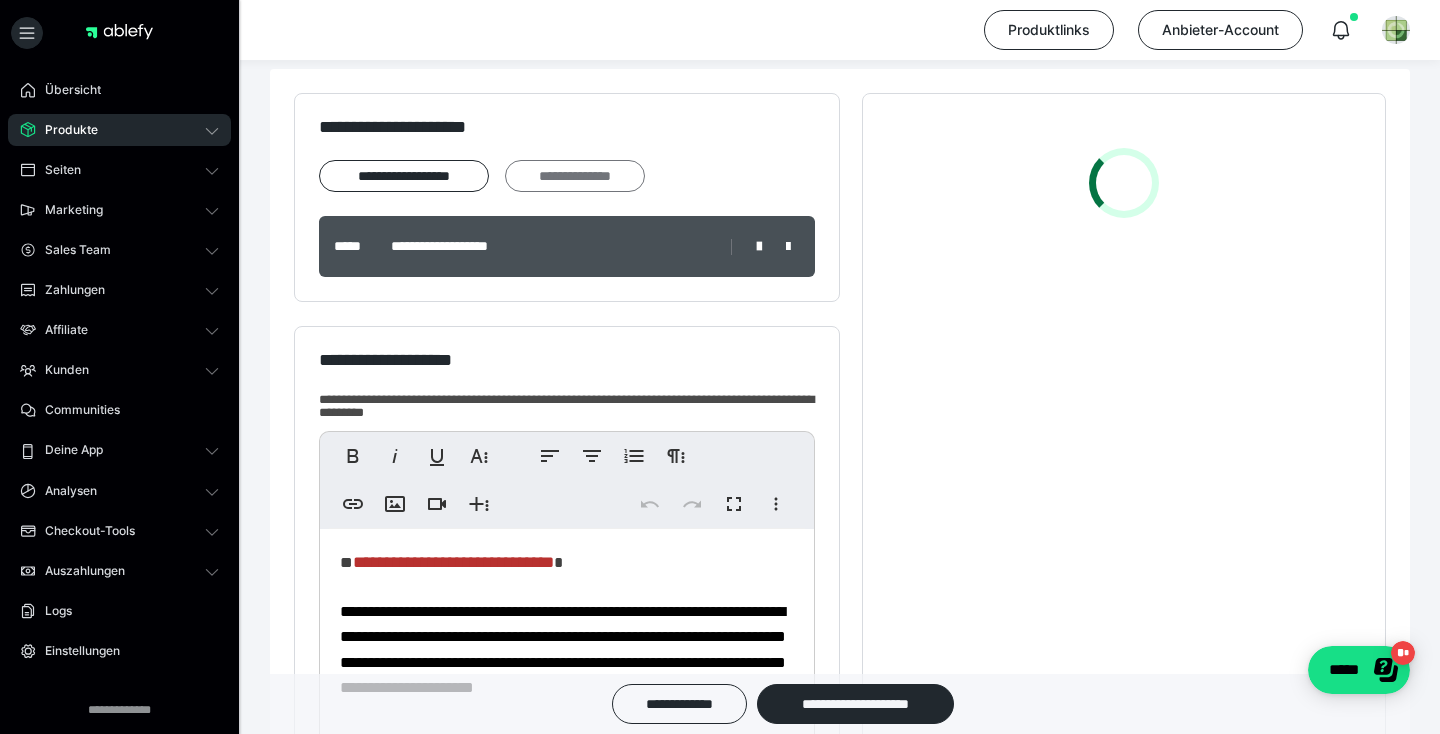 scroll, scrollTop: 550, scrollLeft: 0, axis: vertical 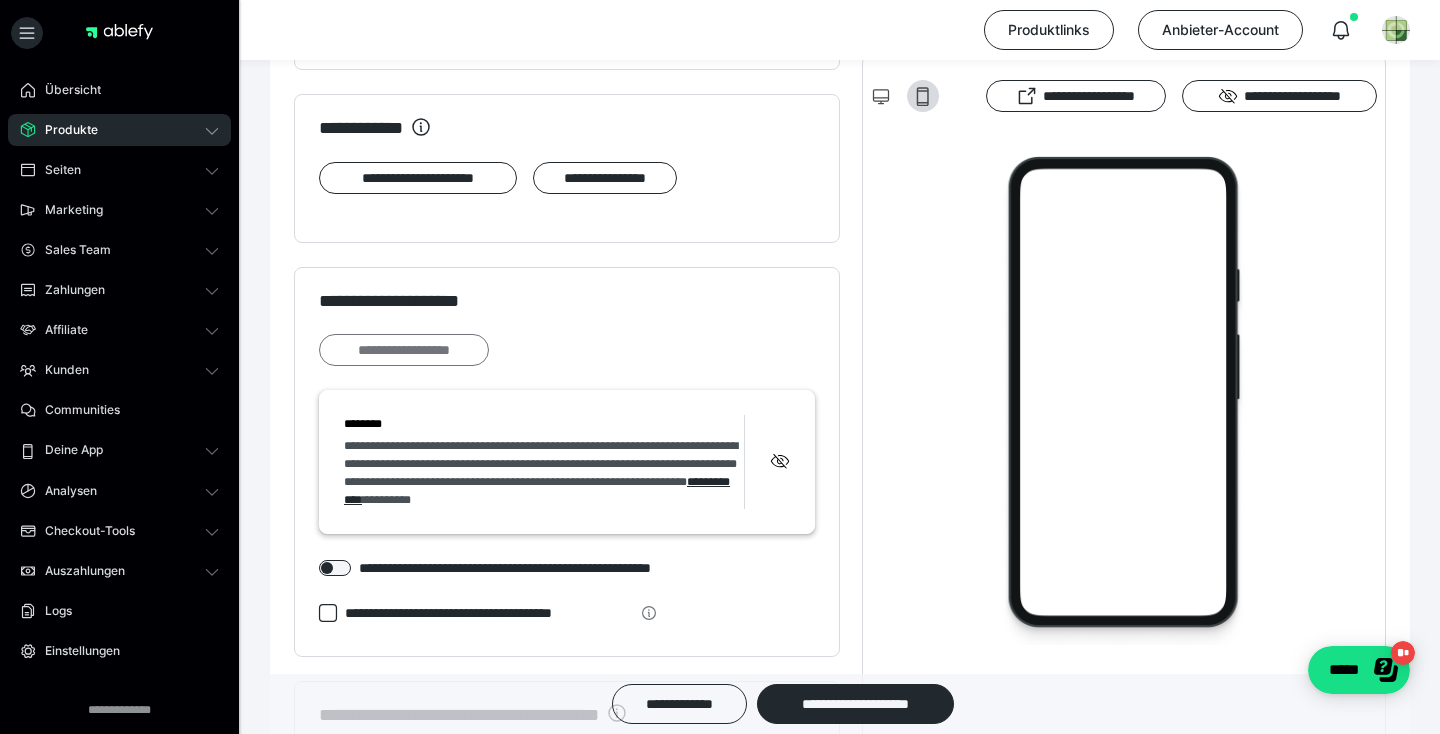 click on "**********" at bounding box center (404, 350) 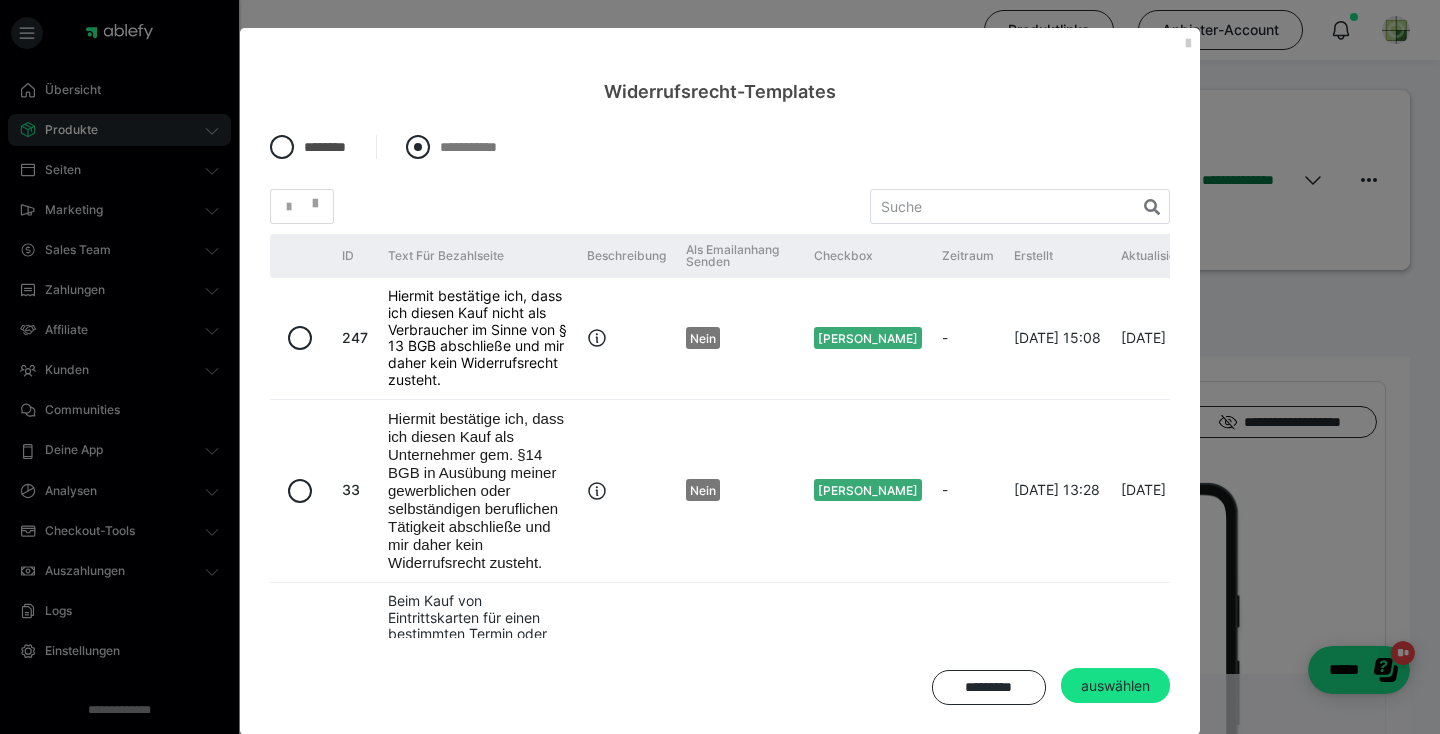 click at bounding box center (418, 147) 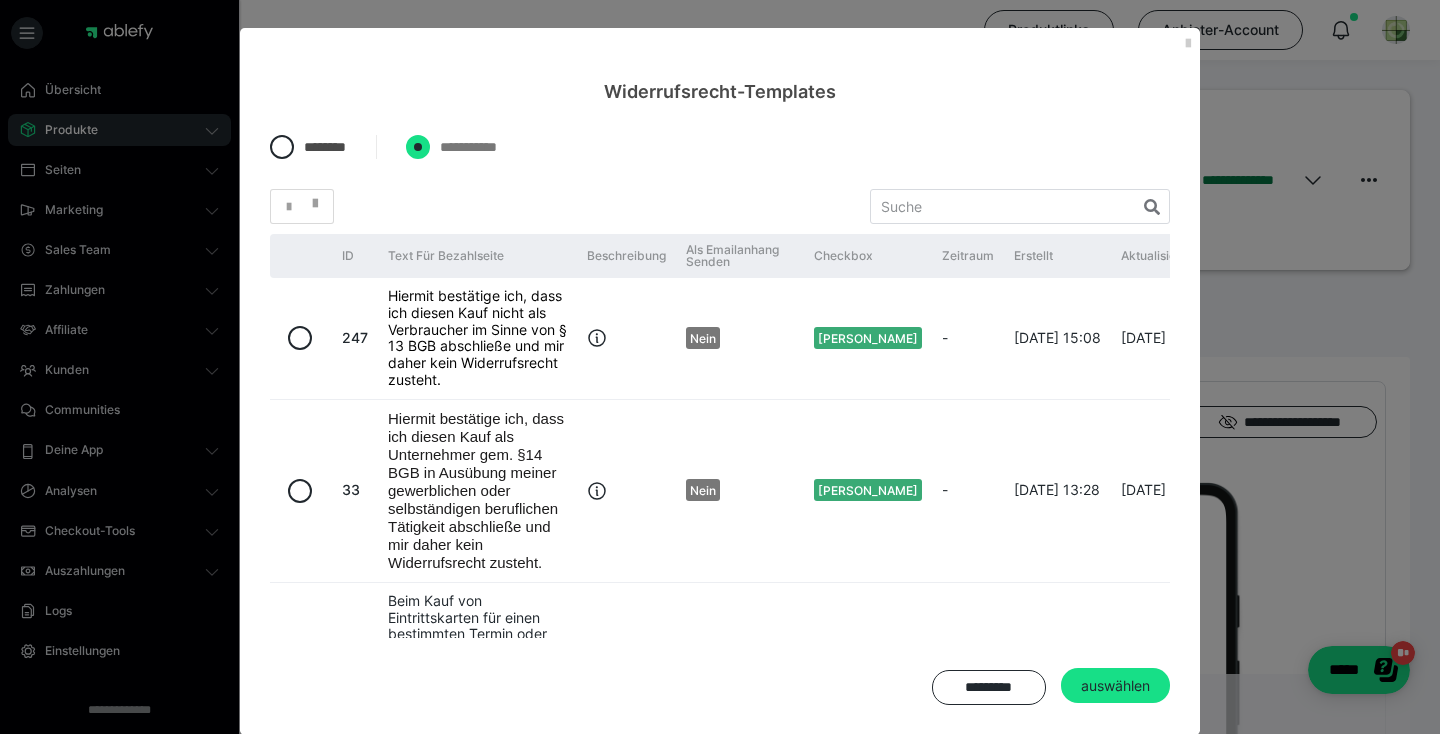 radio on "****" 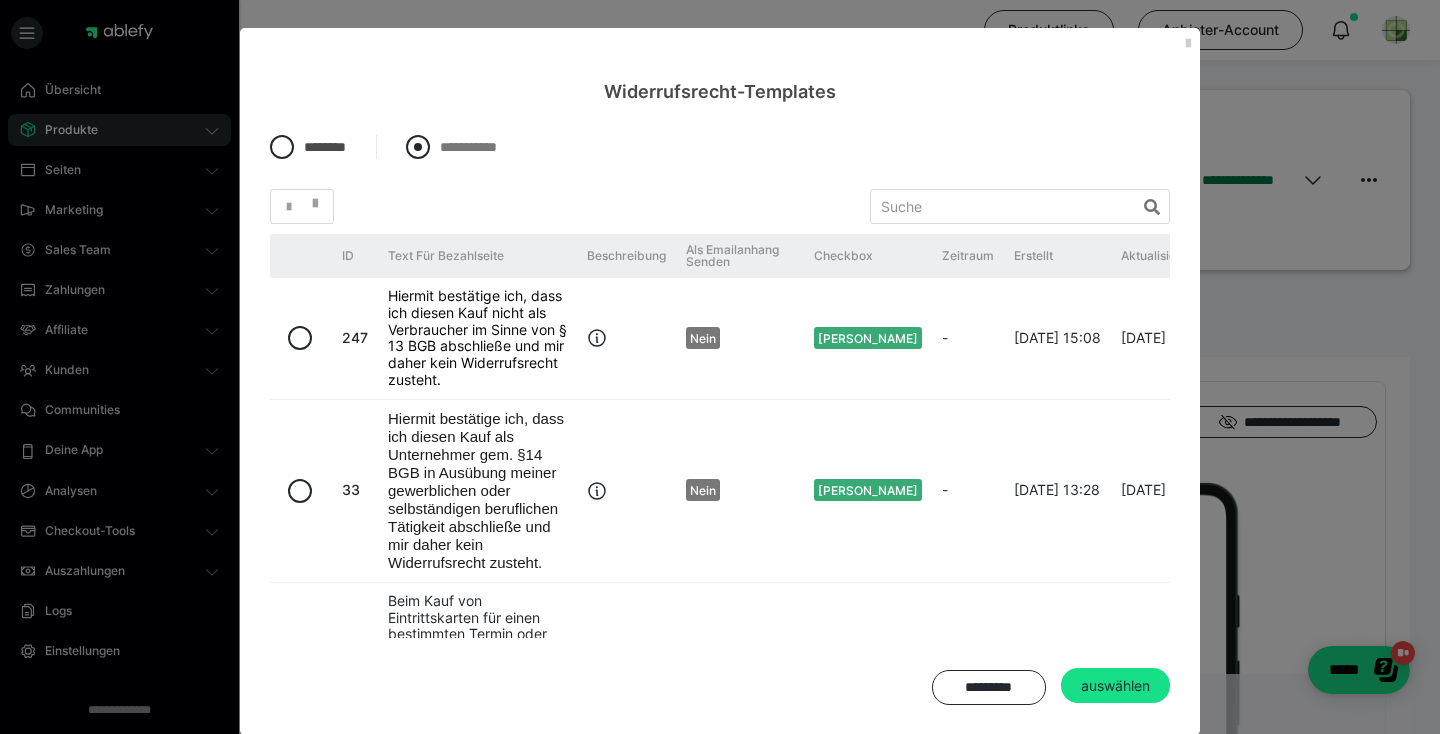 radio on "*****" 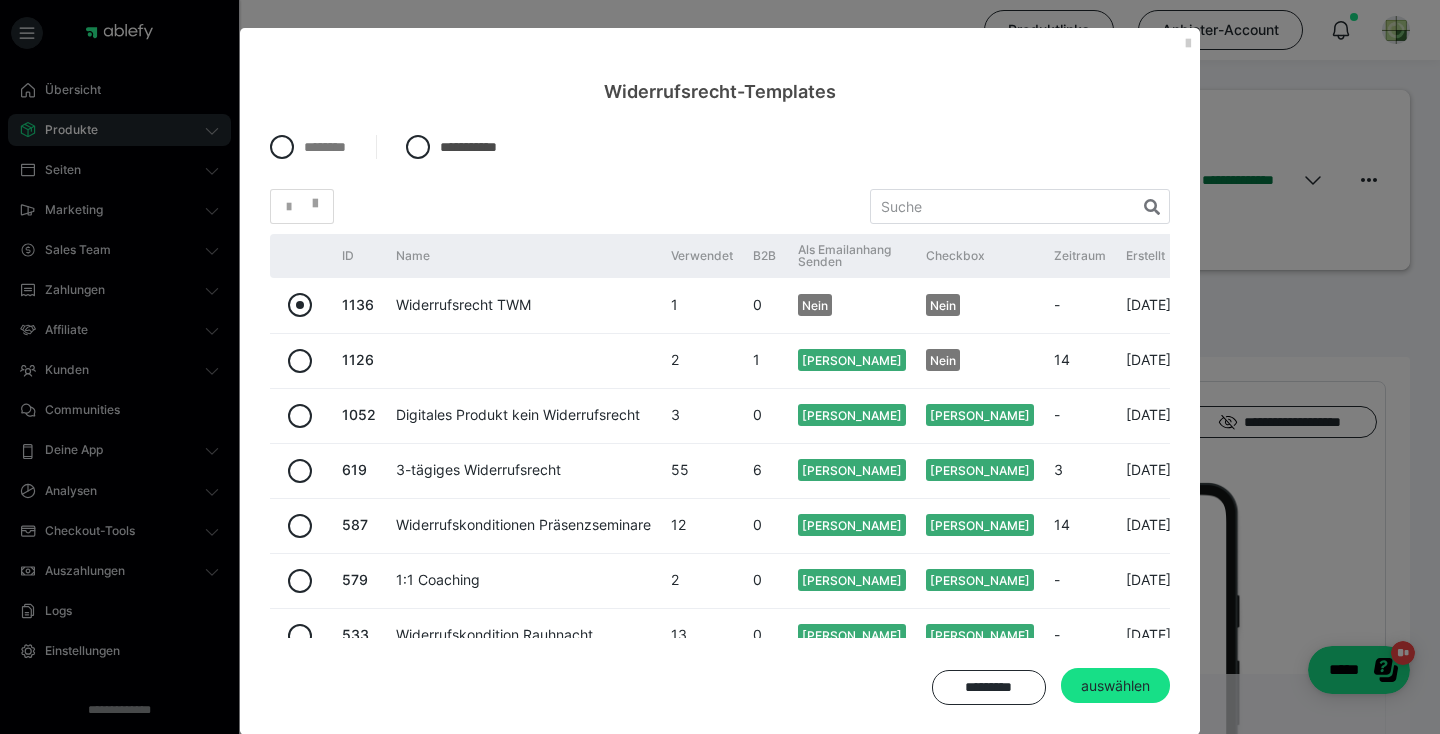 click at bounding box center [300, 305] 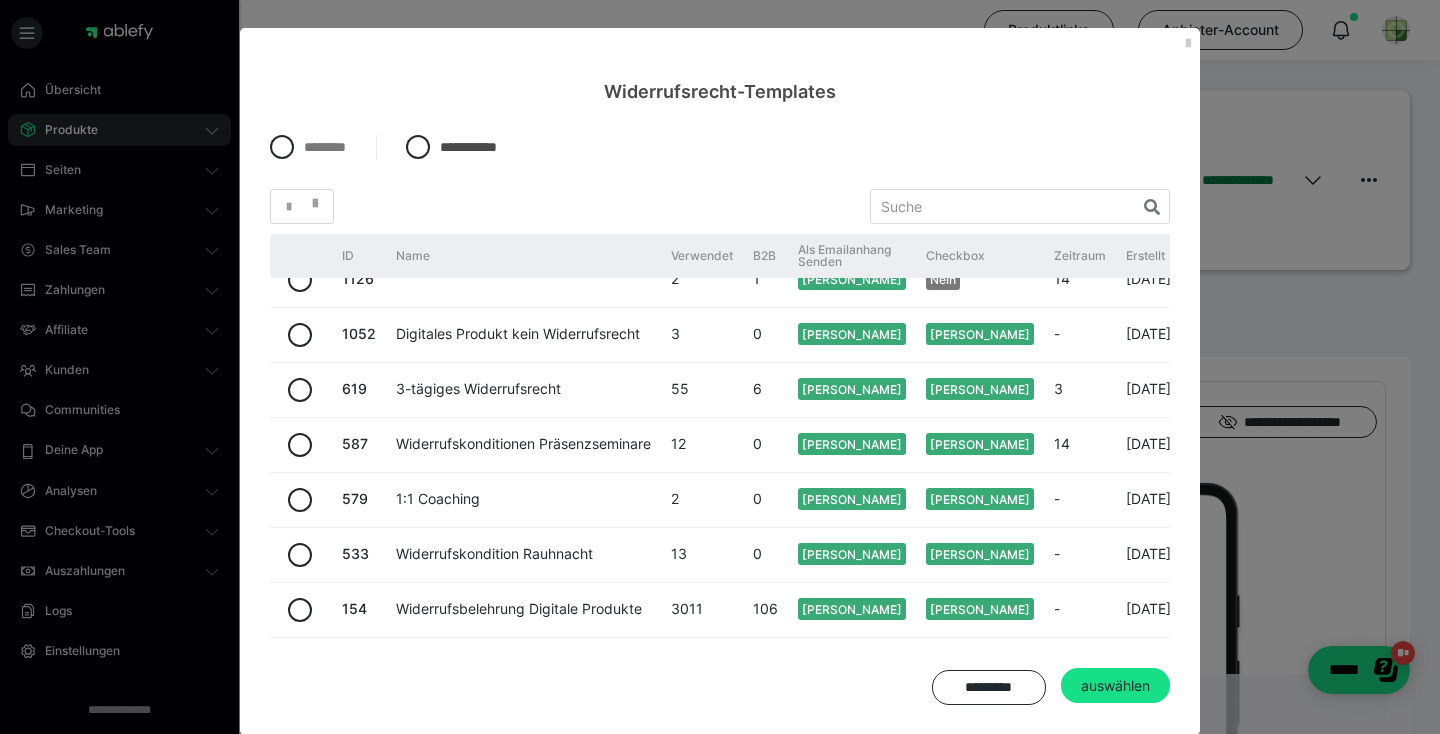 scroll, scrollTop: 93, scrollLeft: 0, axis: vertical 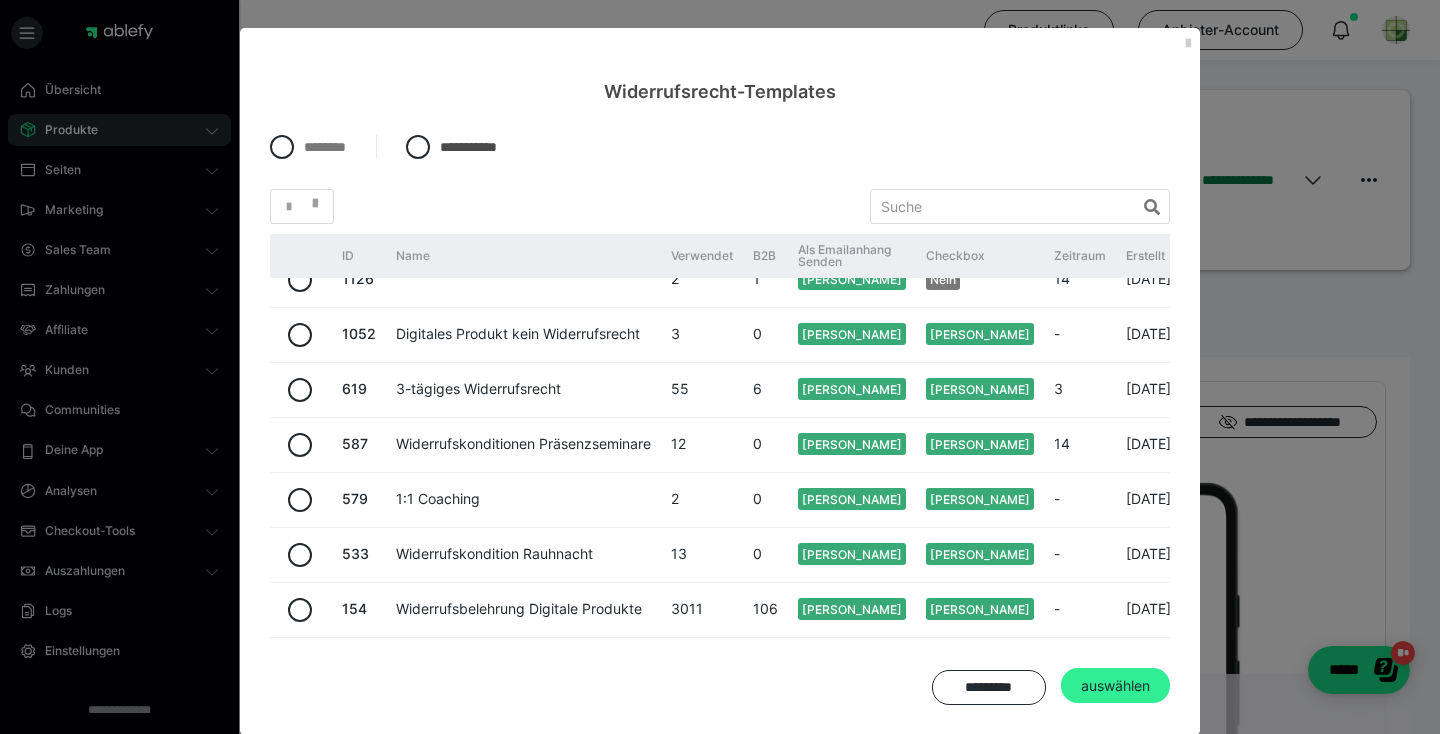 click on "auswählen" at bounding box center (1115, 686) 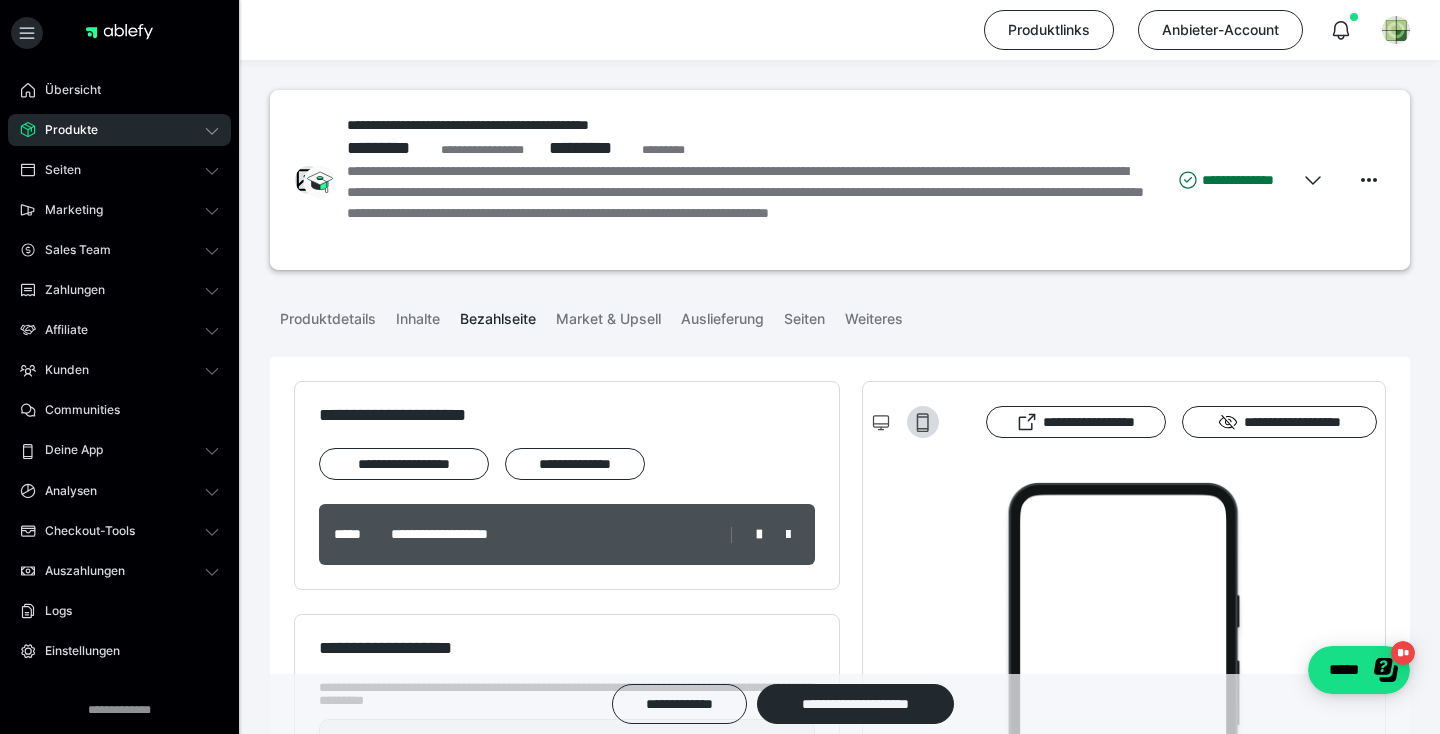 scroll, scrollTop: 2101, scrollLeft: 0, axis: vertical 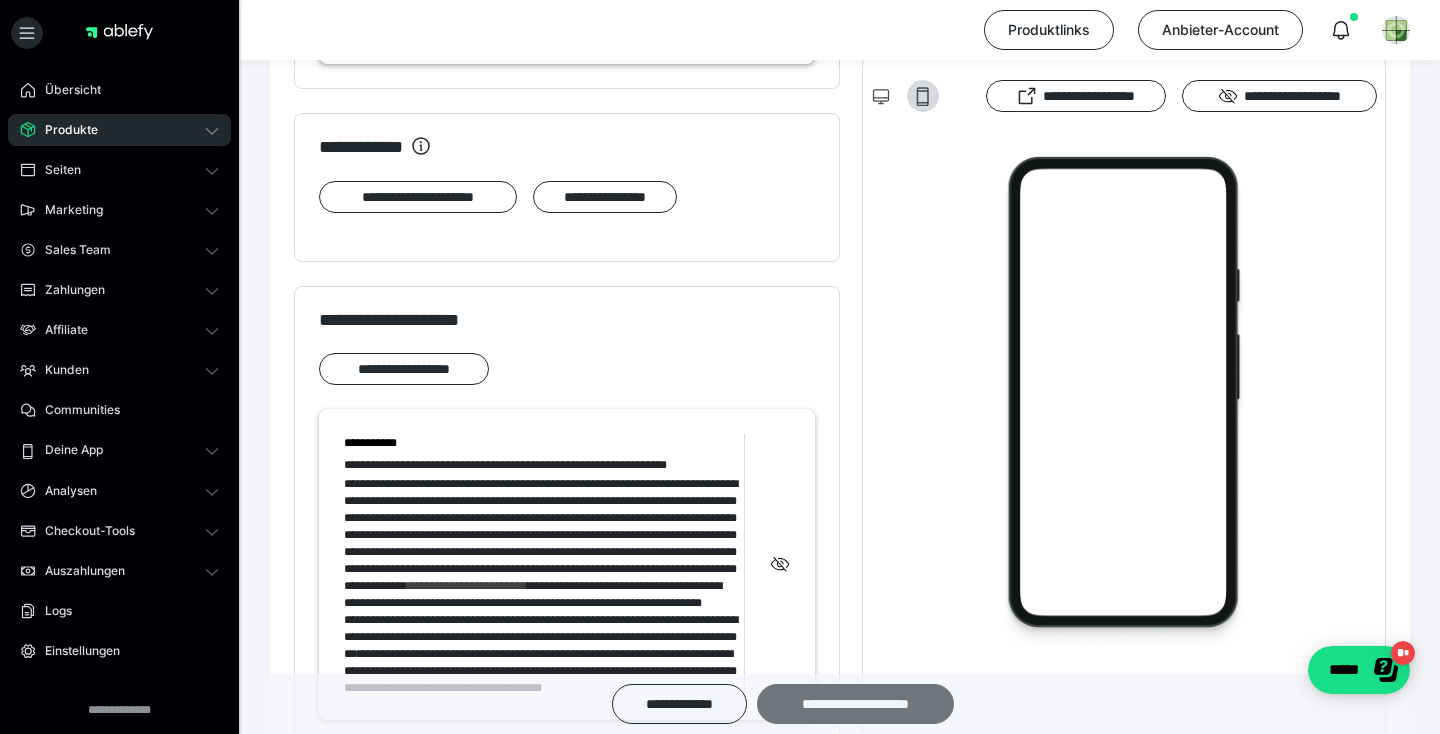 click on "**********" at bounding box center (855, 704) 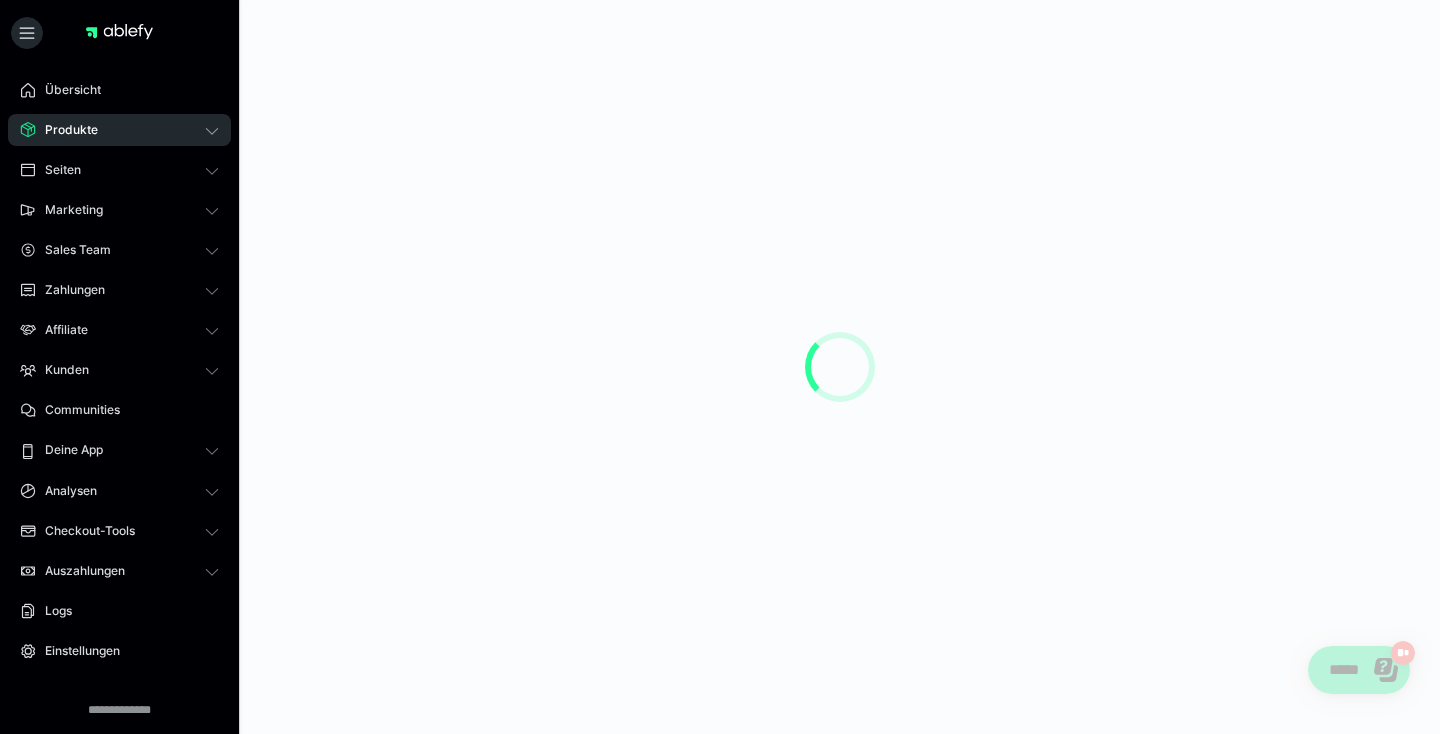scroll, scrollTop: 0, scrollLeft: 0, axis: both 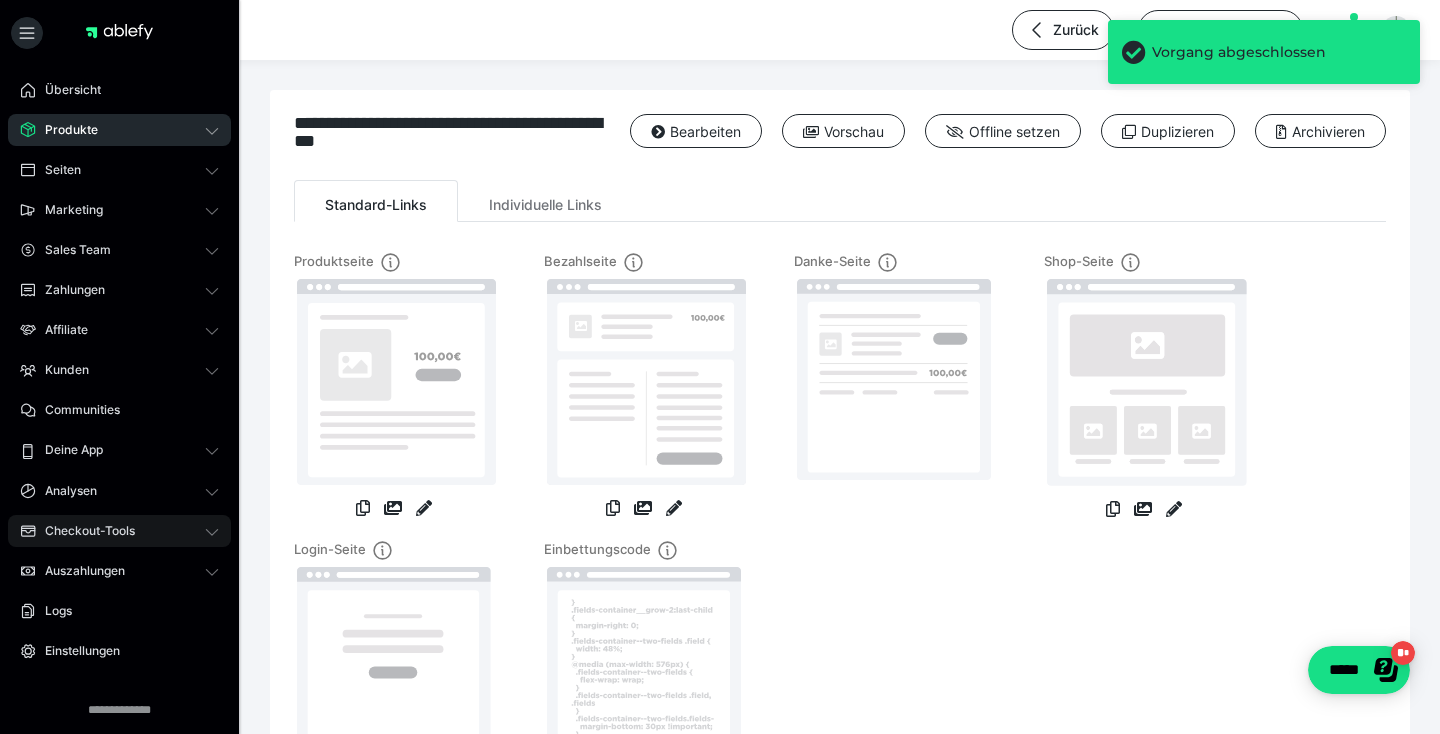 click on "Checkout-Tools" at bounding box center [83, 531] 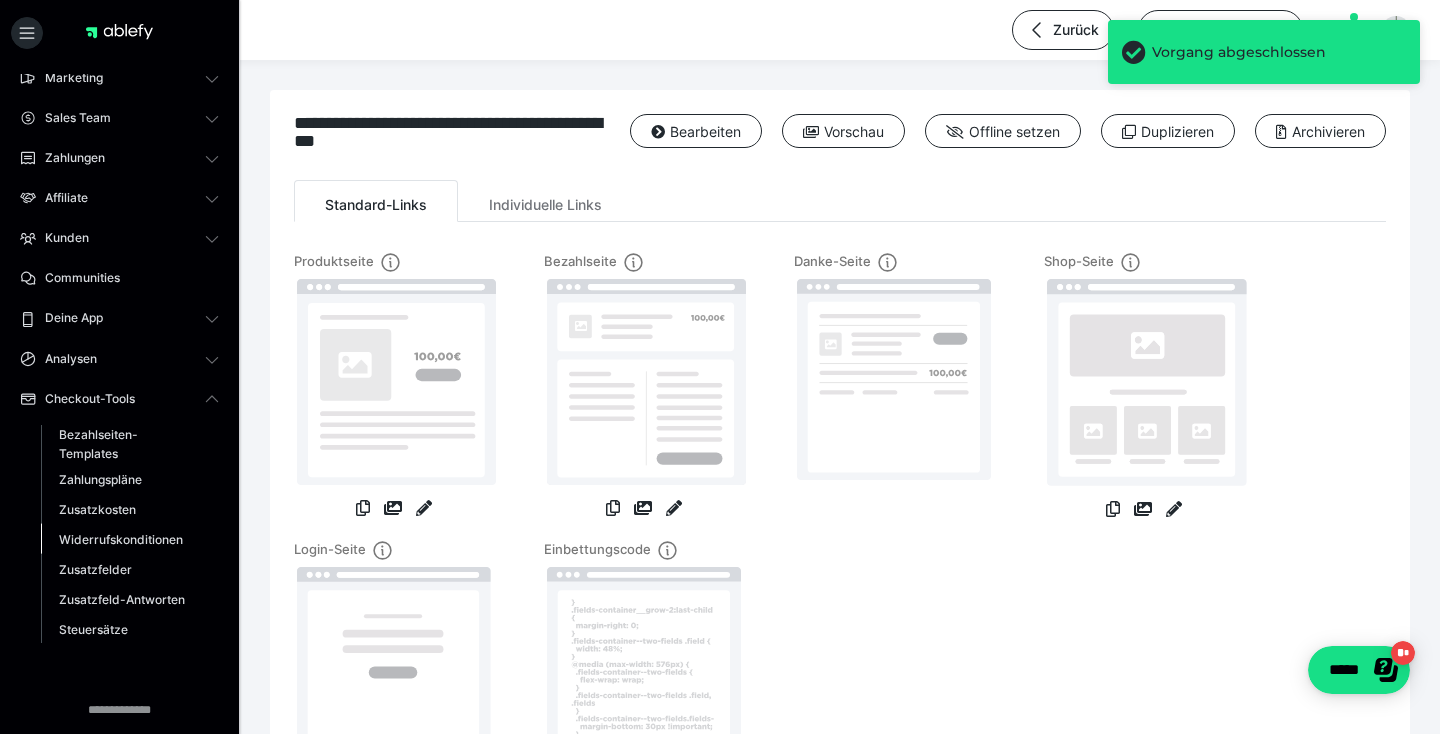 scroll, scrollTop: 145, scrollLeft: 0, axis: vertical 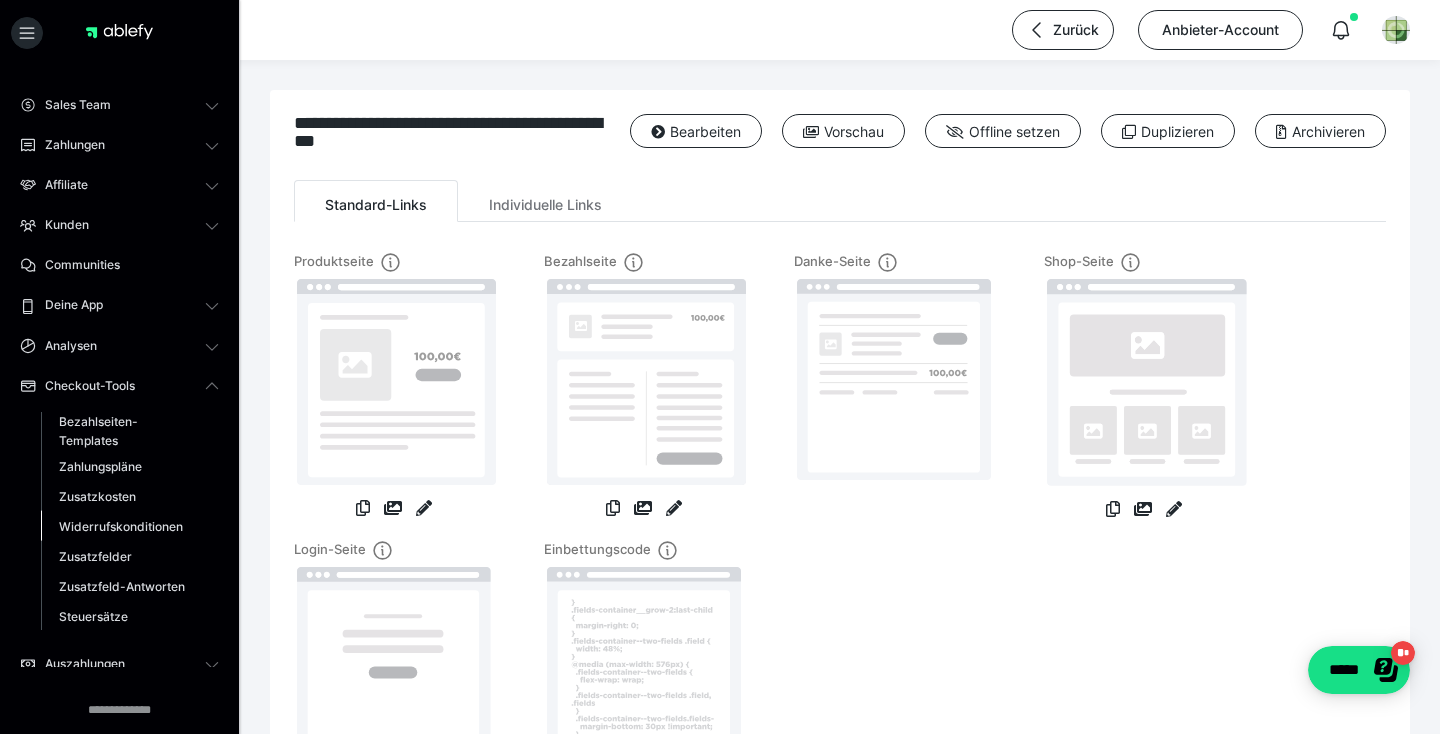 click on "Widerrufskonditionen" at bounding box center [121, 526] 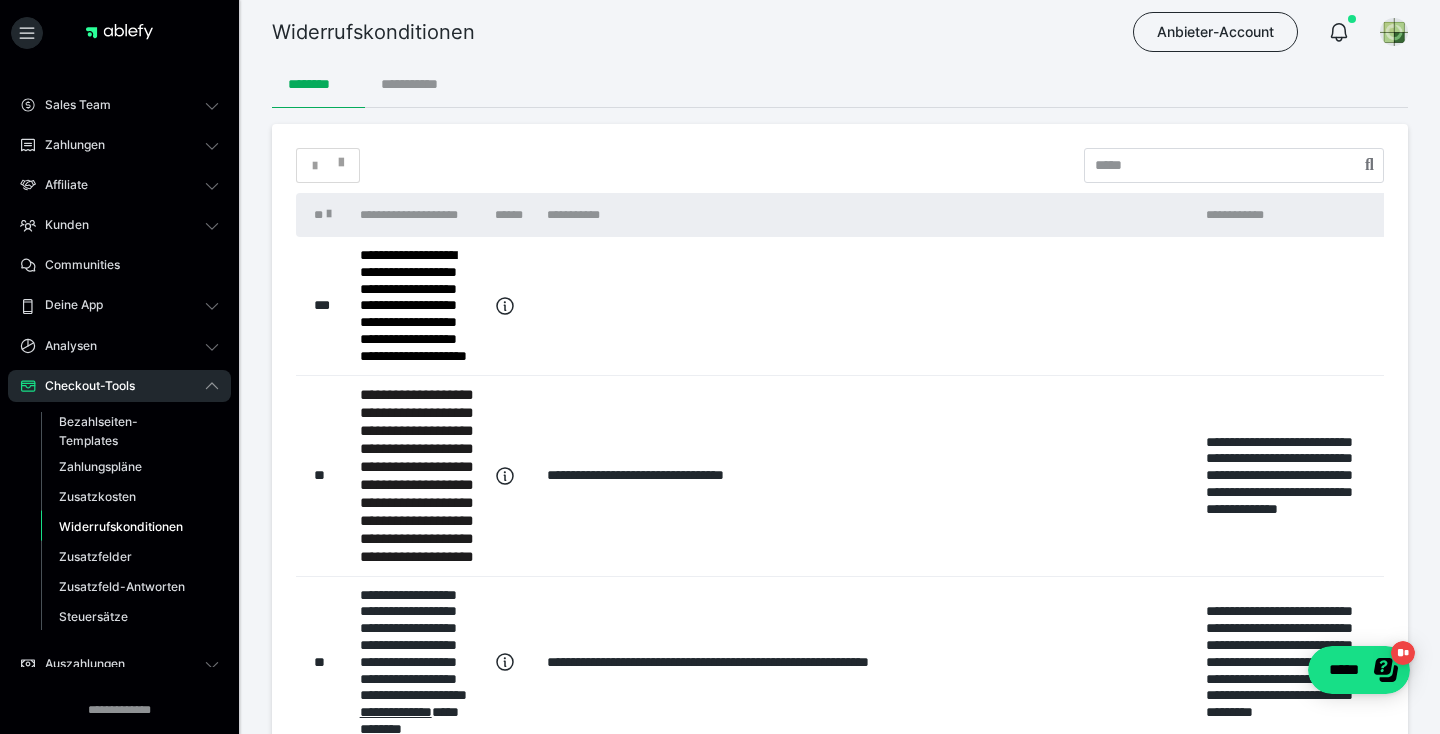 click on "**********" at bounding box center (415, 84) 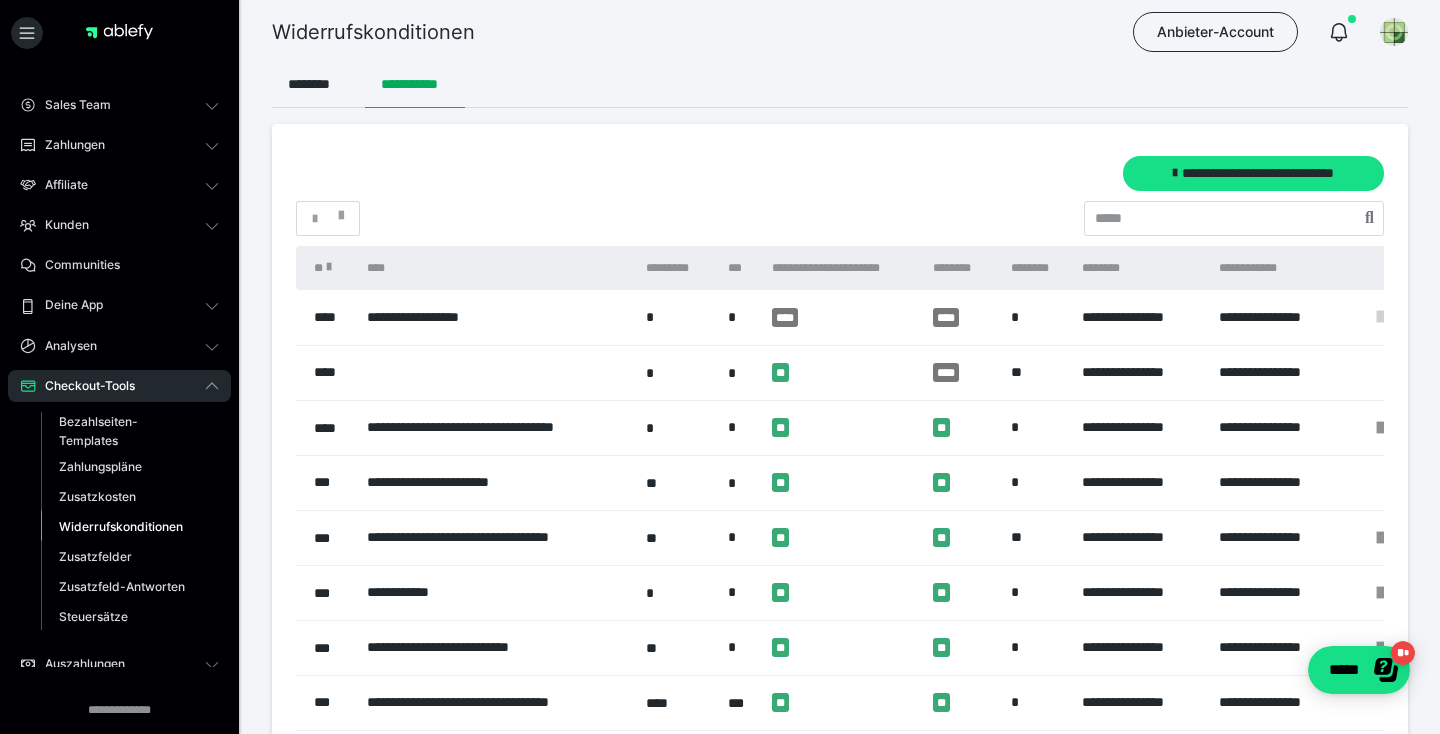 click at bounding box center (1380, 317) 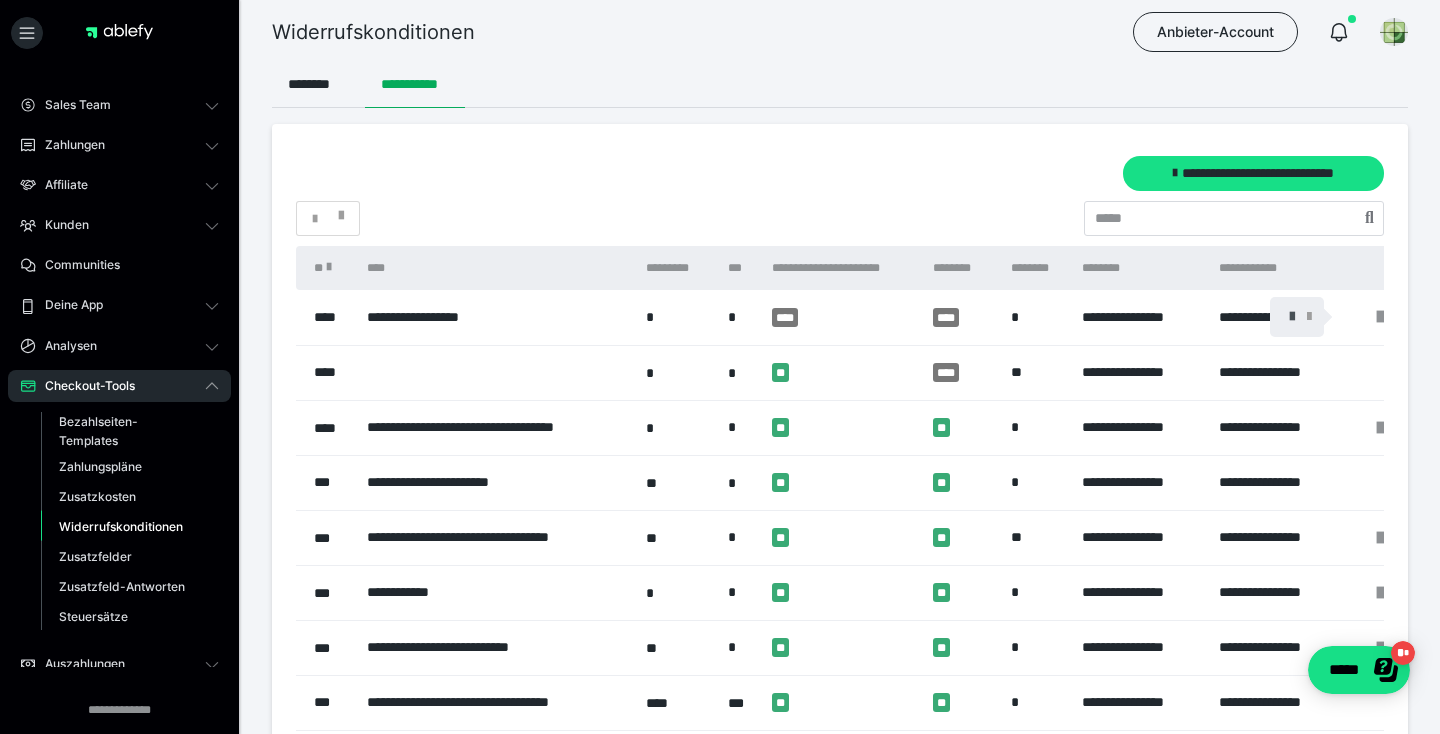 click at bounding box center [1292, 317] 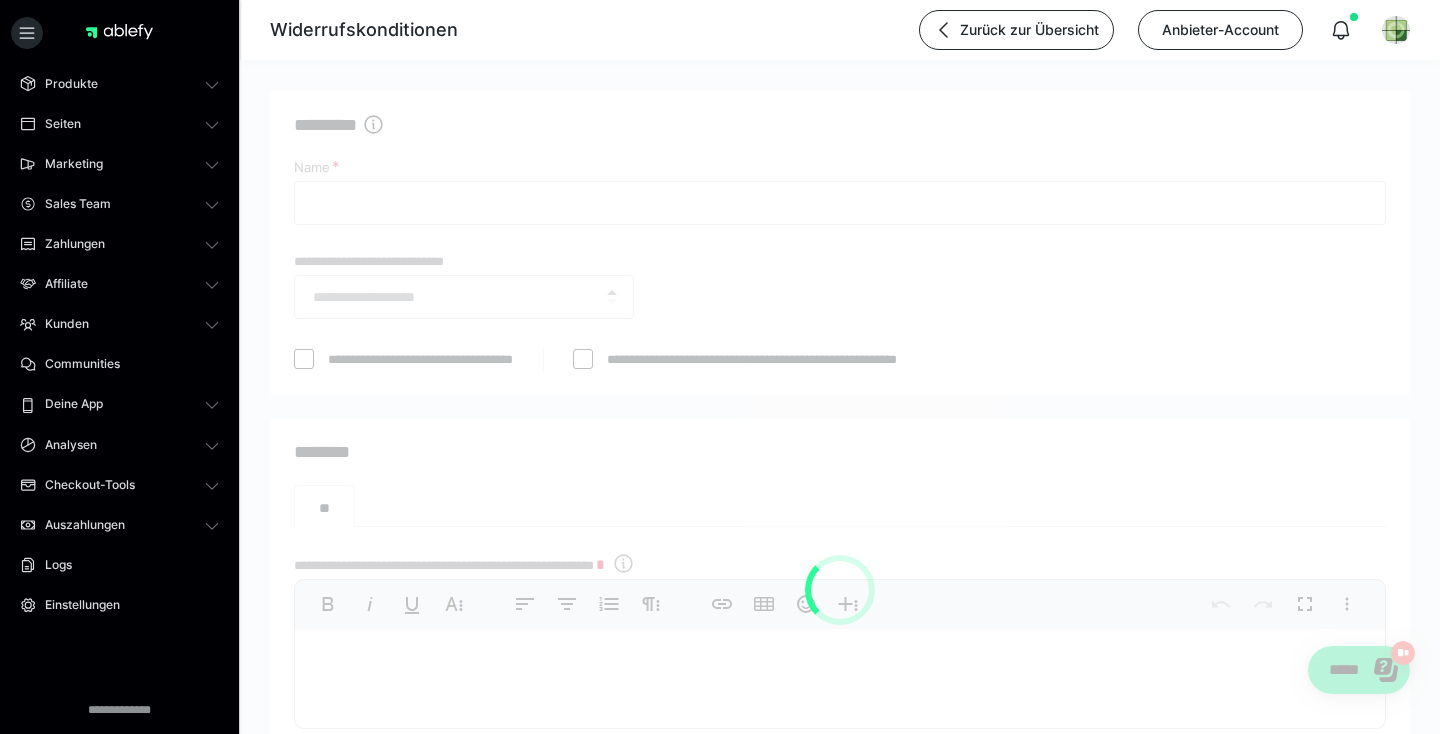 type on "**********" 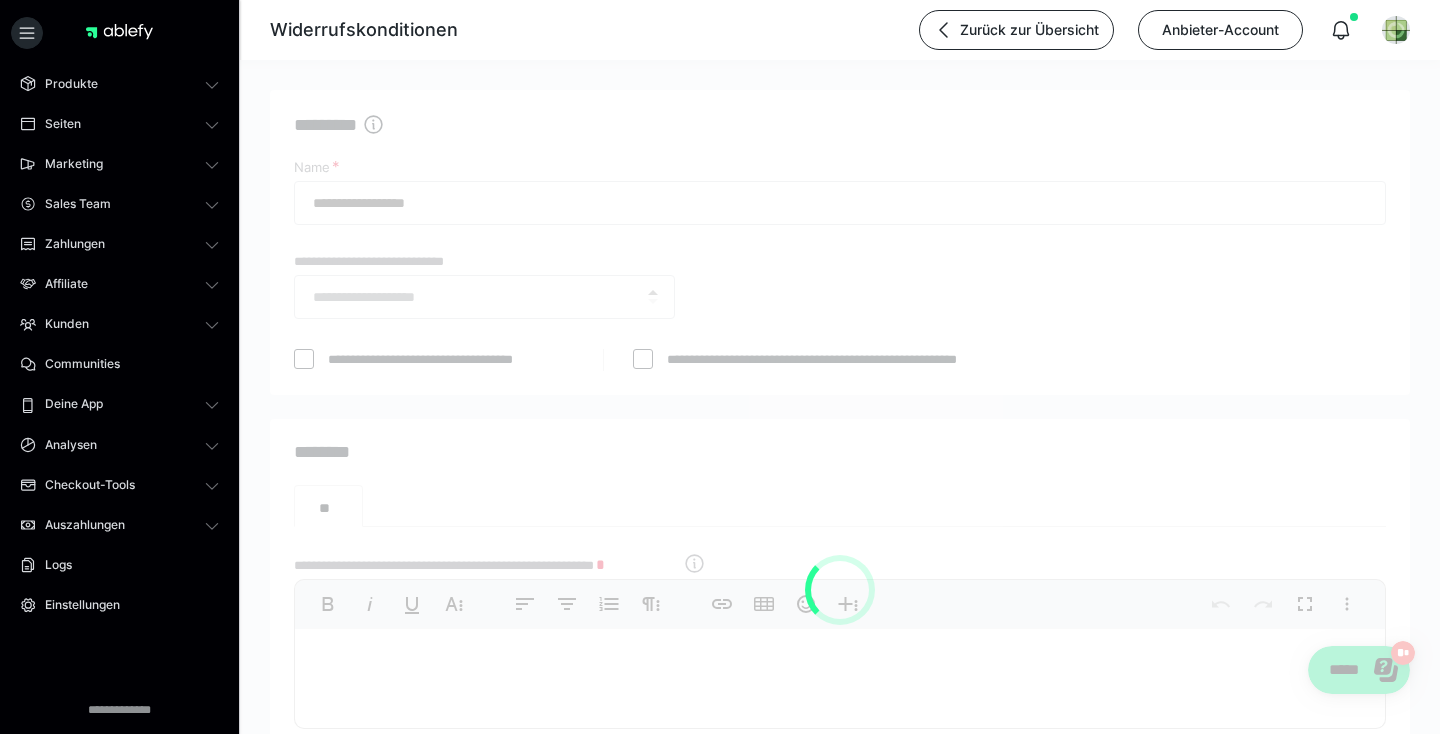 scroll, scrollTop: 46, scrollLeft: 0, axis: vertical 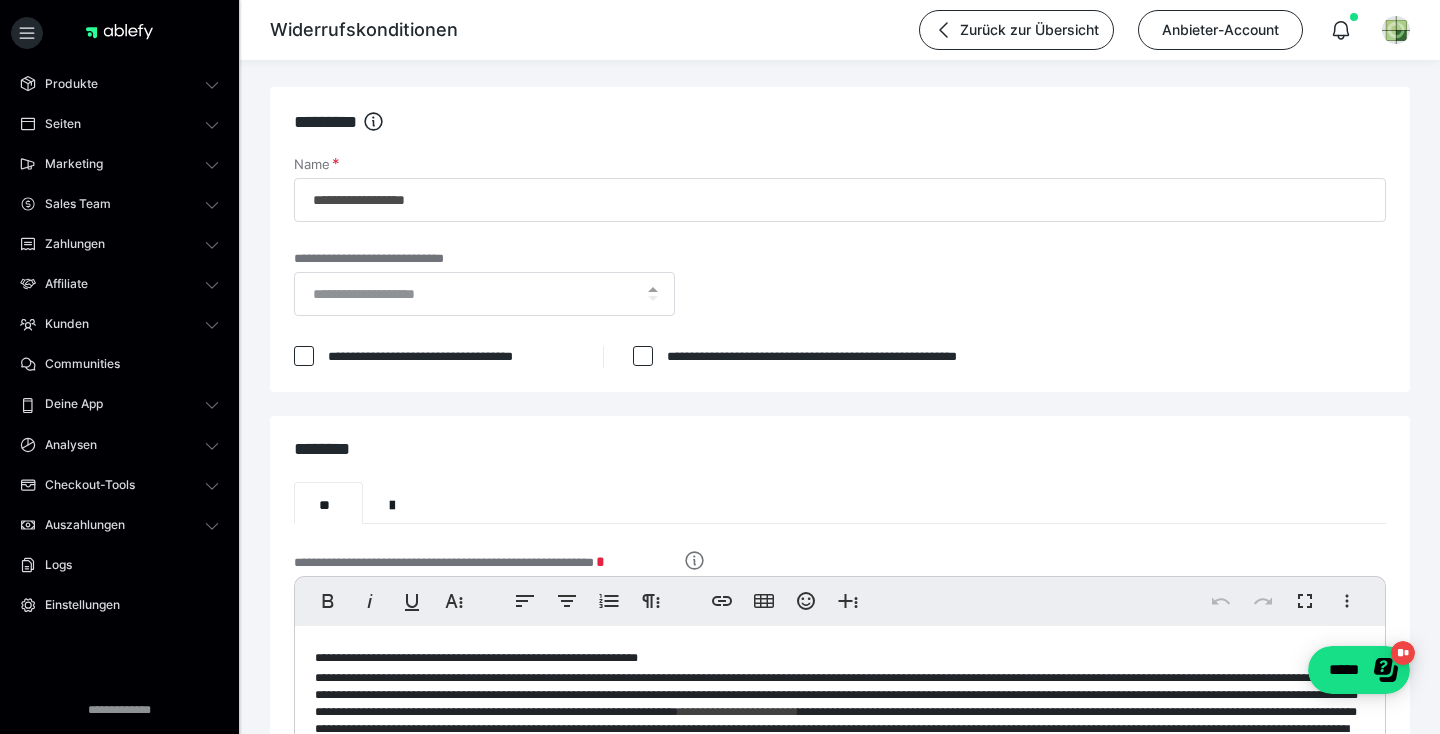click at bounding box center [643, 356] 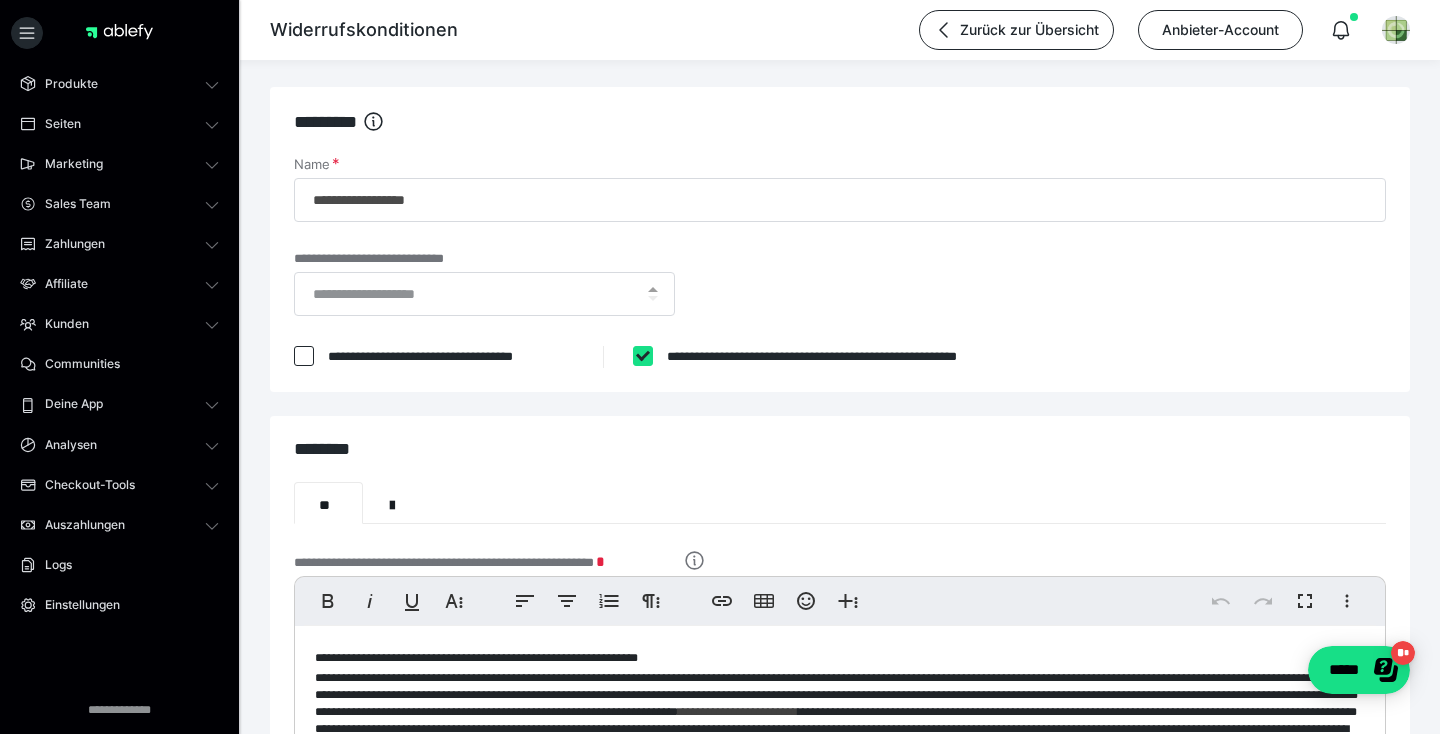 checkbox on "****" 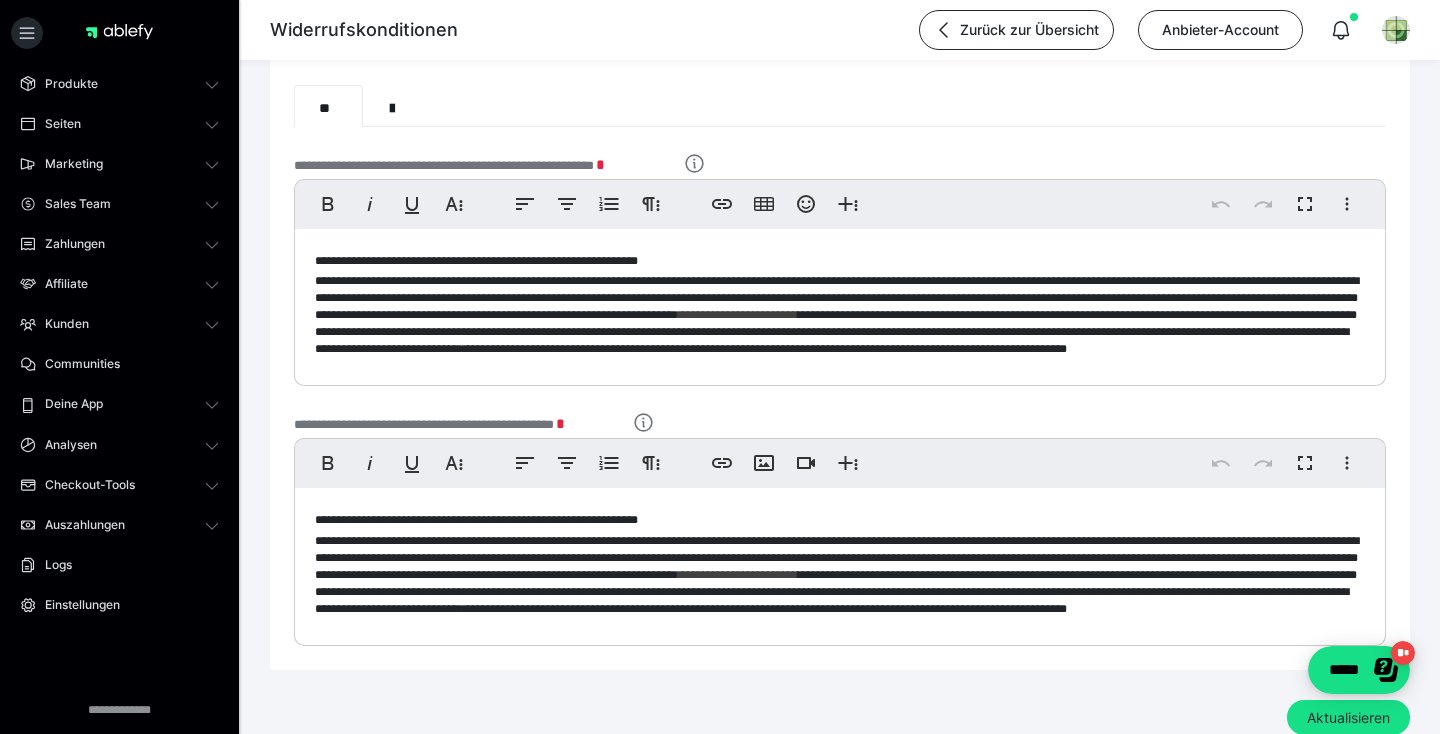 scroll, scrollTop: 403, scrollLeft: 0, axis: vertical 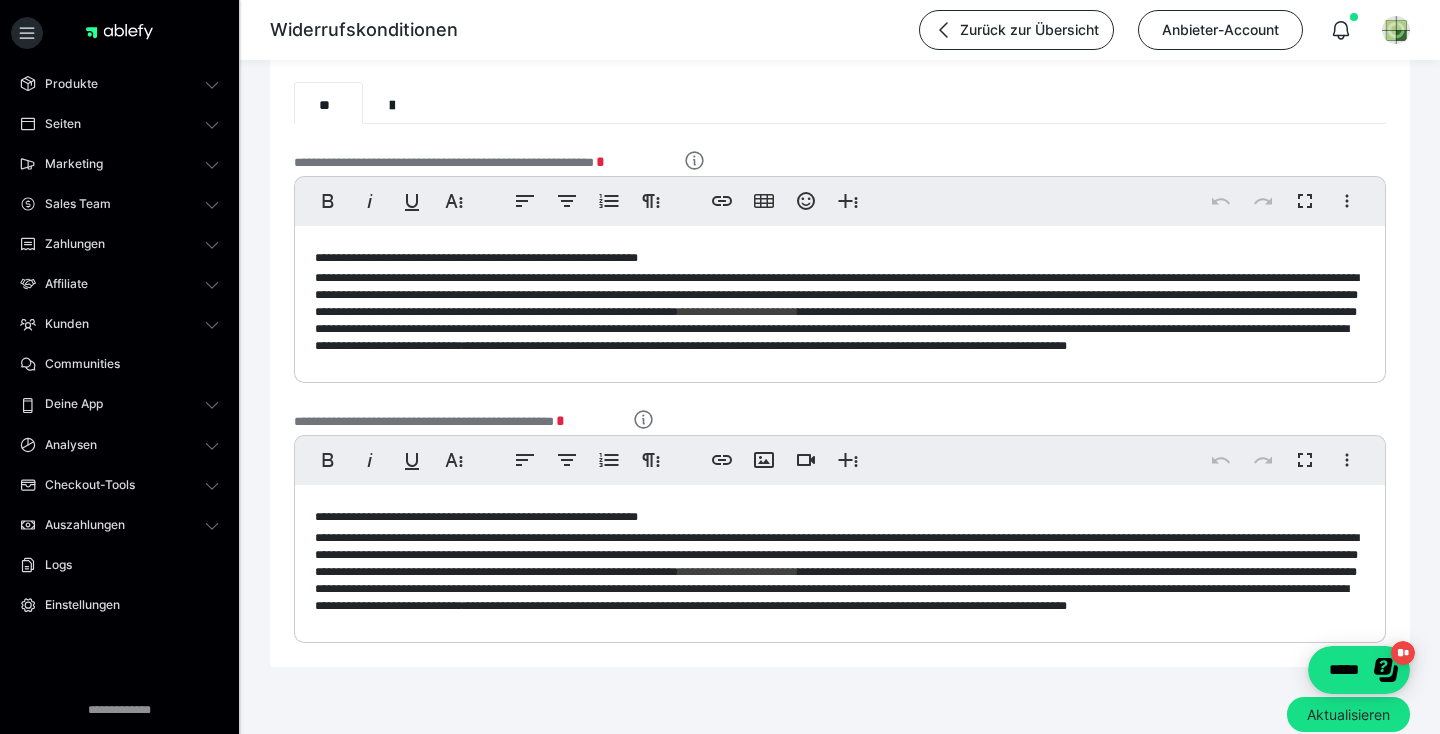 click on "**********" at bounding box center [837, 295] 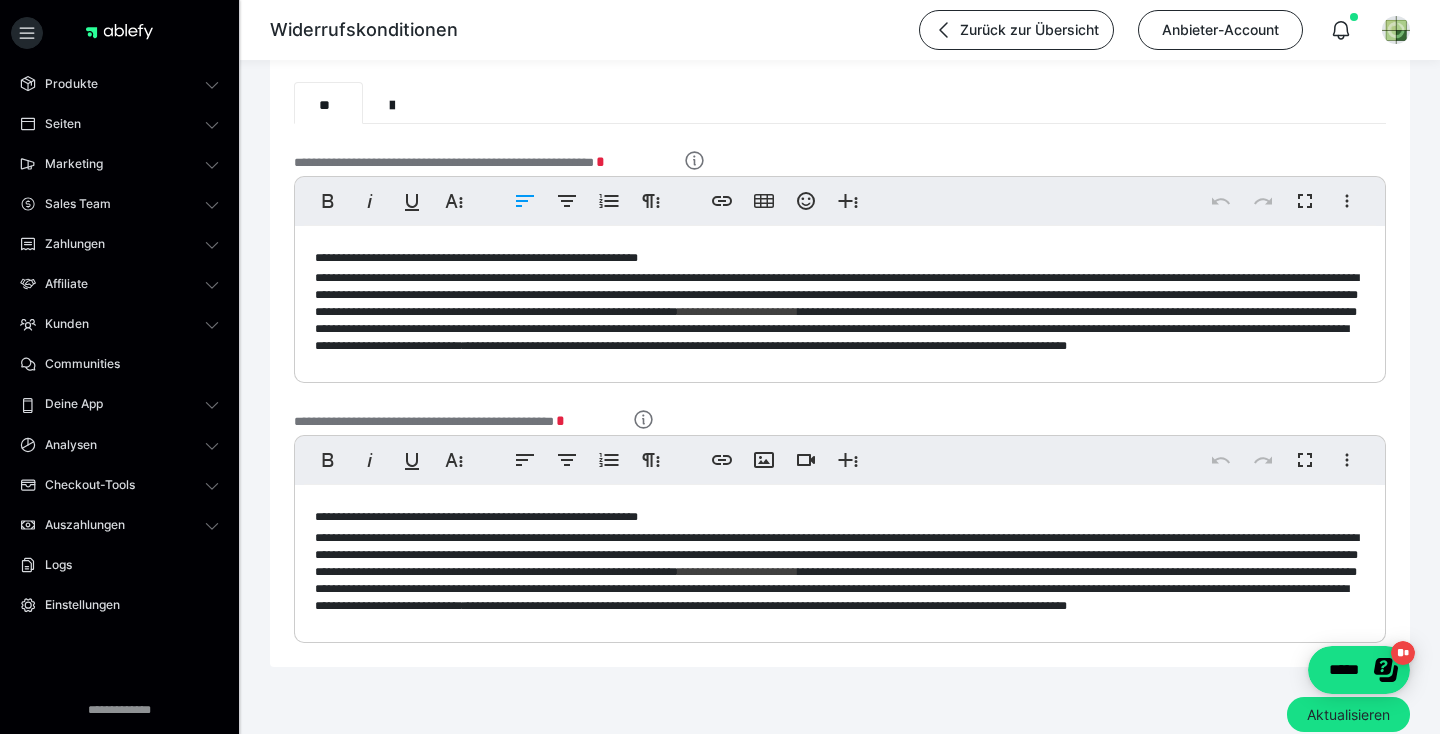 type 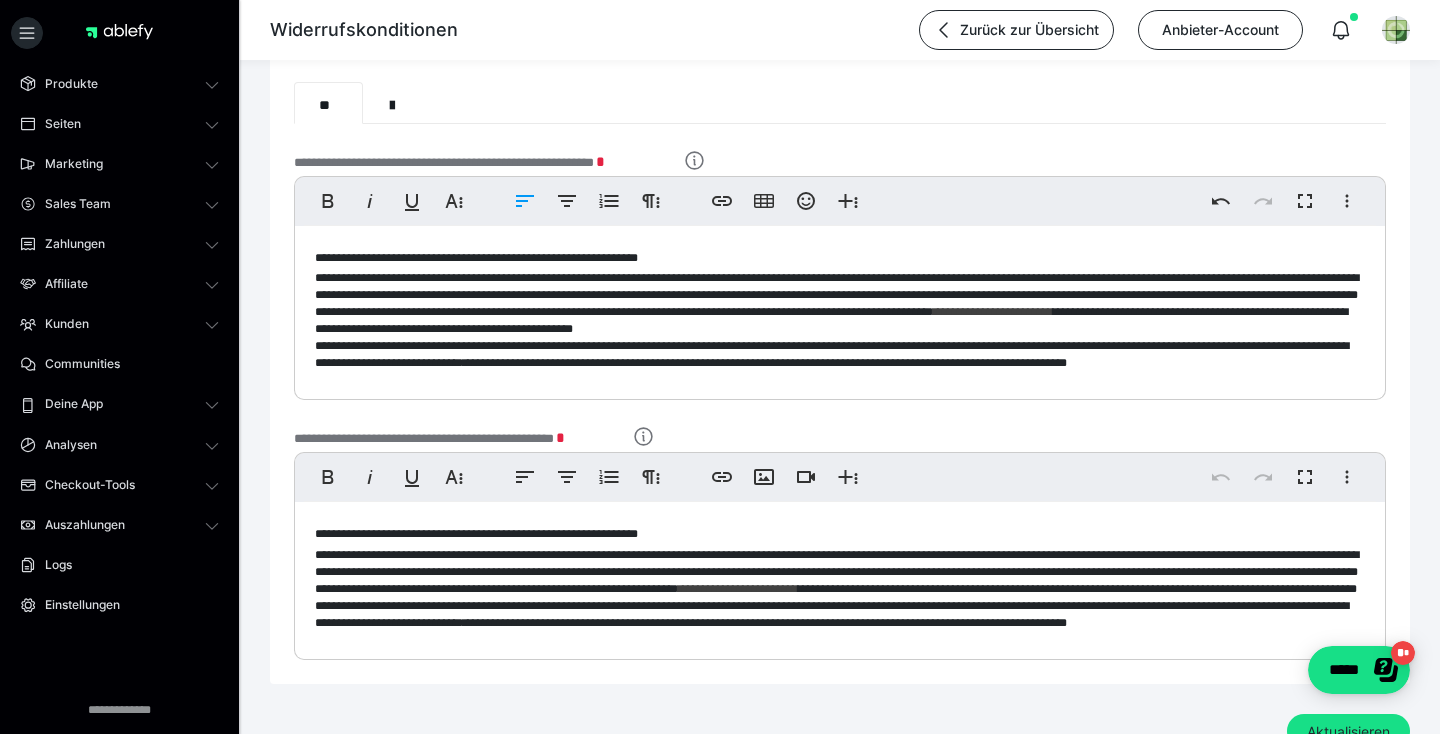 click on "**********" at bounding box center [837, 295] 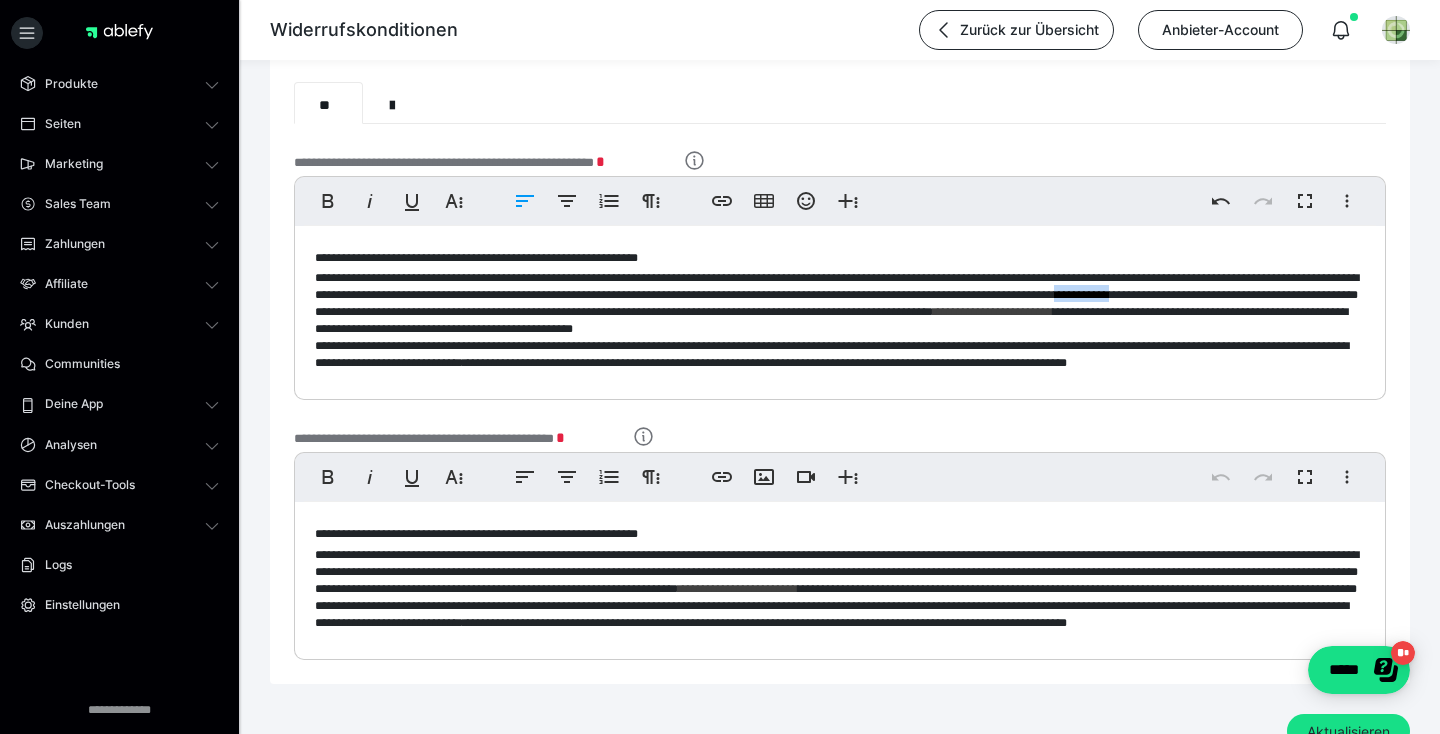 click on "**********" at bounding box center (837, 295) 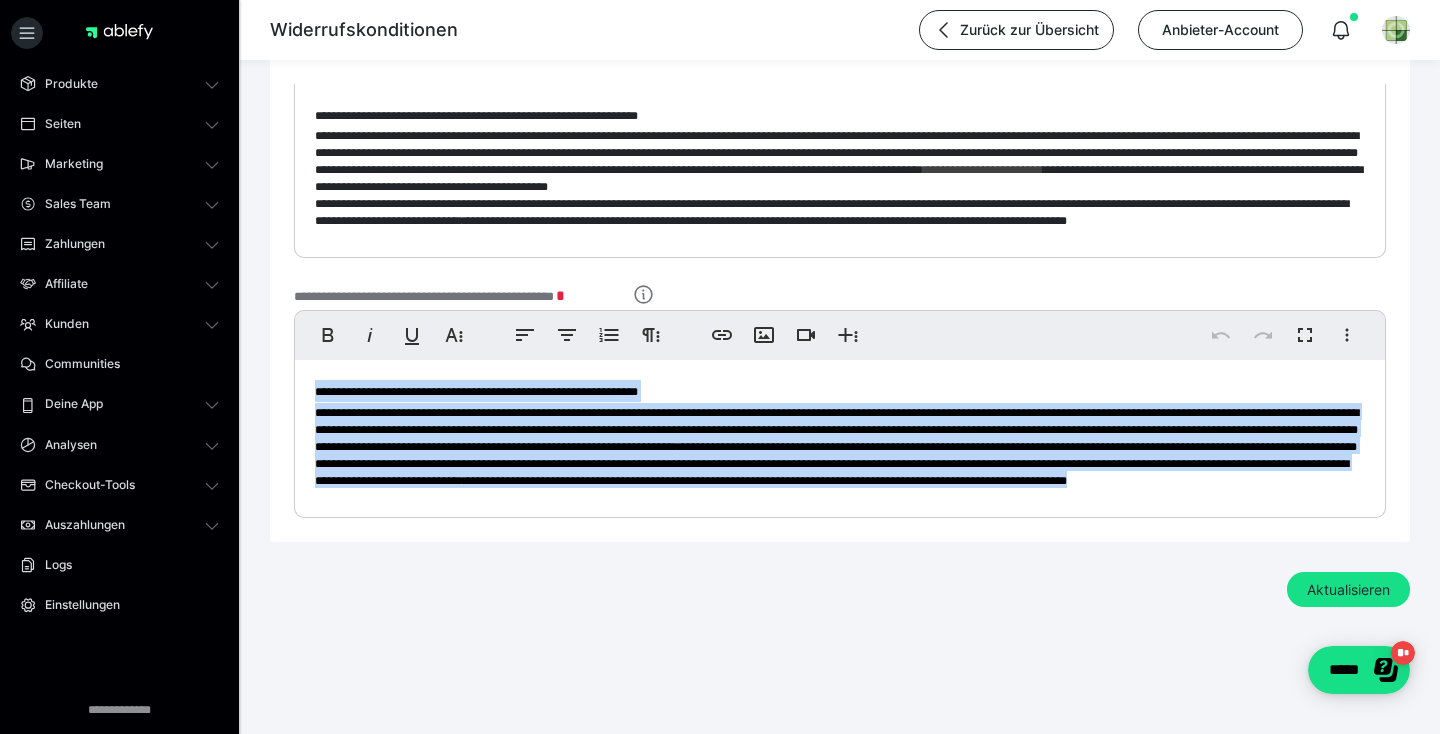 scroll, scrollTop: 661, scrollLeft: 0, axis: vertical 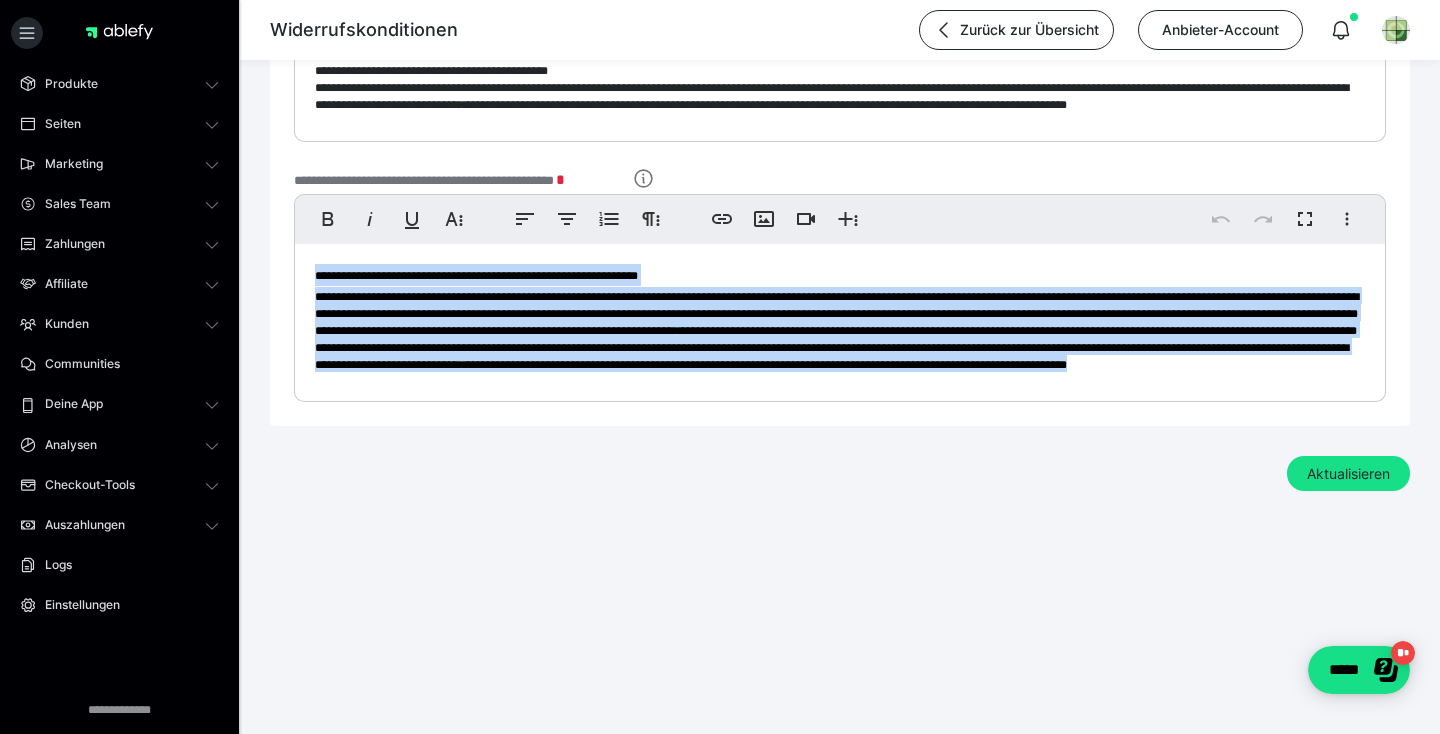 drag, startPoint x: 313, startPoint y: 595, endPoint x: 363, endPoint y: 760, distance: 172.4094 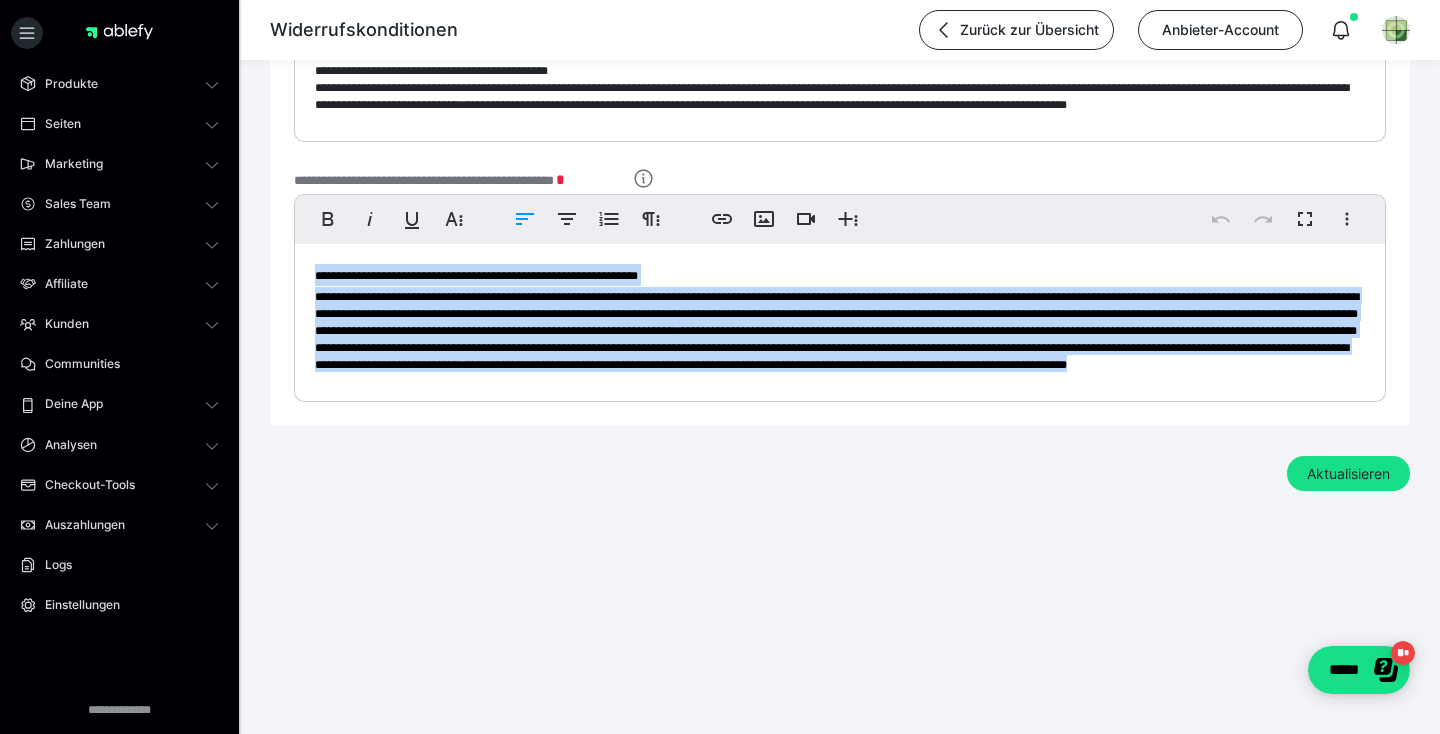 copy on "**********" 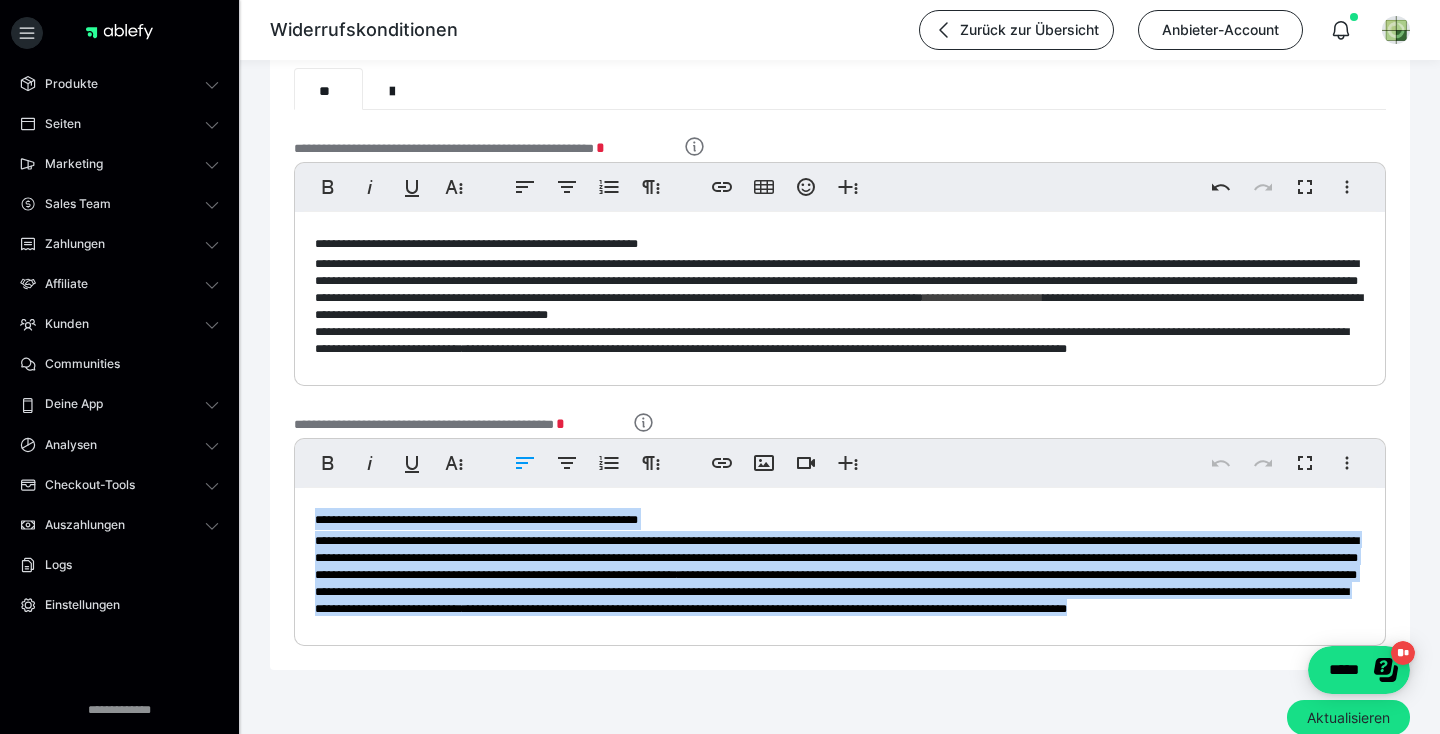 scroll, scrollTop: 408, scrollLeft: 0, axis: vertical 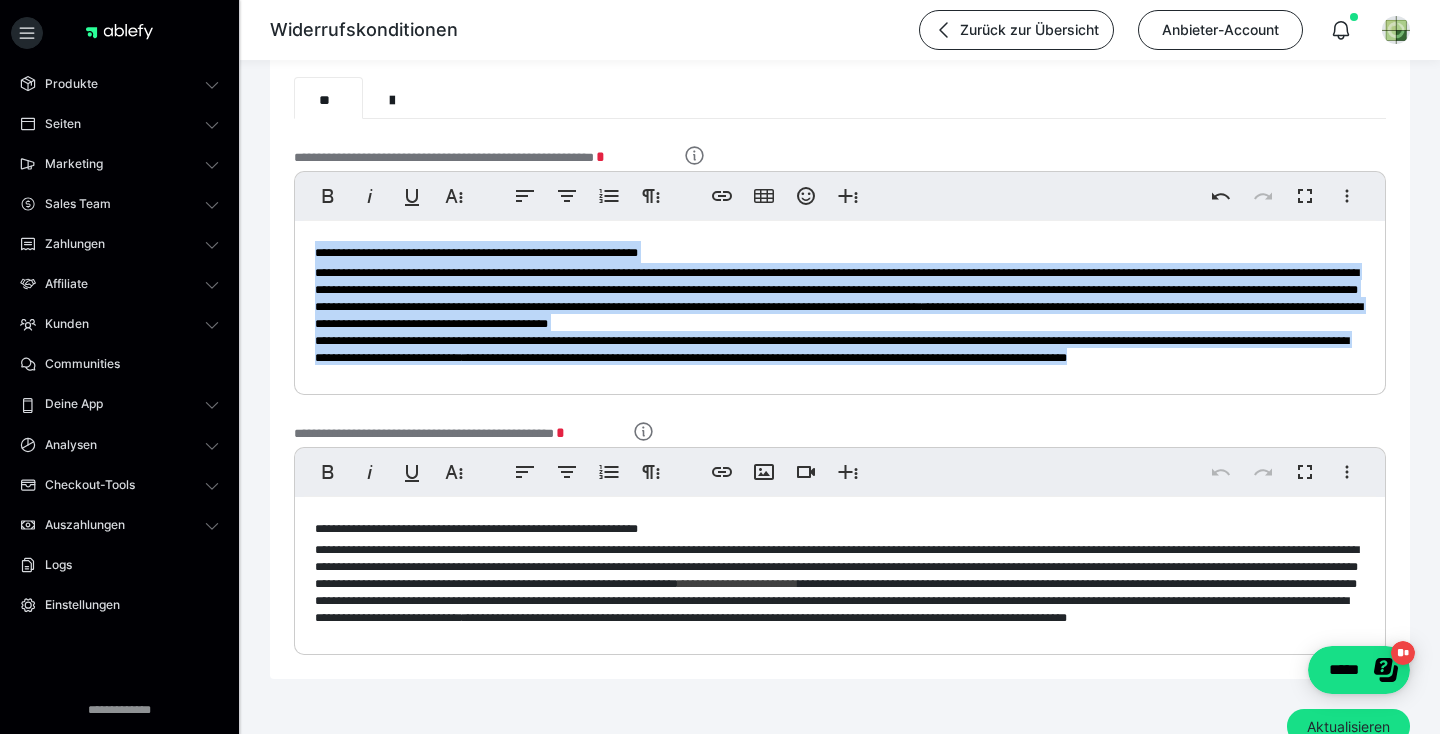drag, startPoint x: 316, startPoint y: 246, endPoint x: 383, endPoint y: 455, distance: 219.47665 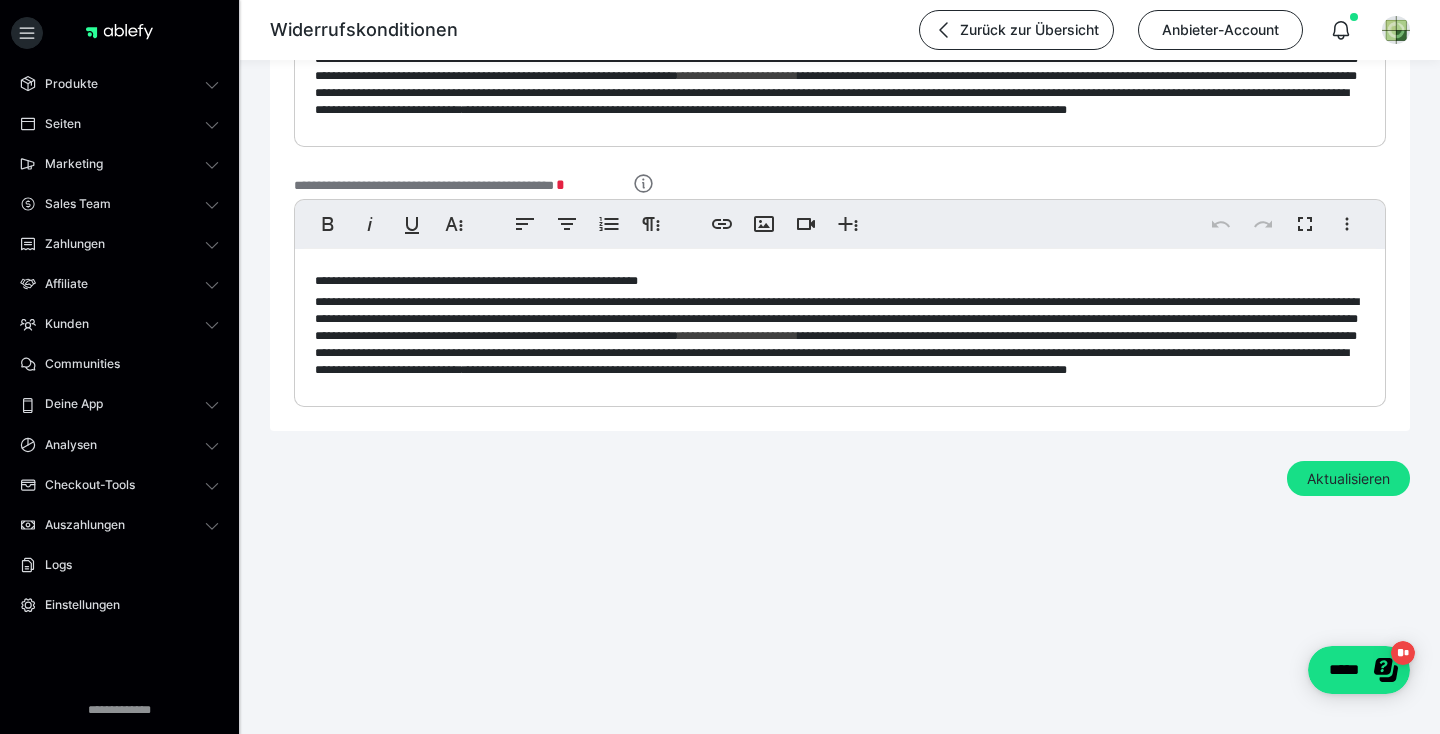scroll, scrollTop: 639, scrollLeft: 0, axis: vertical 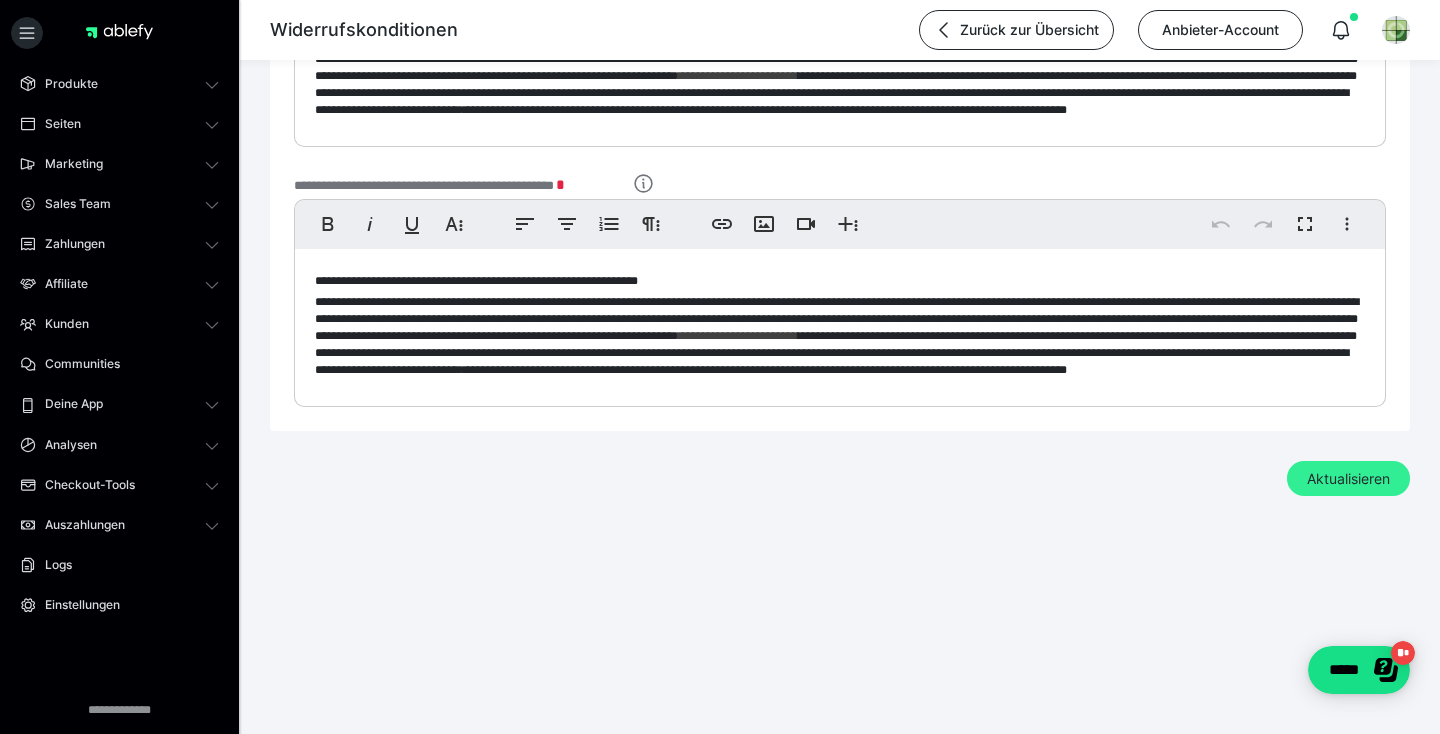 click on "Aktualisieren" at bounding box center (1348, 479) 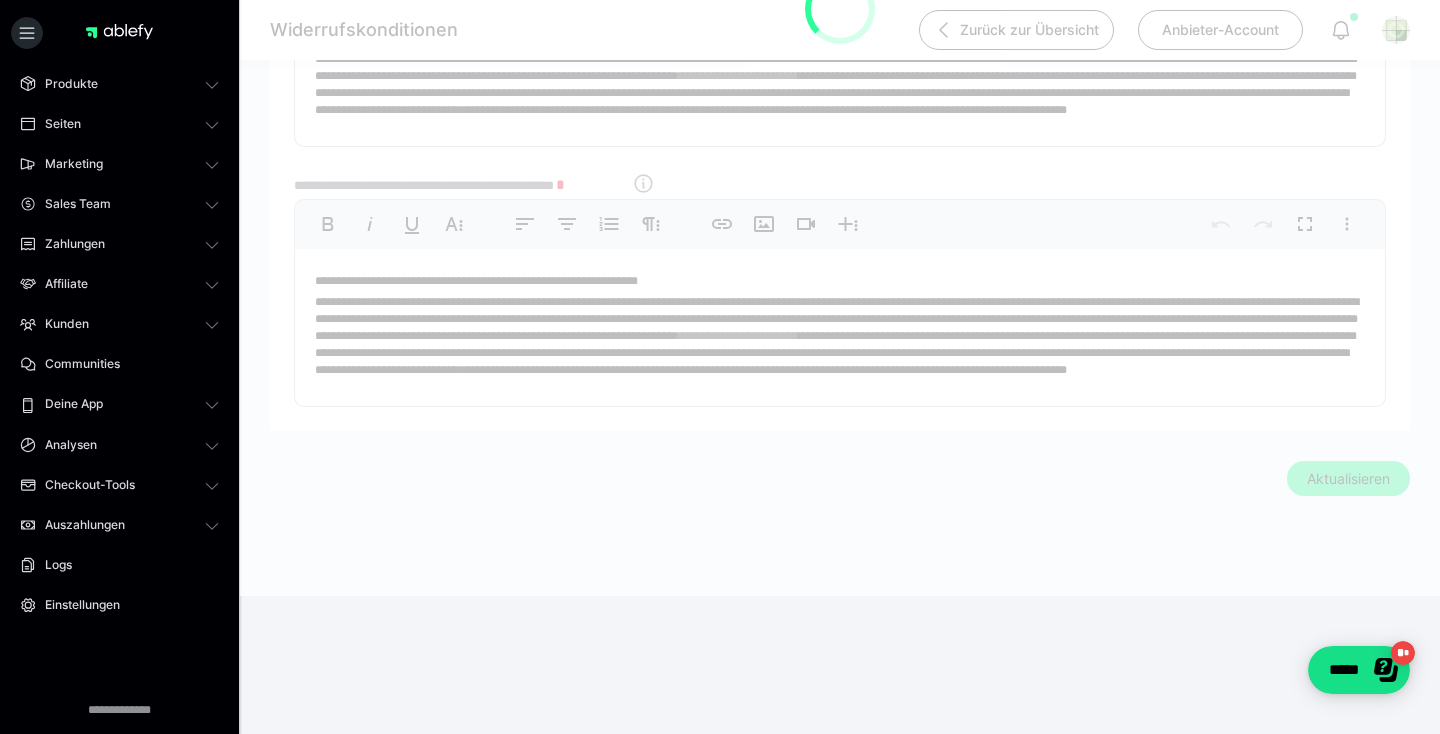 scroll, scrollTop: 0, scrollLeft: 0, axis: both 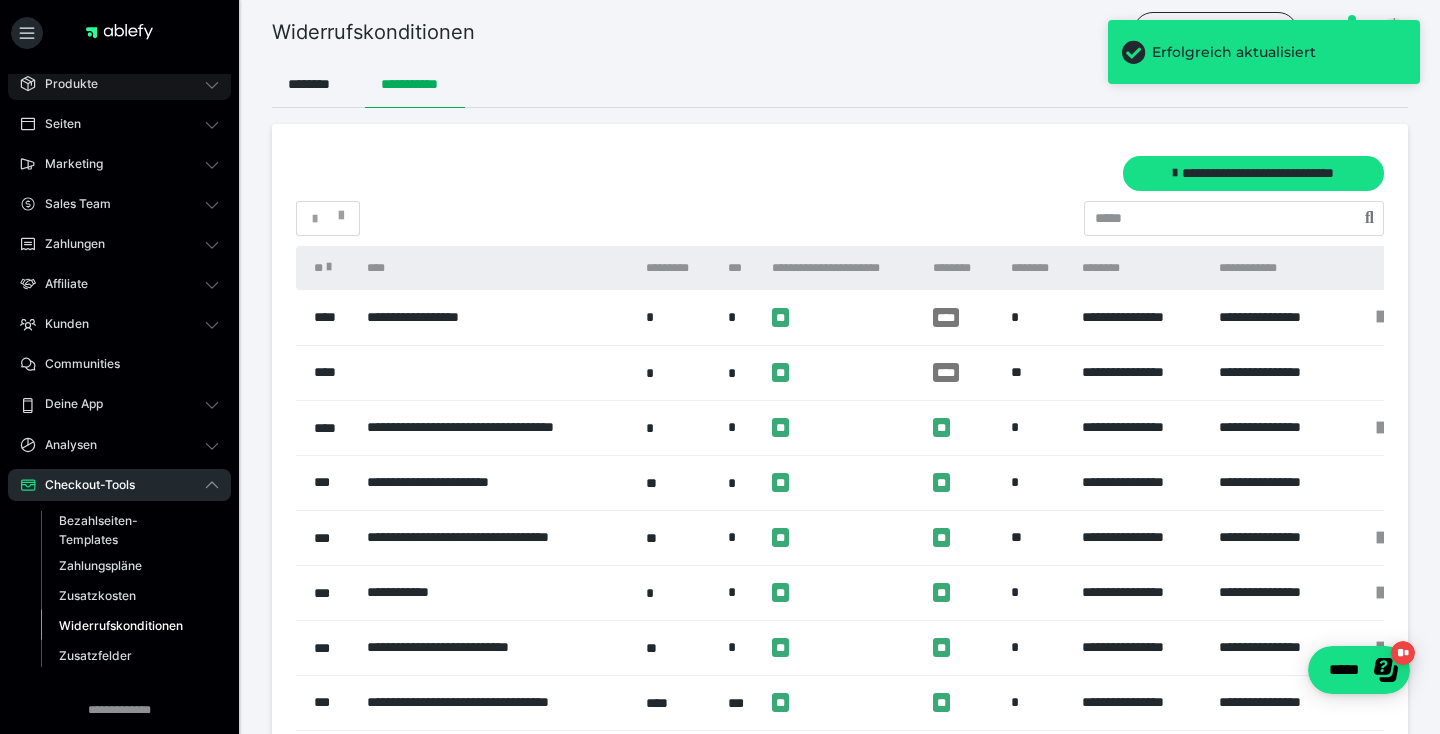 click on "Produkte" at bounding box center (64, 84) 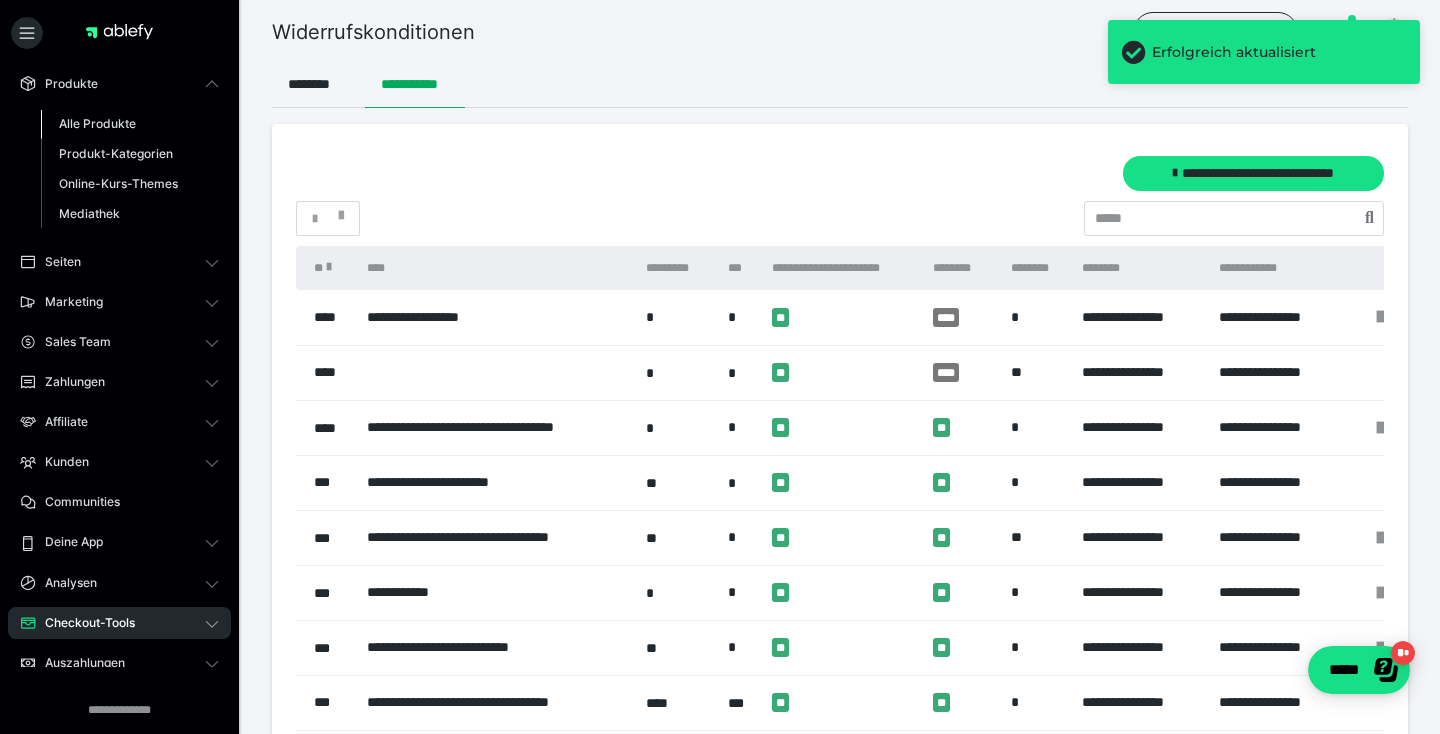 click on "Alle Produkte" at bounding box center (97, 123) 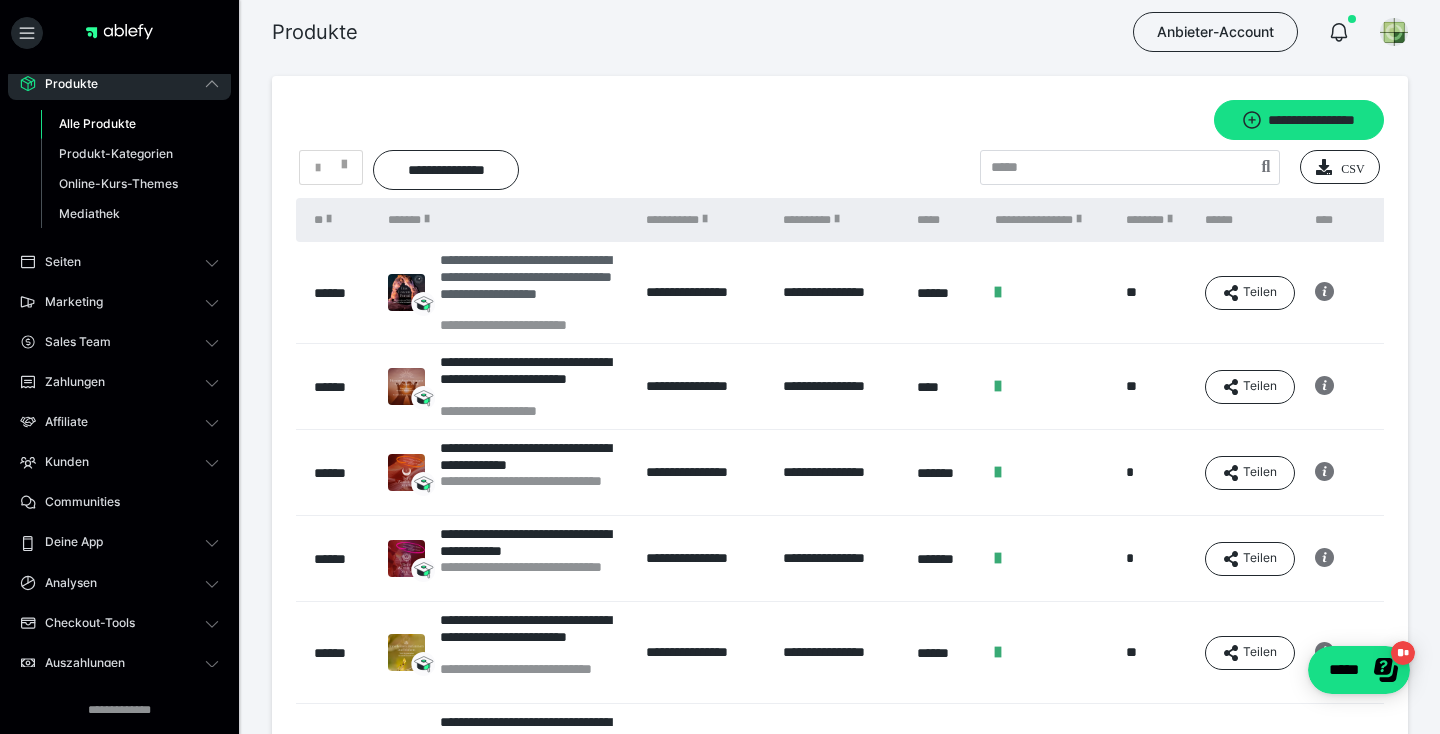 click on "**********" at bounding box center (533, 284) 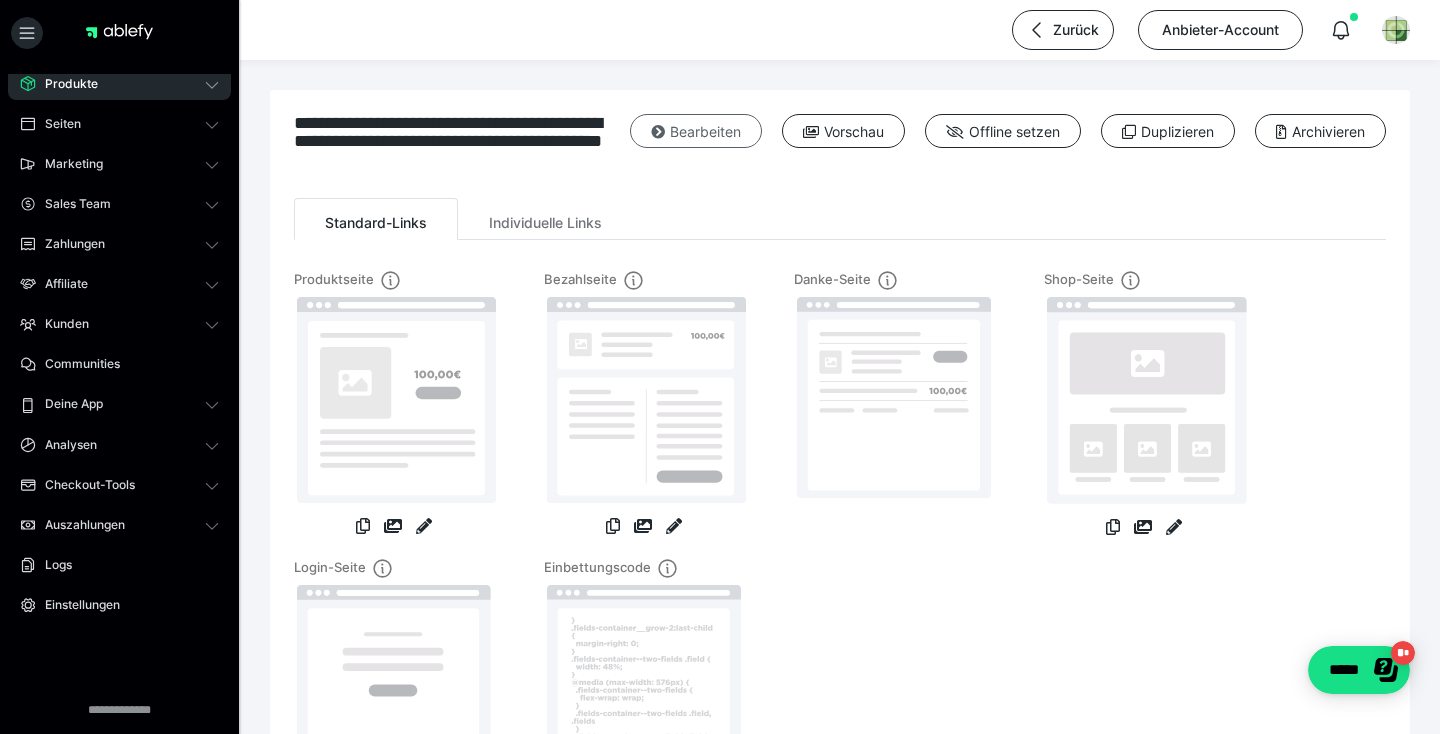click on "Bearbeiten" at bounding box center (696, 131) 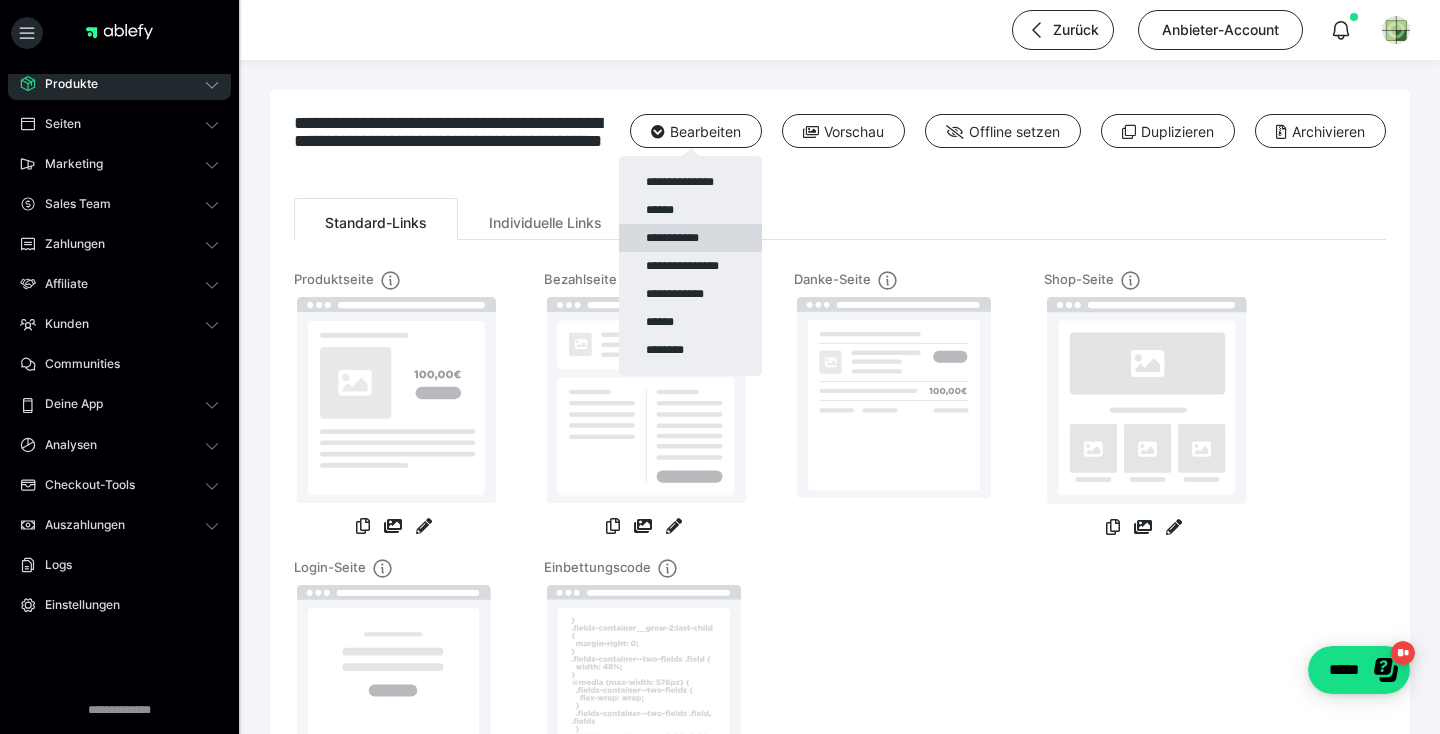 click on "**********" at bounding box center [690, 238] 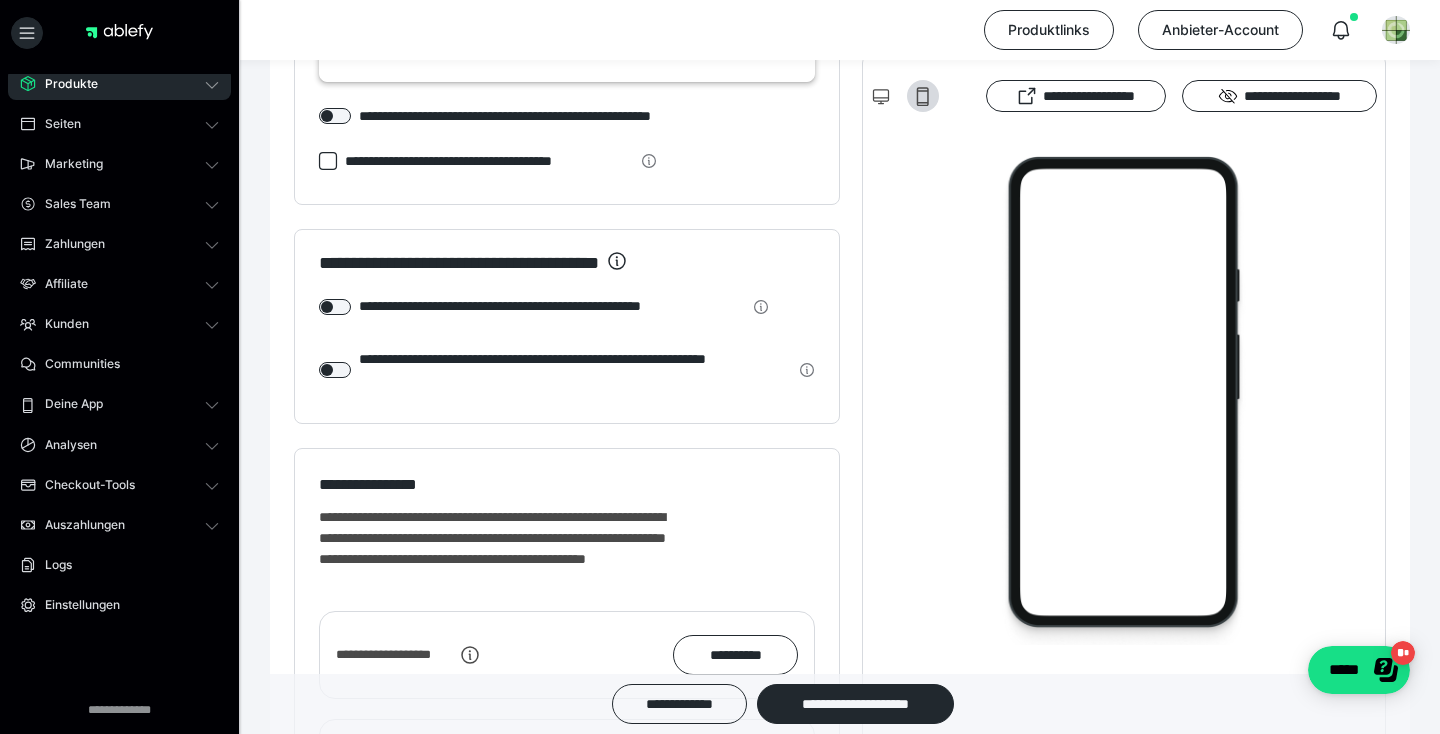 scroll, scrollTop: 2071, scrollLeft: 0, axis: vertical 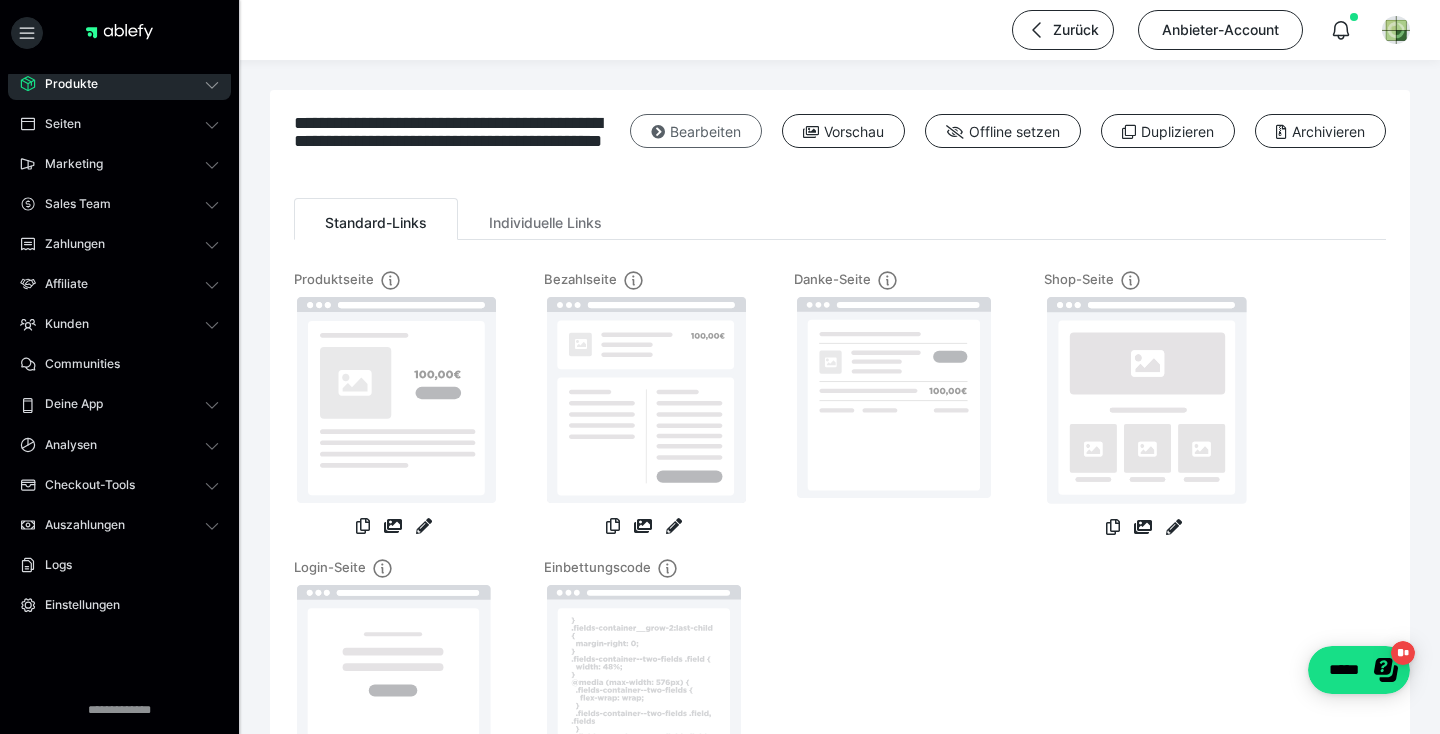 click on "Bearbeiten" at bounding box center (696, 131) 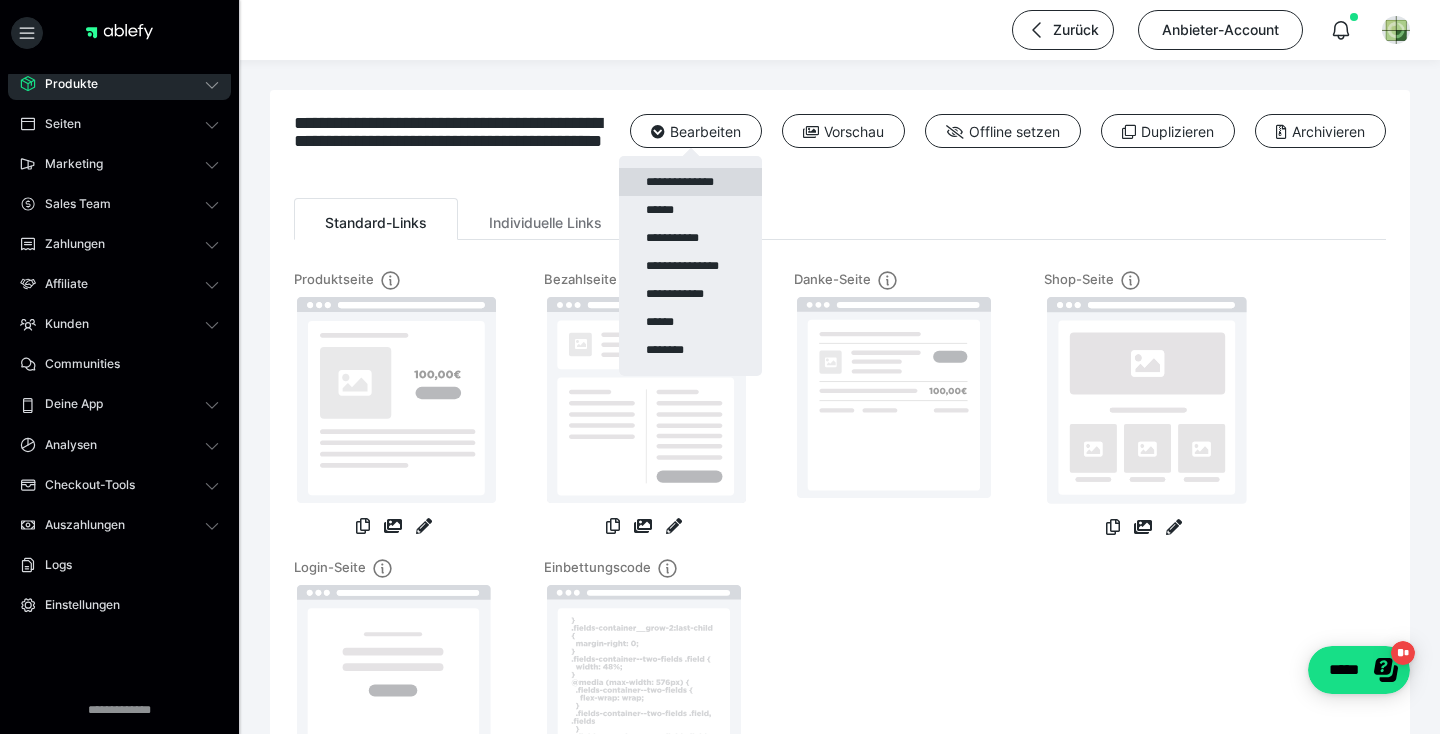 click on "**********" at bounding box center [690, 182] 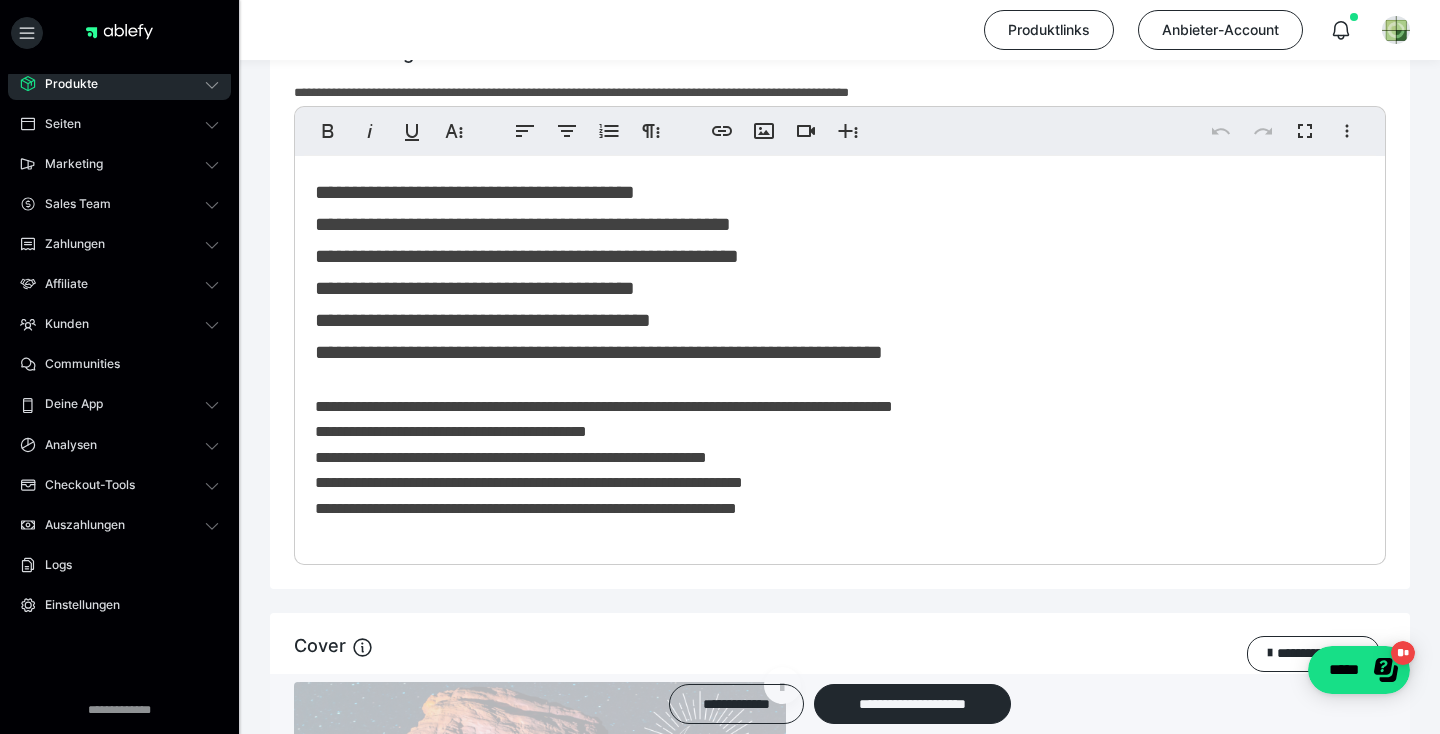 scroll, scrollTop: 1406, scrollLeft: 0, axis: vertical 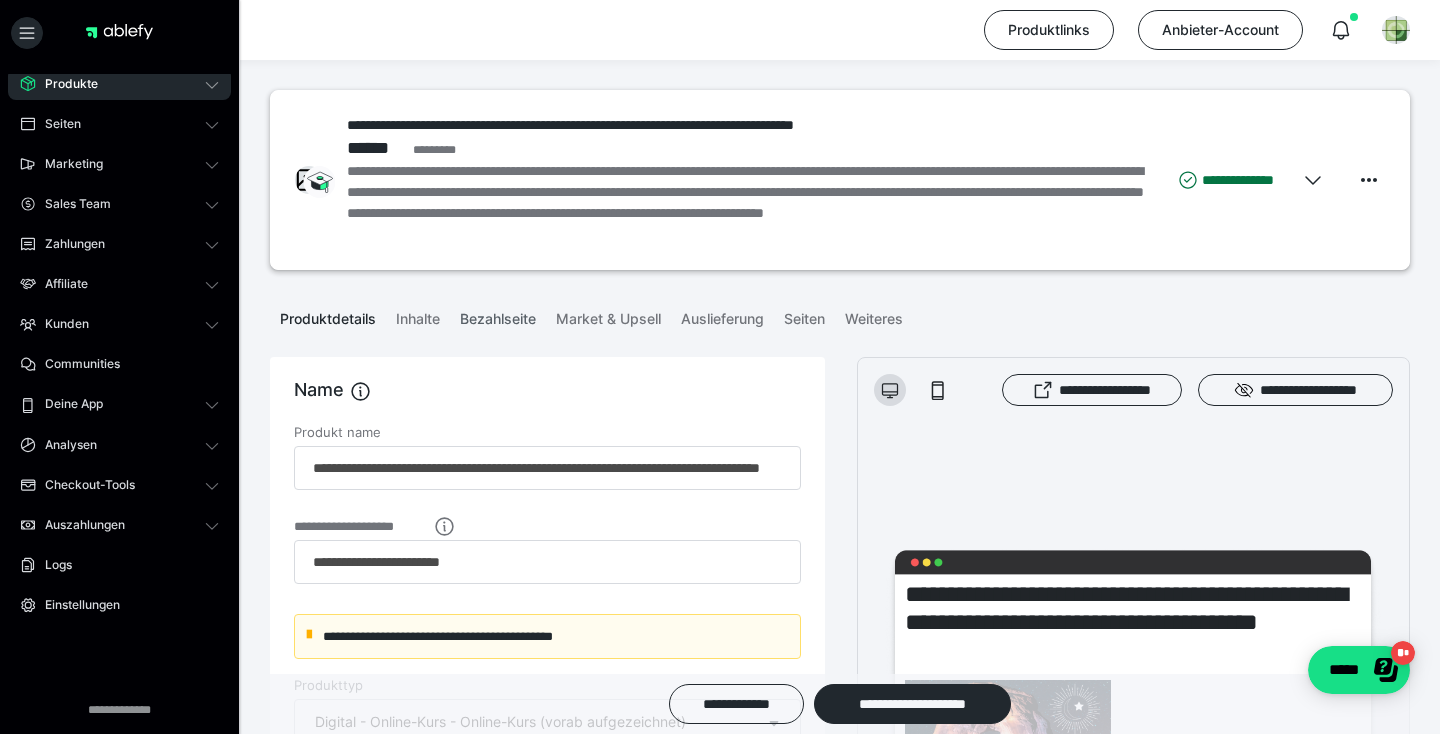 click on "Bezahlseite" at bounding box center (498, 315) 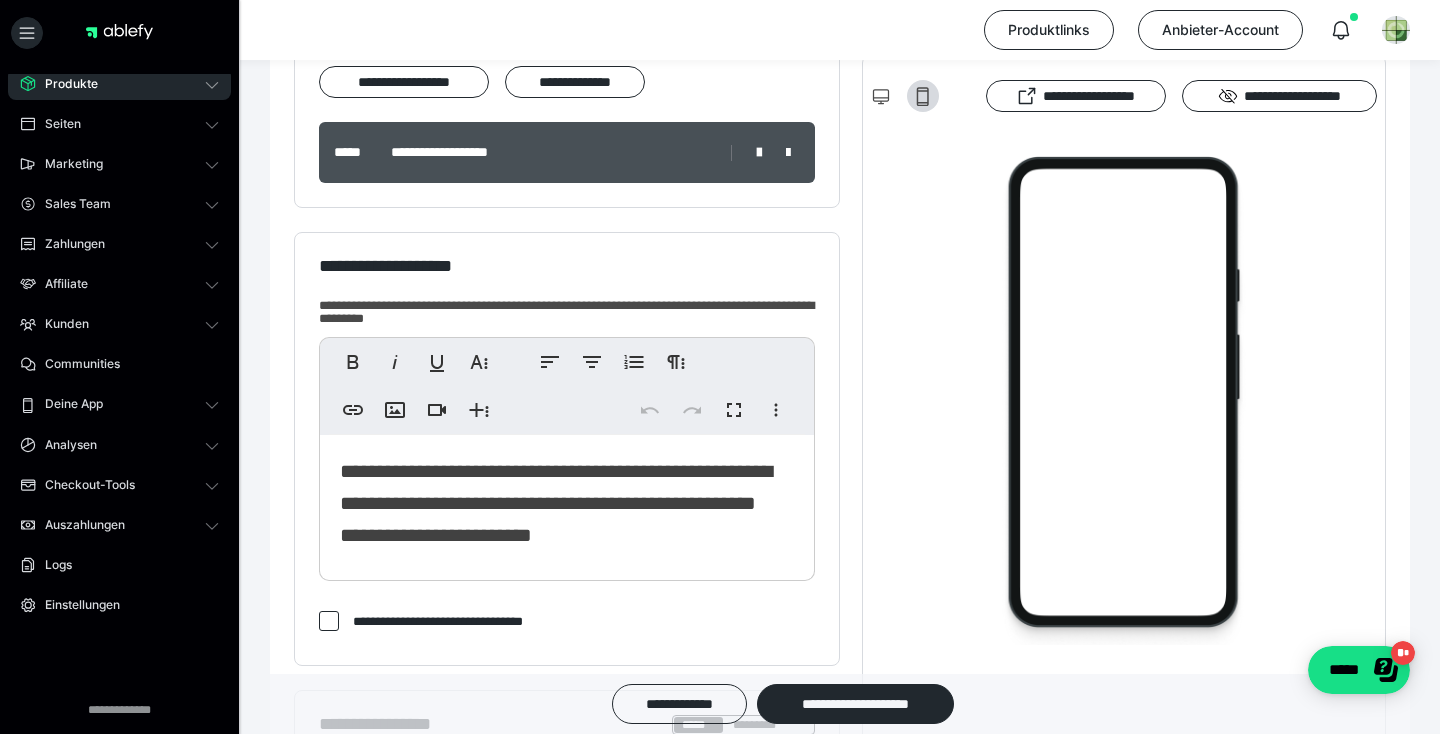 scroll, scrollTop: 393, scrollLeft: 0, axis: vertical 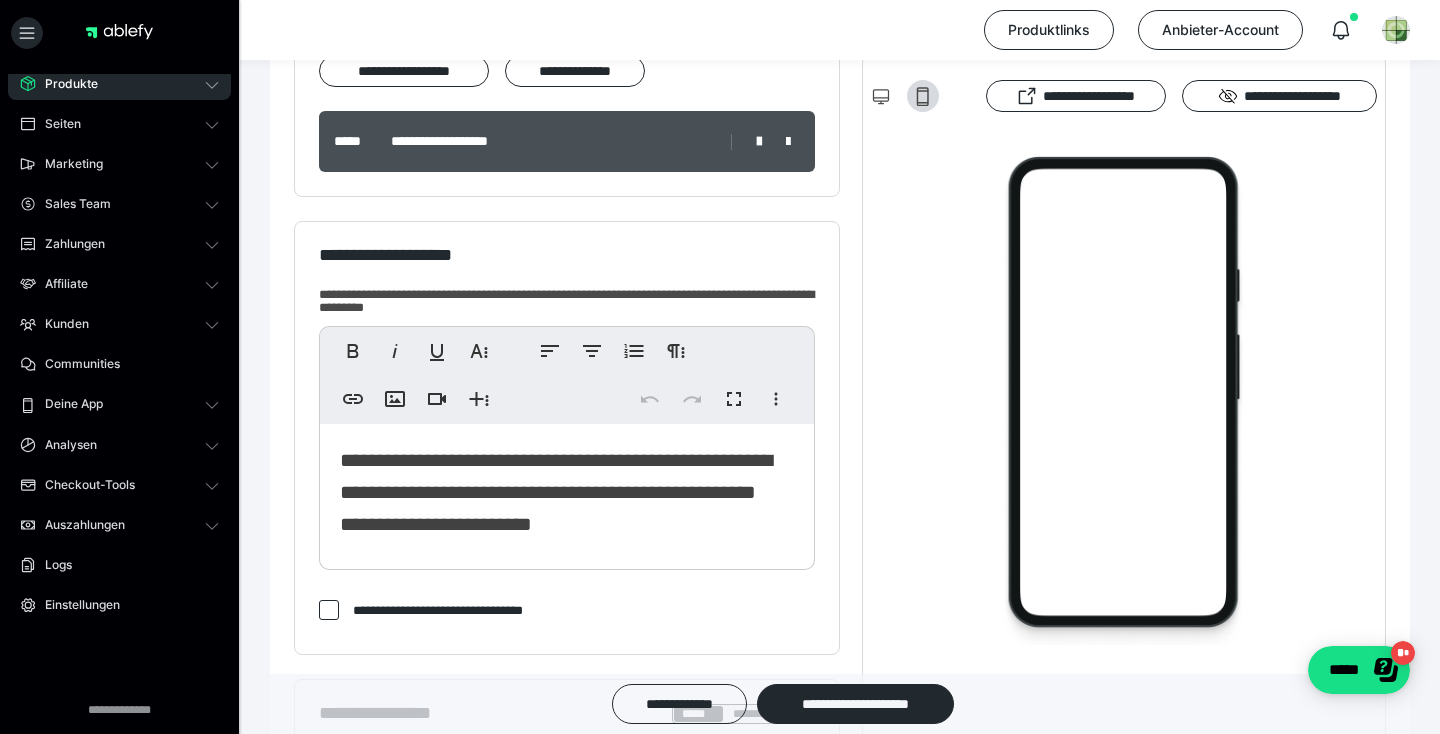 click on "**********" at bounding box center [556, 492] 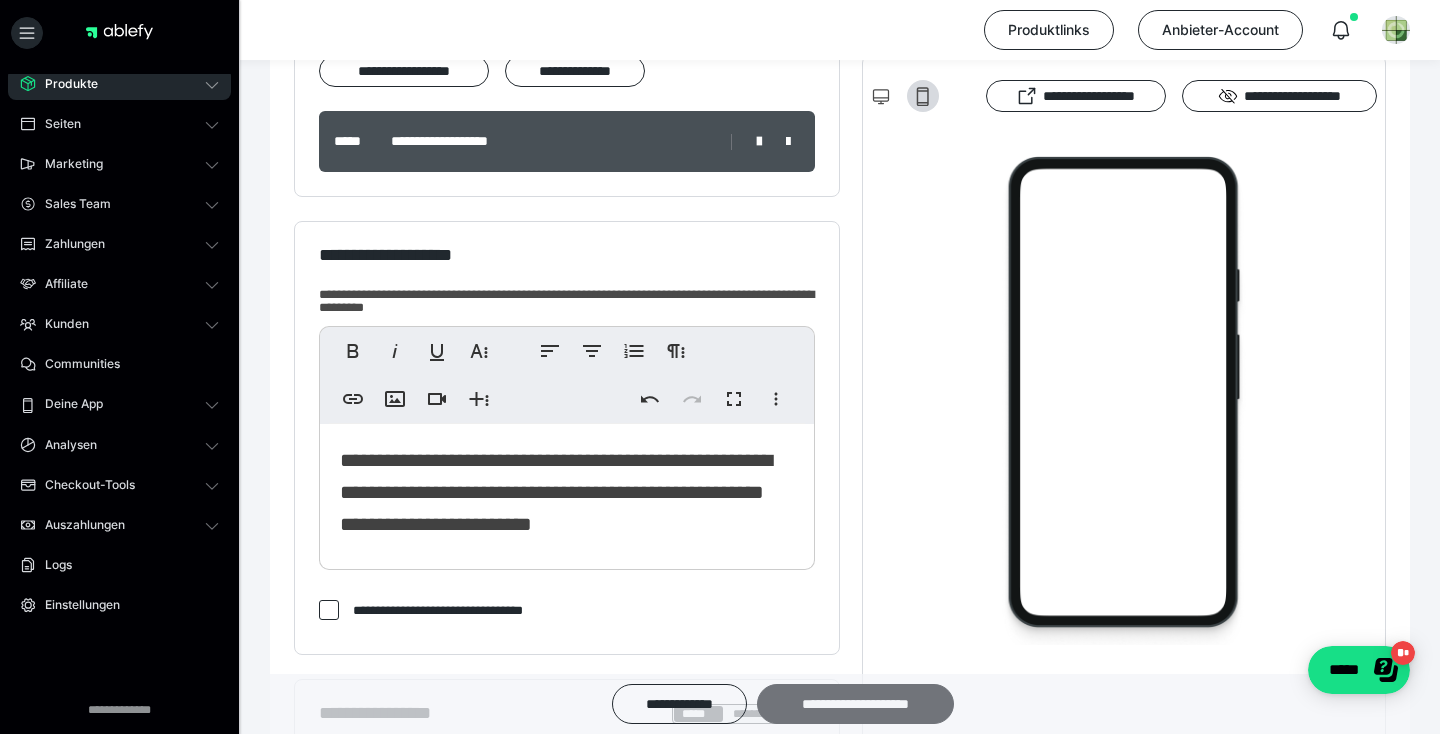 click on "**********" at bounding box center [855, 704] 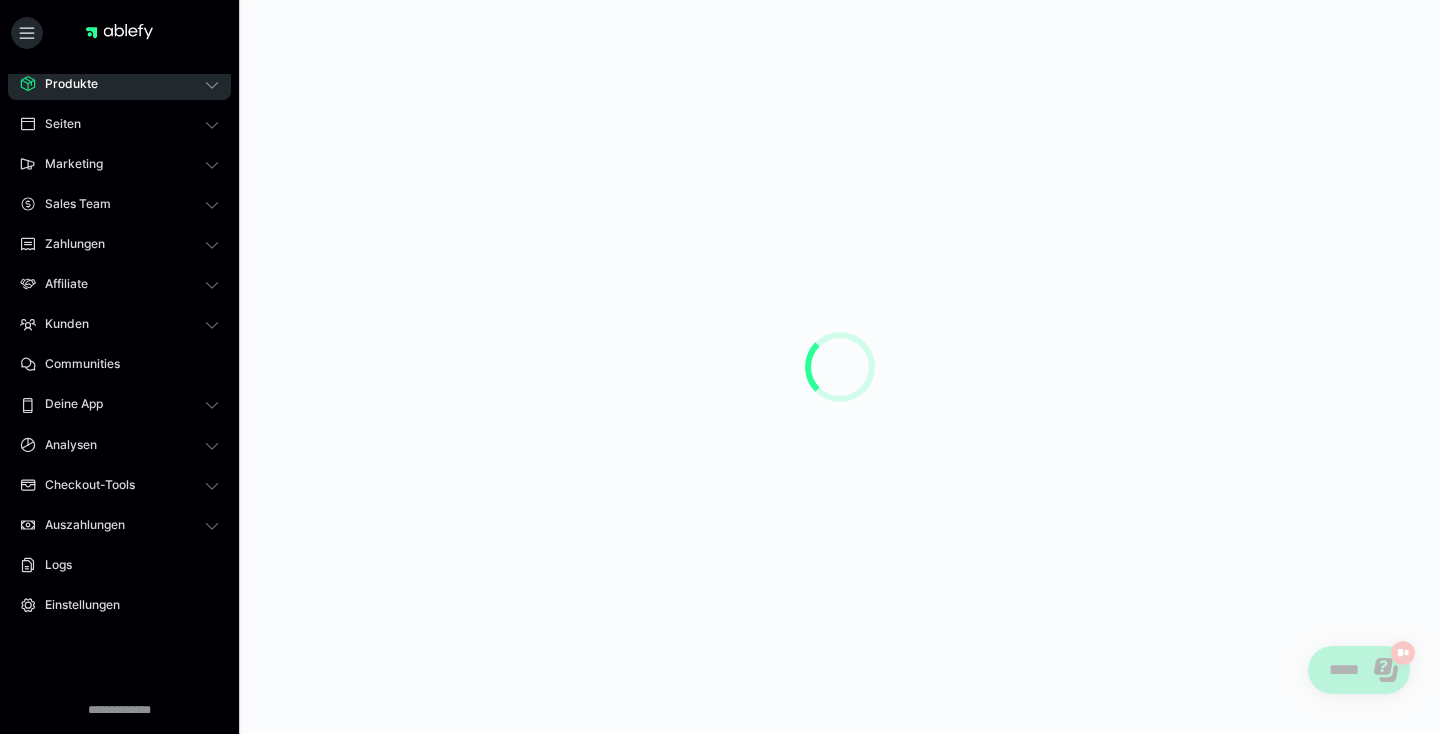 scroll, scrollTop: 0, scrollLeft: 0, axis: both 